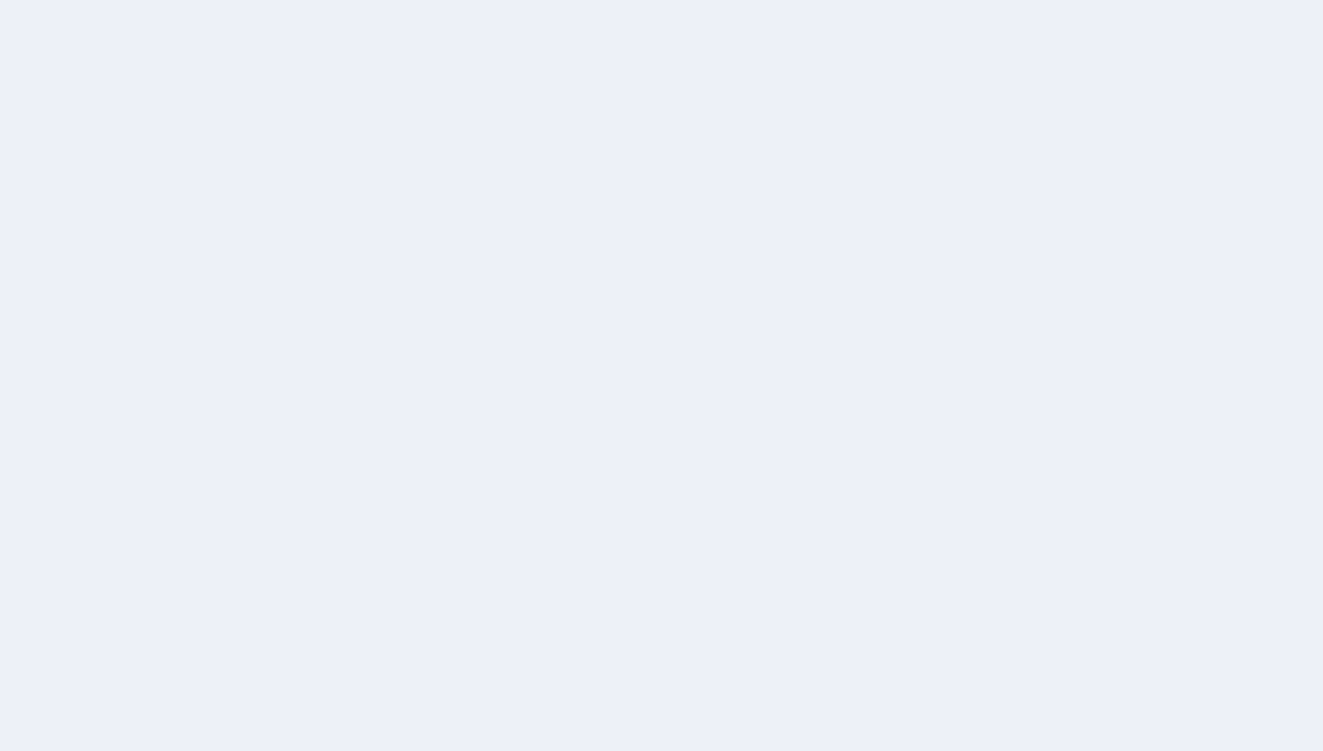 scroll, scrollTop: 0, scrollLeft: 0, axis: both 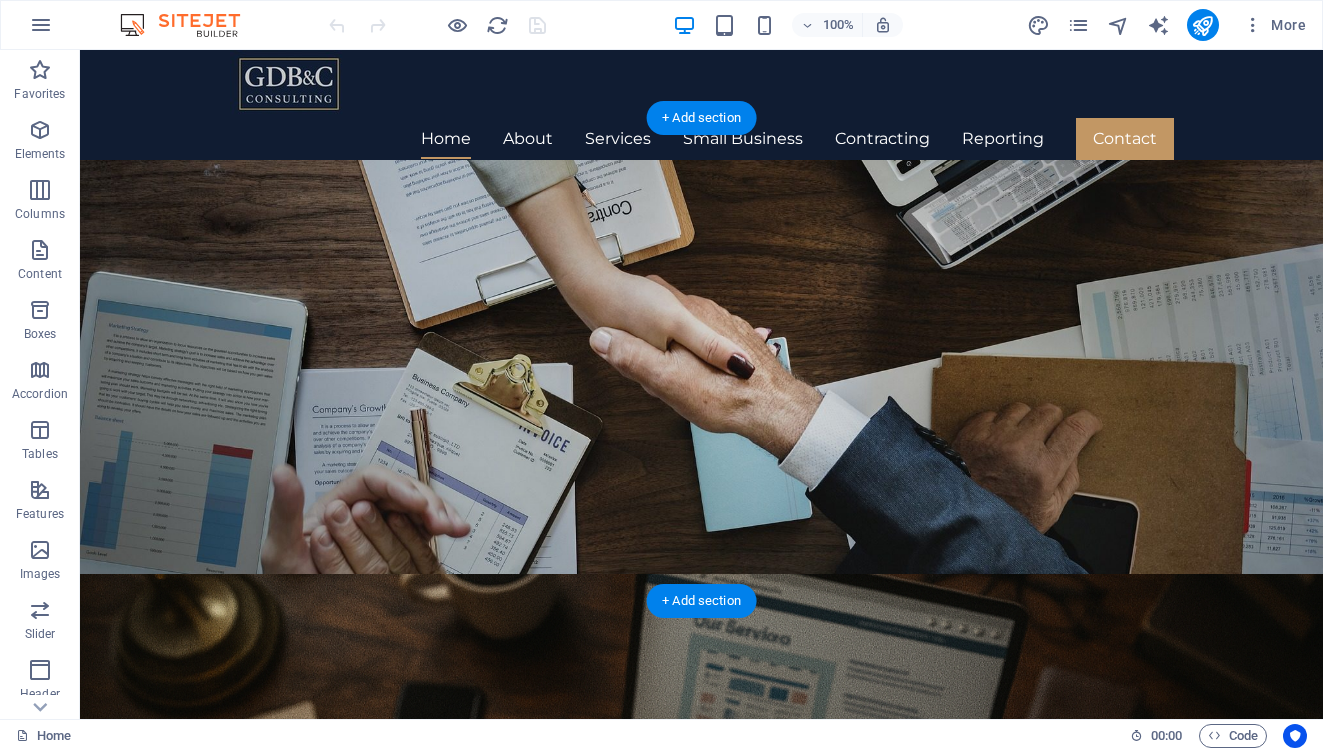 click at bounding box center (701, 853) 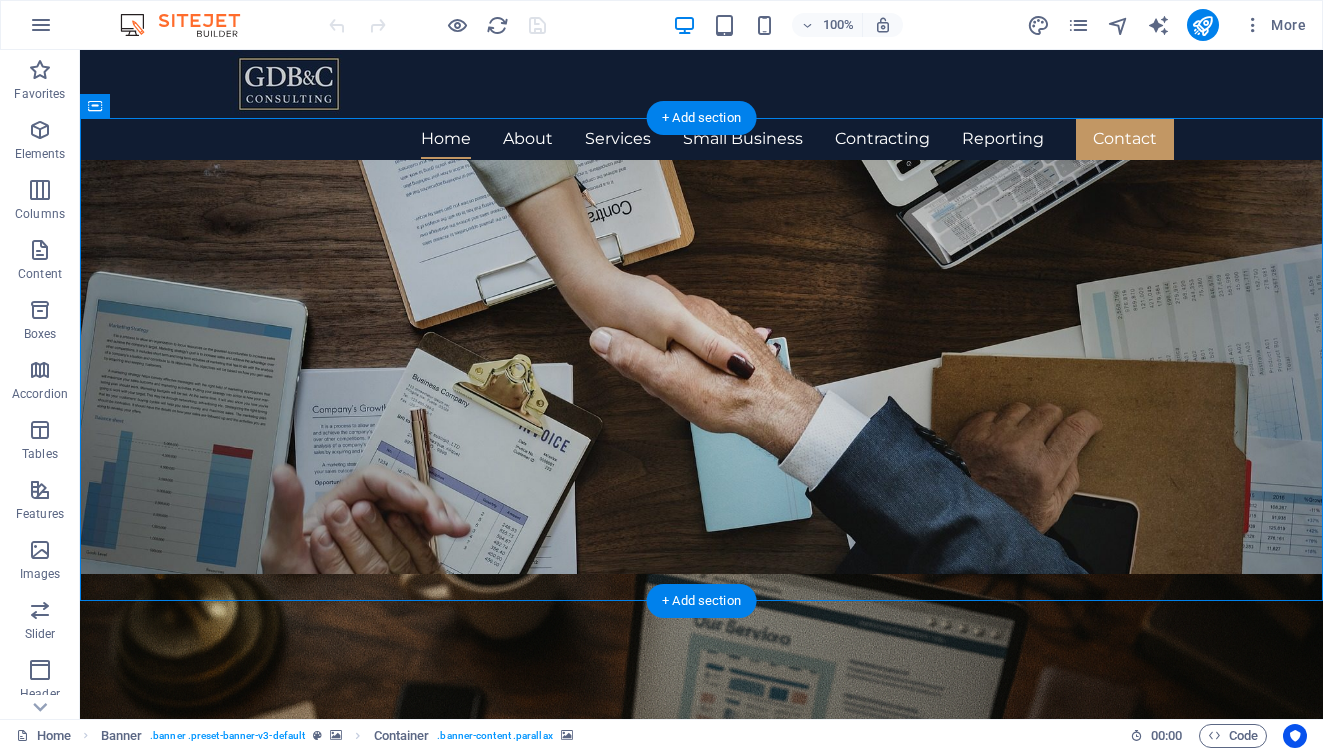 click at bounding box center (701, 853) 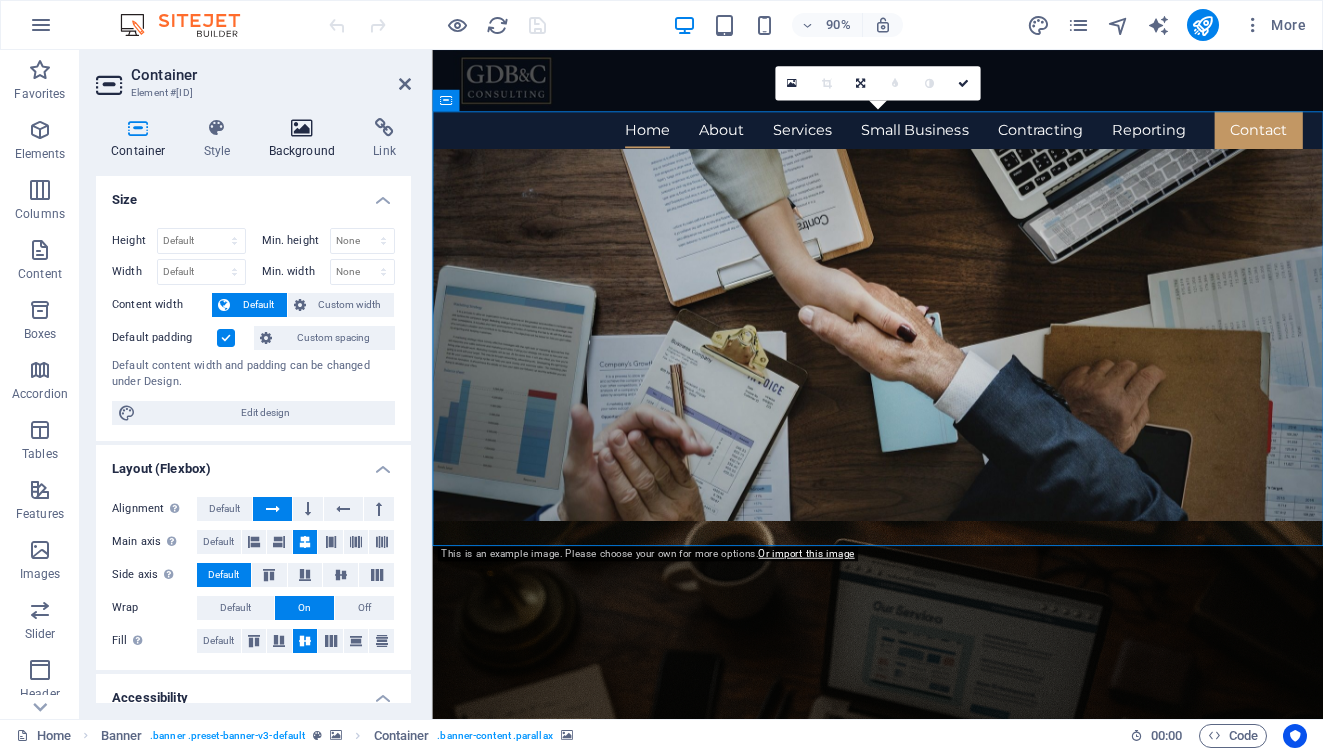 click on "Background" at bounding box center (306, 139) 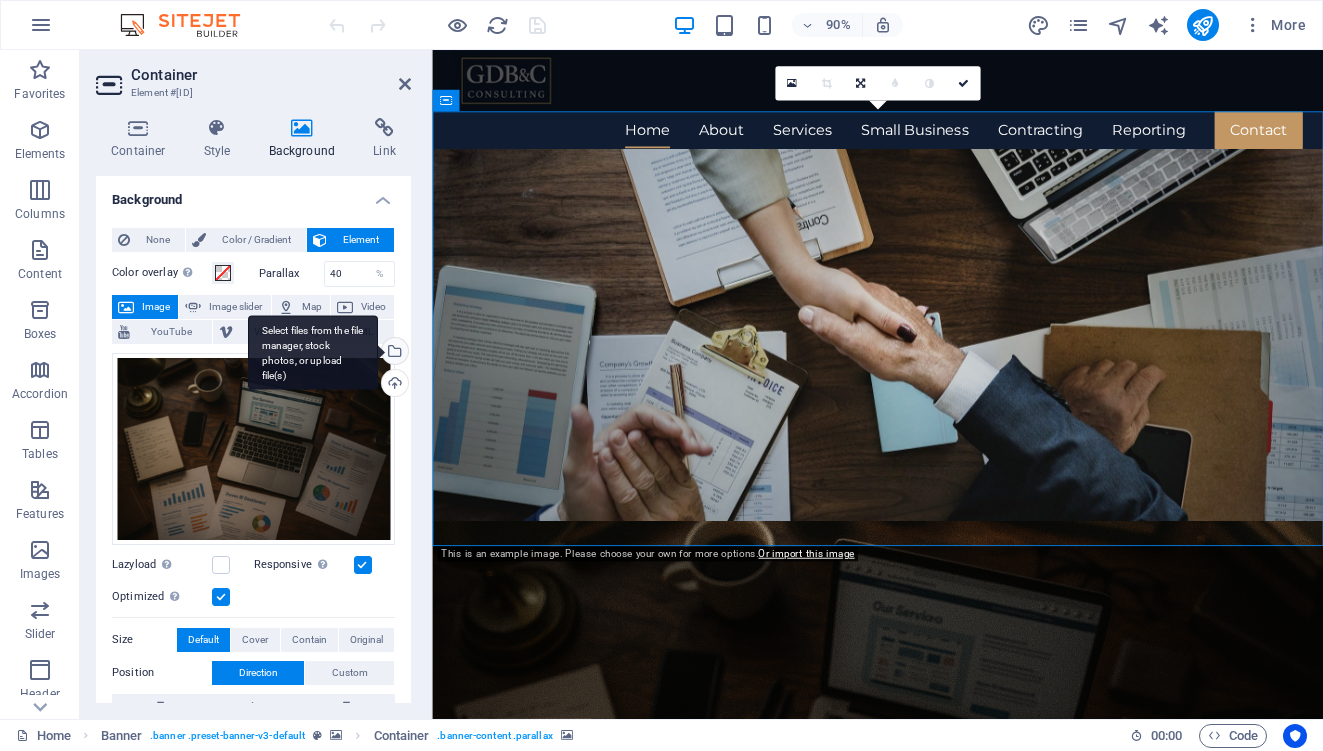 click on "Select files from the file manager, stock photos, or upload file(s)" at bounding box center (393, 353) 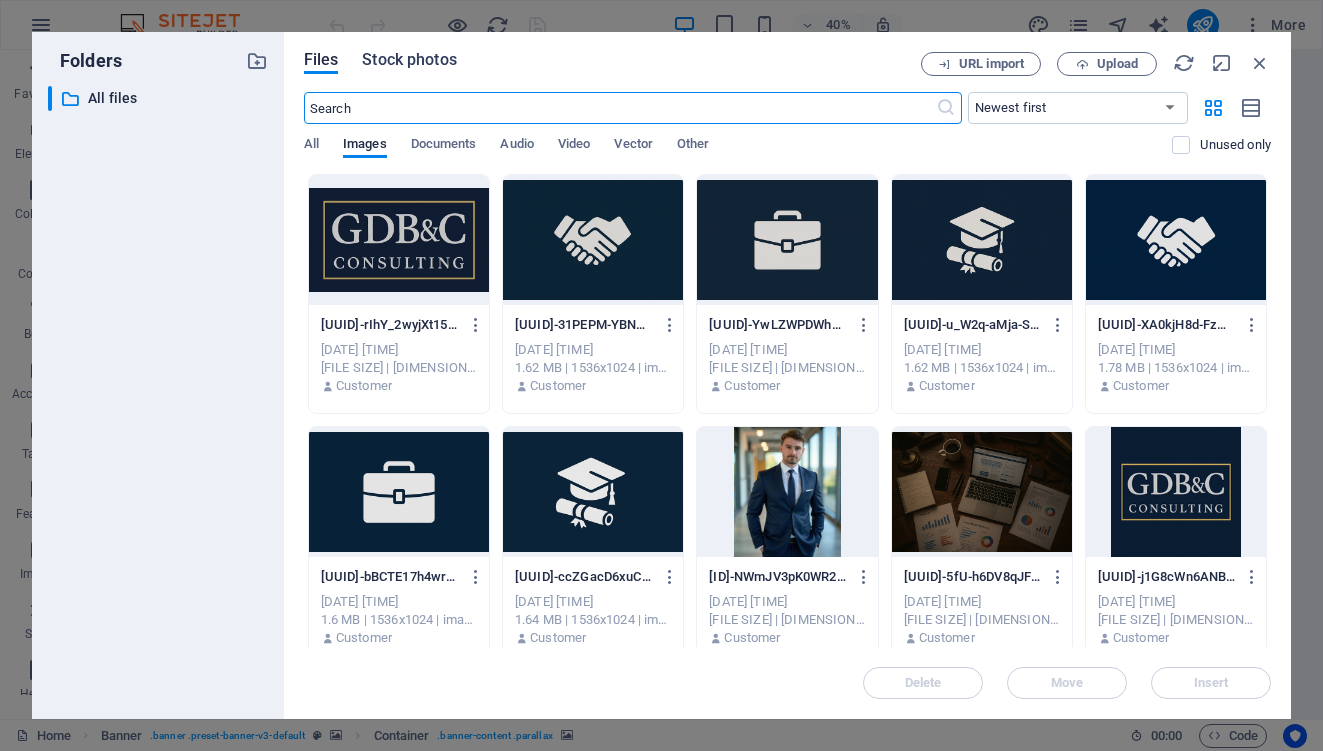 click on "Stock photos" at bounding box center (409, 60) 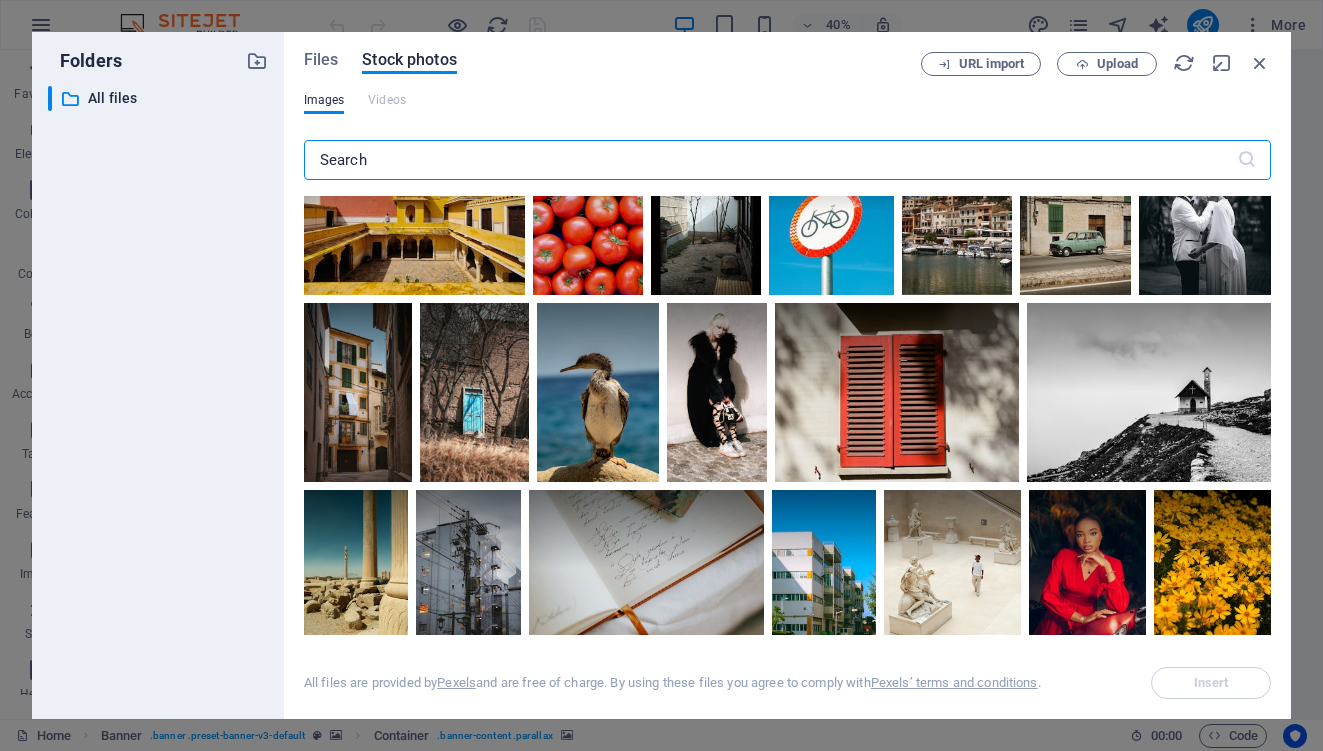 scroll, scrollTop: 538, scrollLeft: 0, axis: vertical 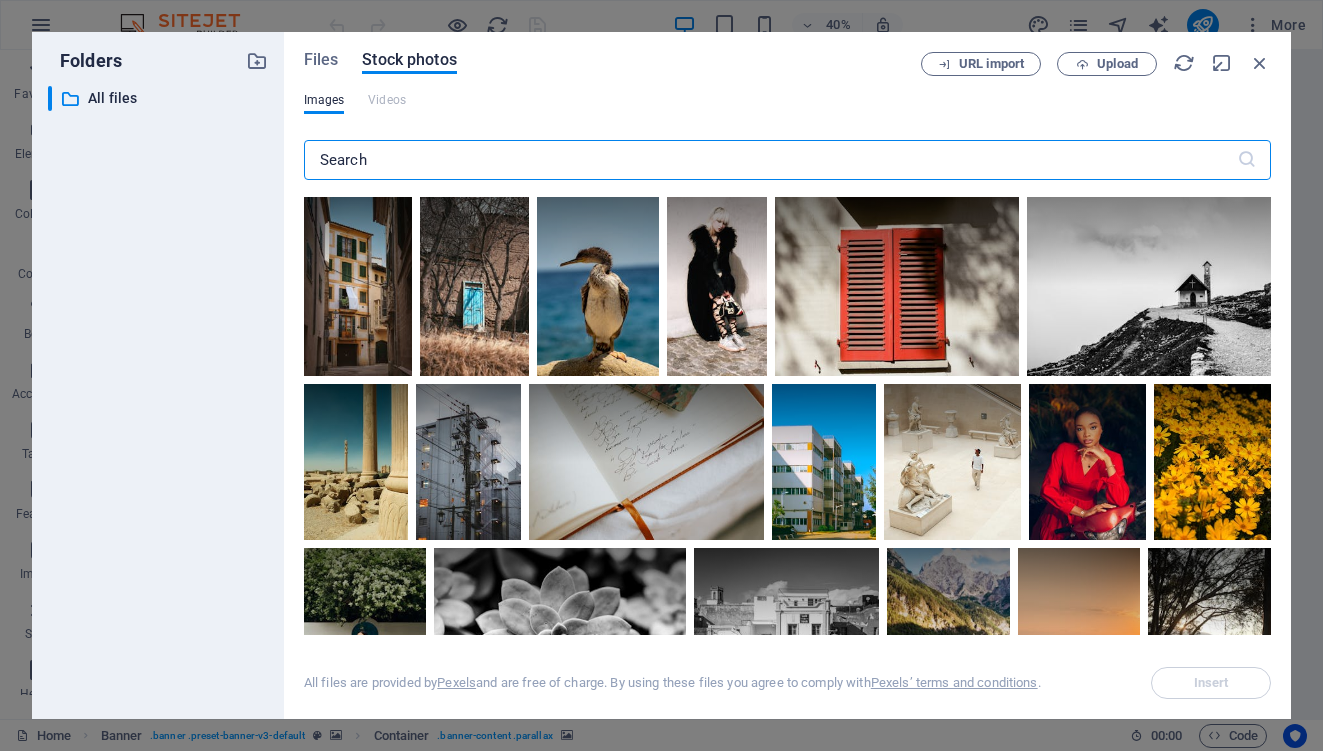 click at bounding box center [770, 160] 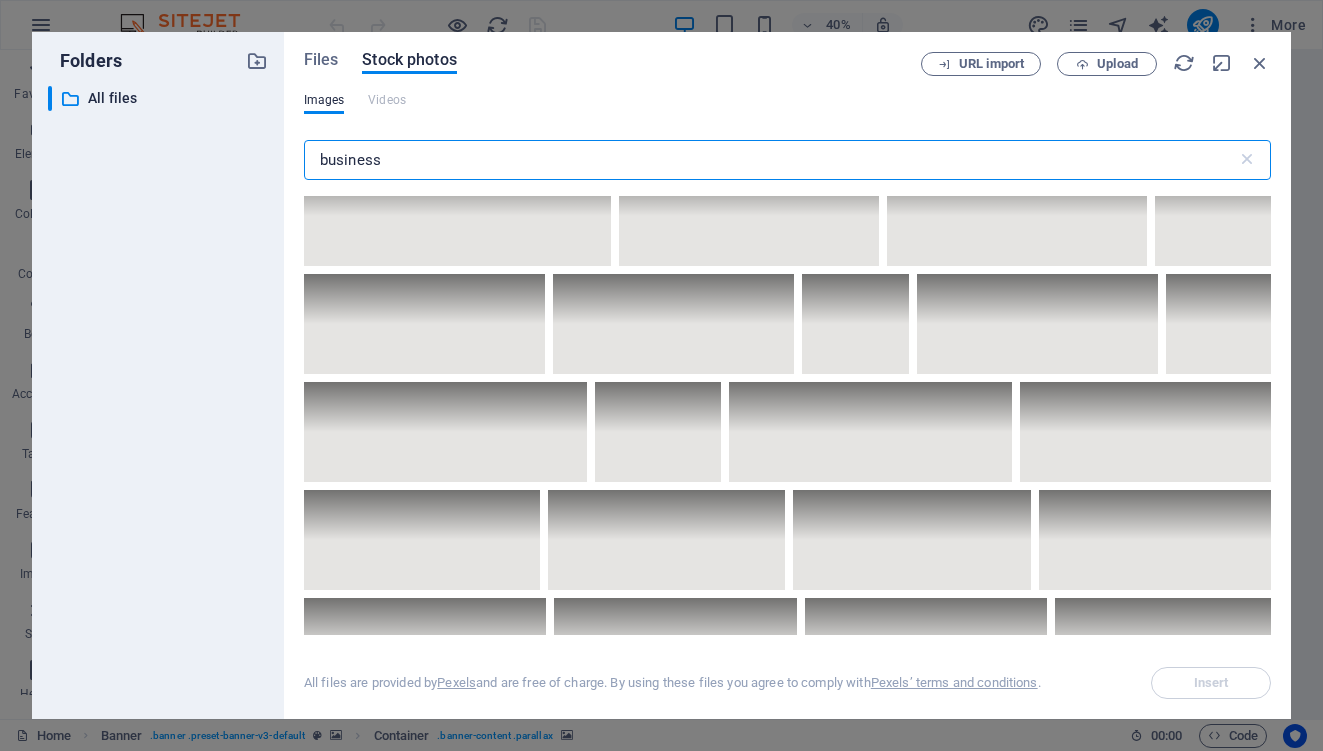 scroll, scrollTop: 6714, scrollLeft: 0, axis: vertical 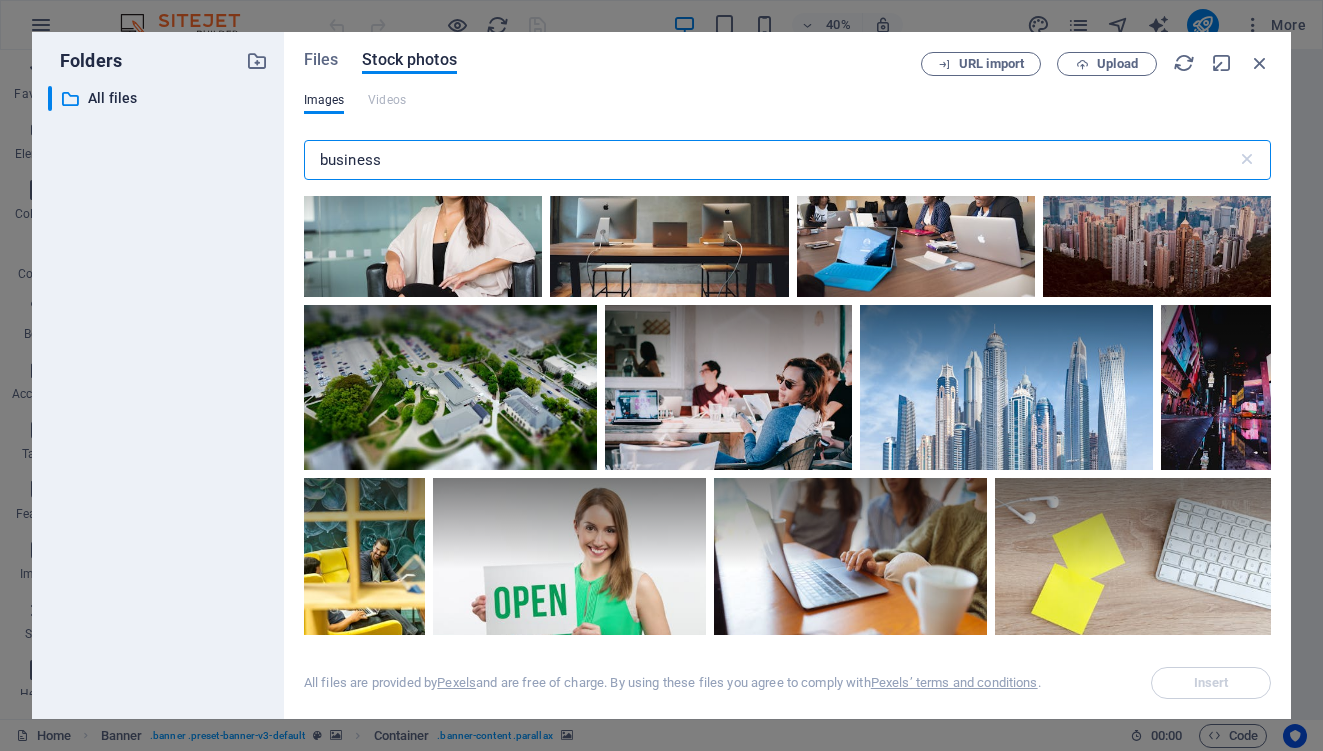 drag, startPoint x: 413, startPoint y: 152, endPoint x: 247, endPoint y: 147, distance: 166.07529 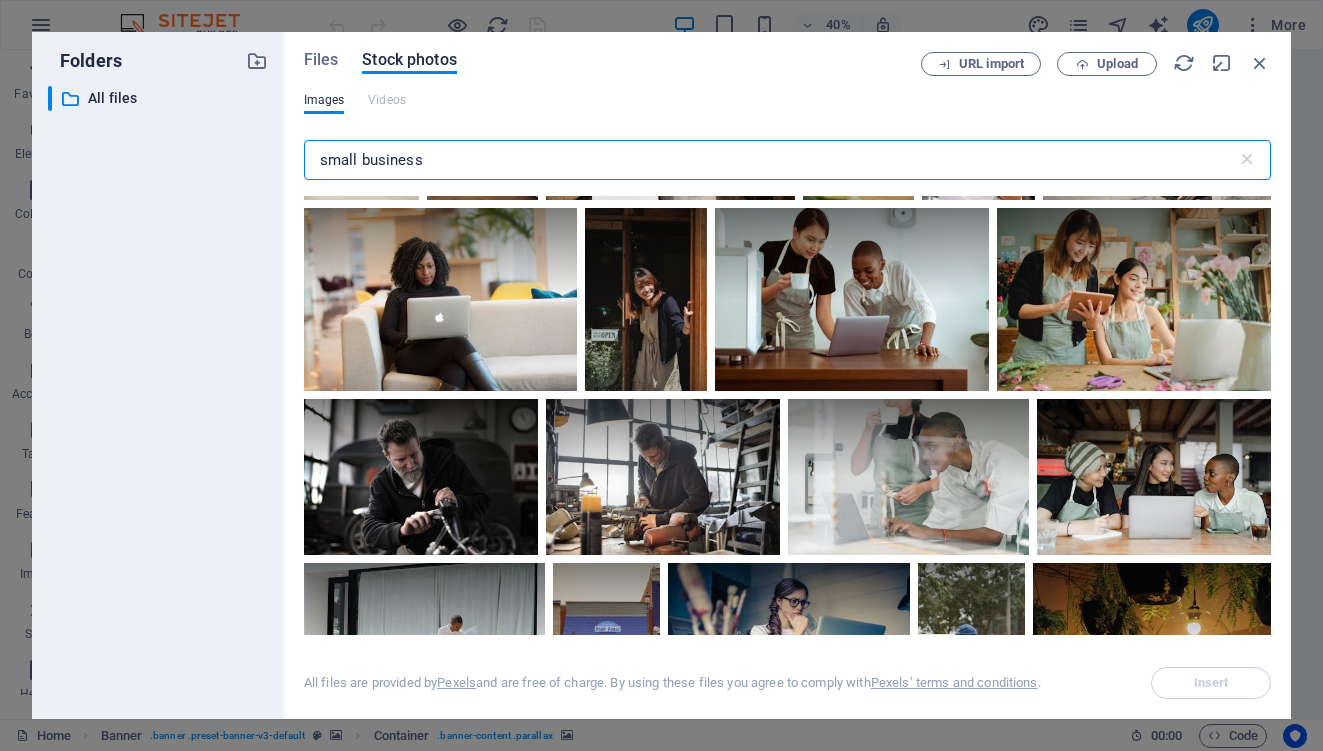 scroll, scrollTop: 3486, scrollLeft: 0, axis: vertical 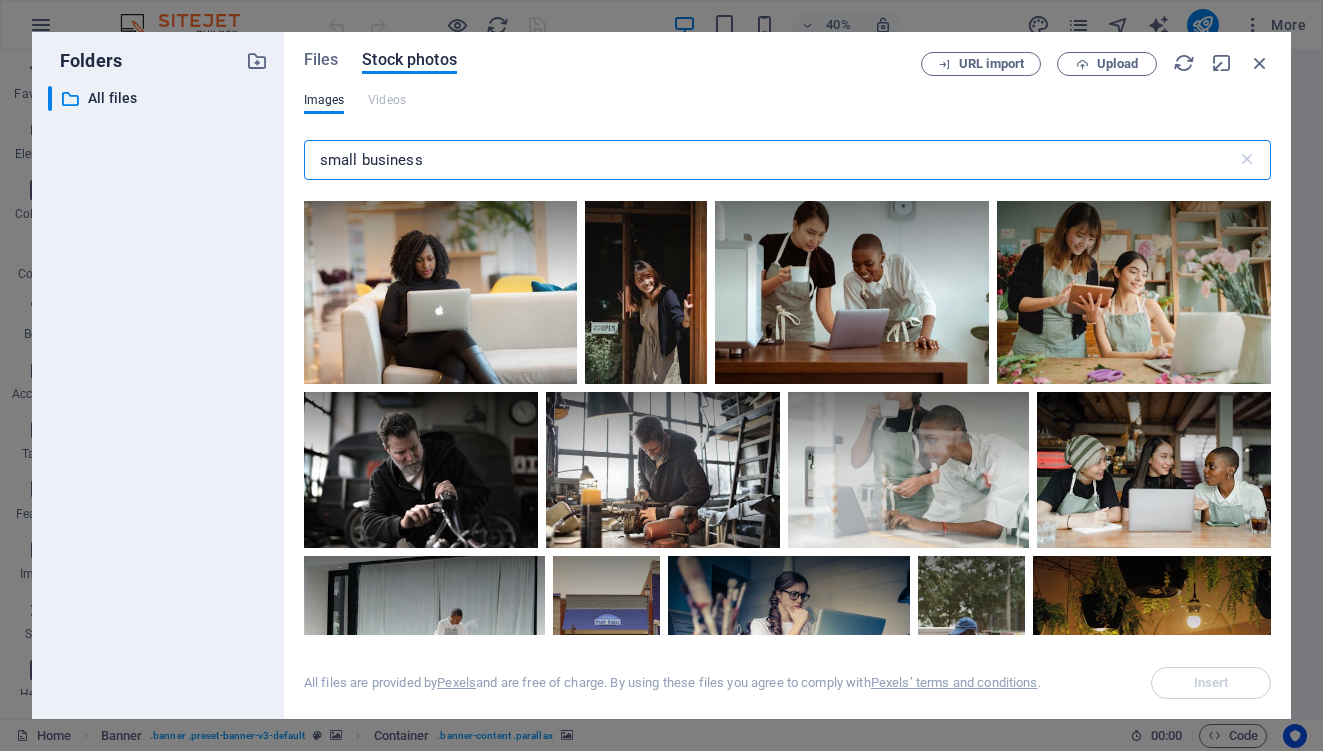drag, startPoint x: 463, startPoint y: 155, endPoint x: 326, endPoint y: 150, distance: 137.09122 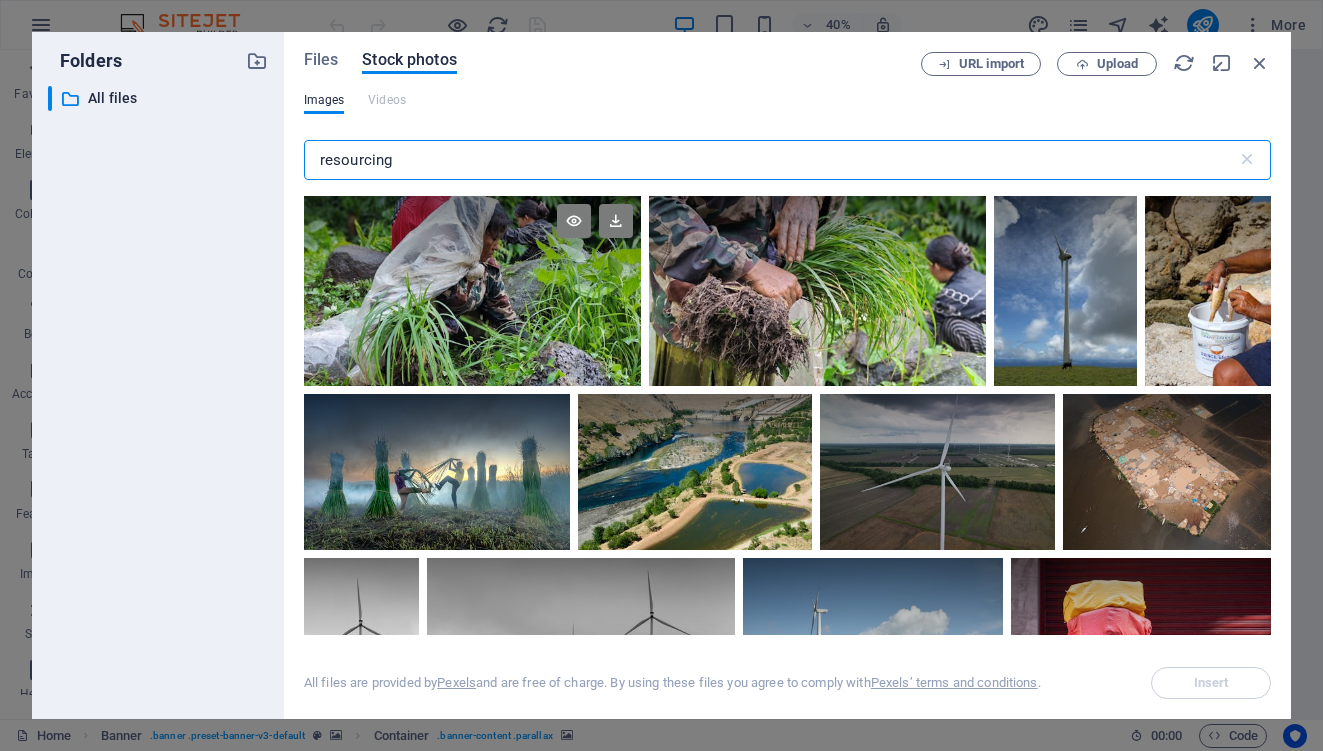 scroll, scrollTop: 559, scrollLeft: 0, axis: vertical 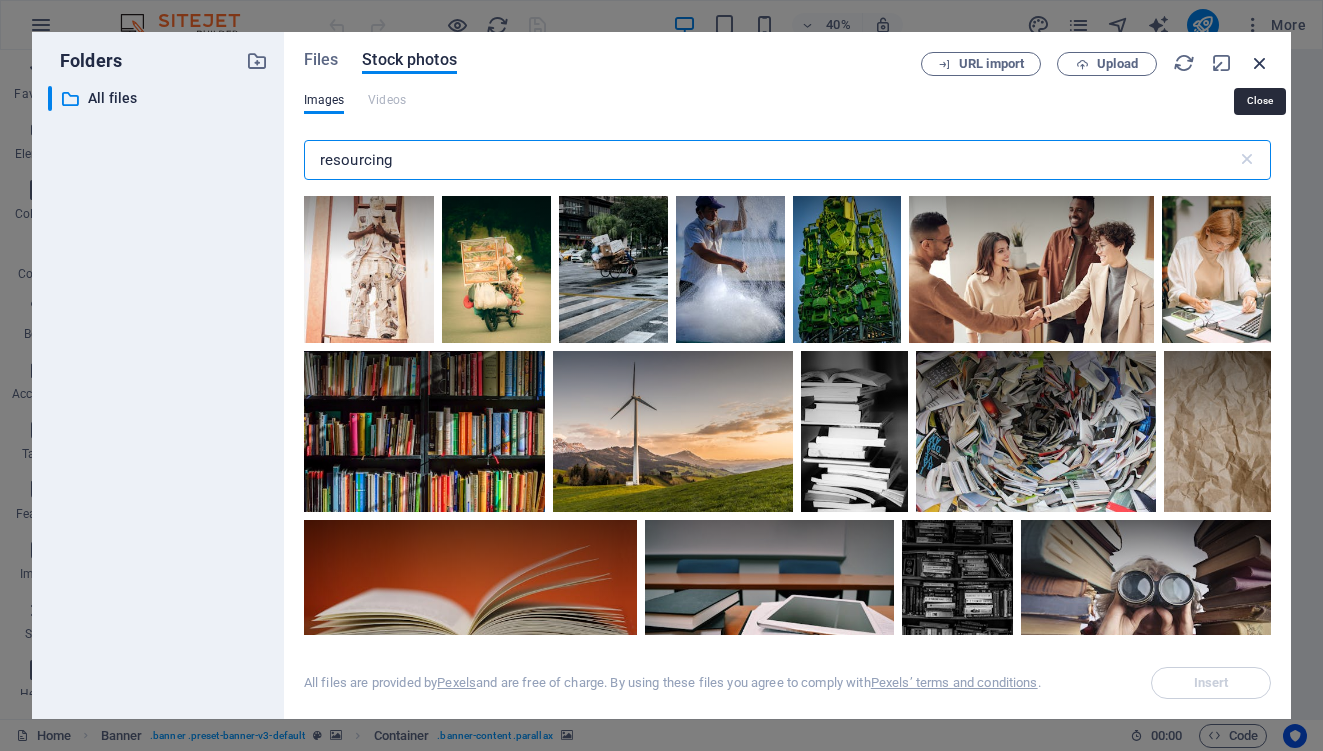 type on "resourcing" 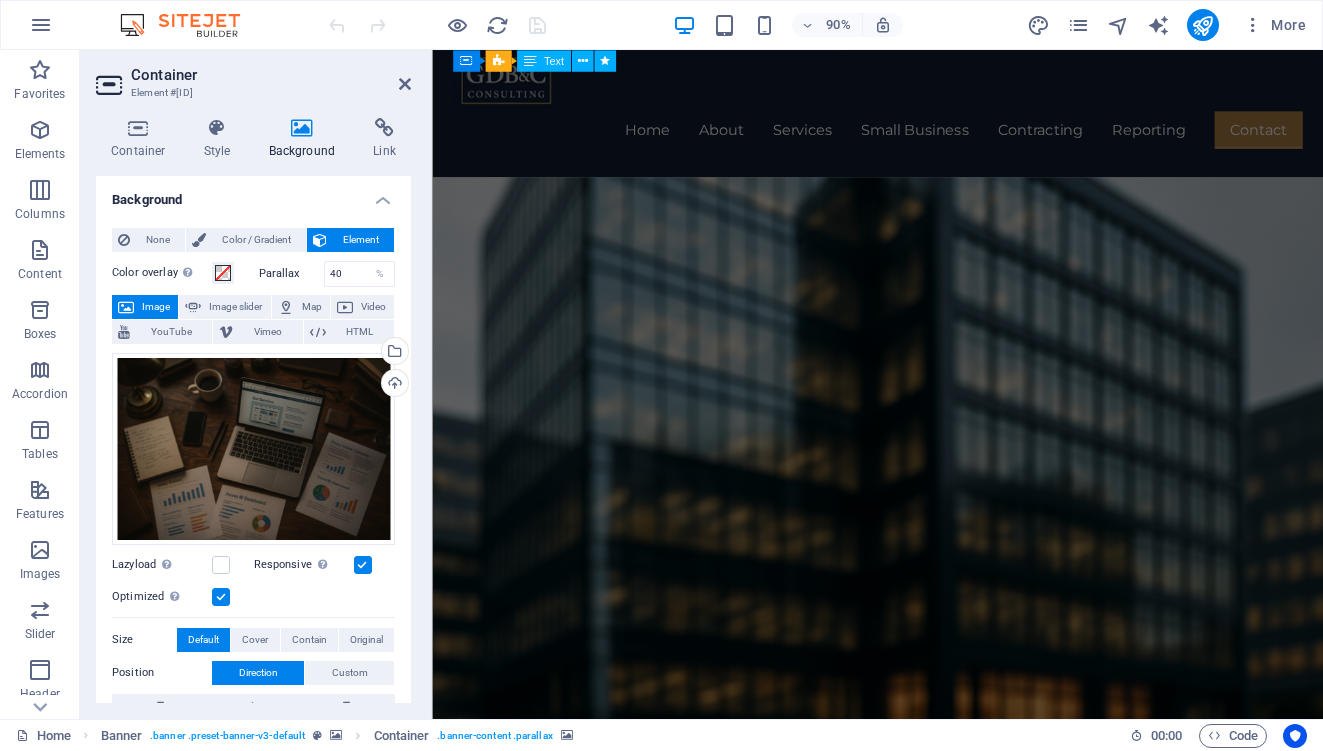 scroll, scrollTop: 2734, scrollLeft: 0, axis: vertical 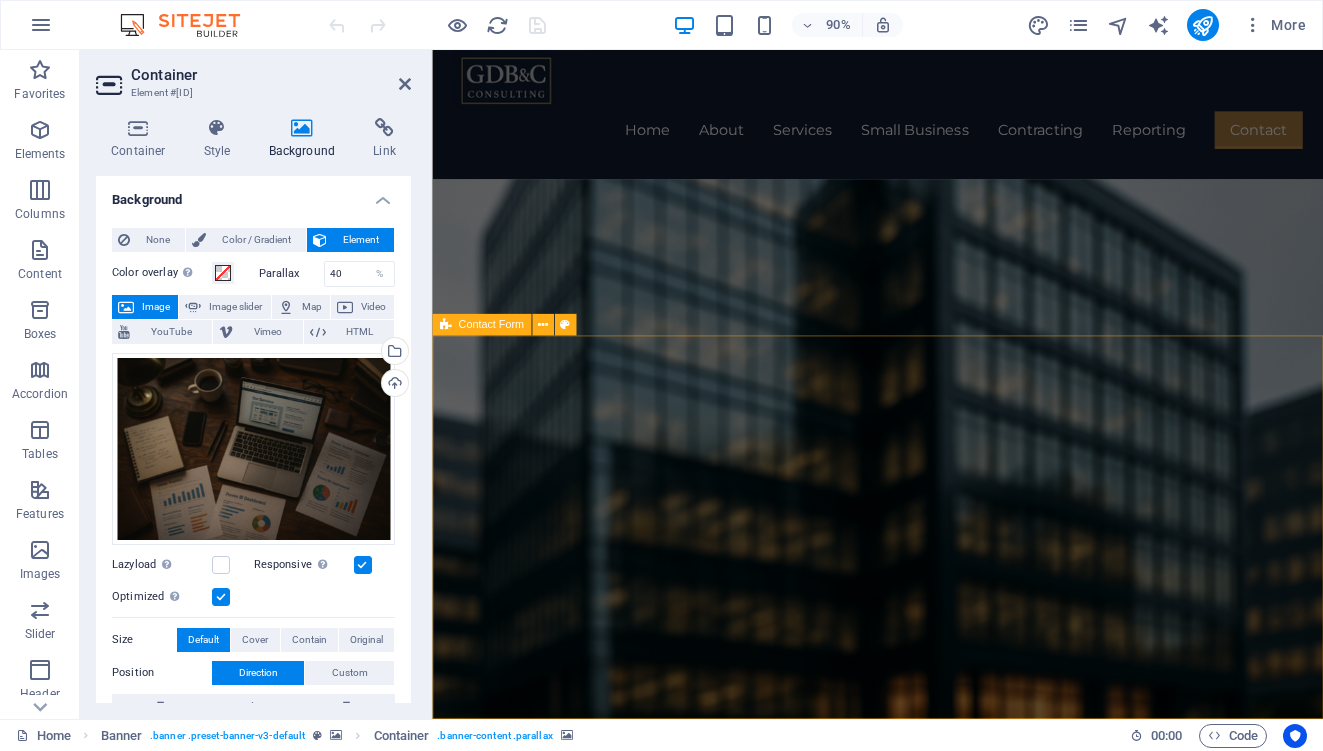 click on "Unreadable? Load new Submit" at bounding box center (927, 3631) 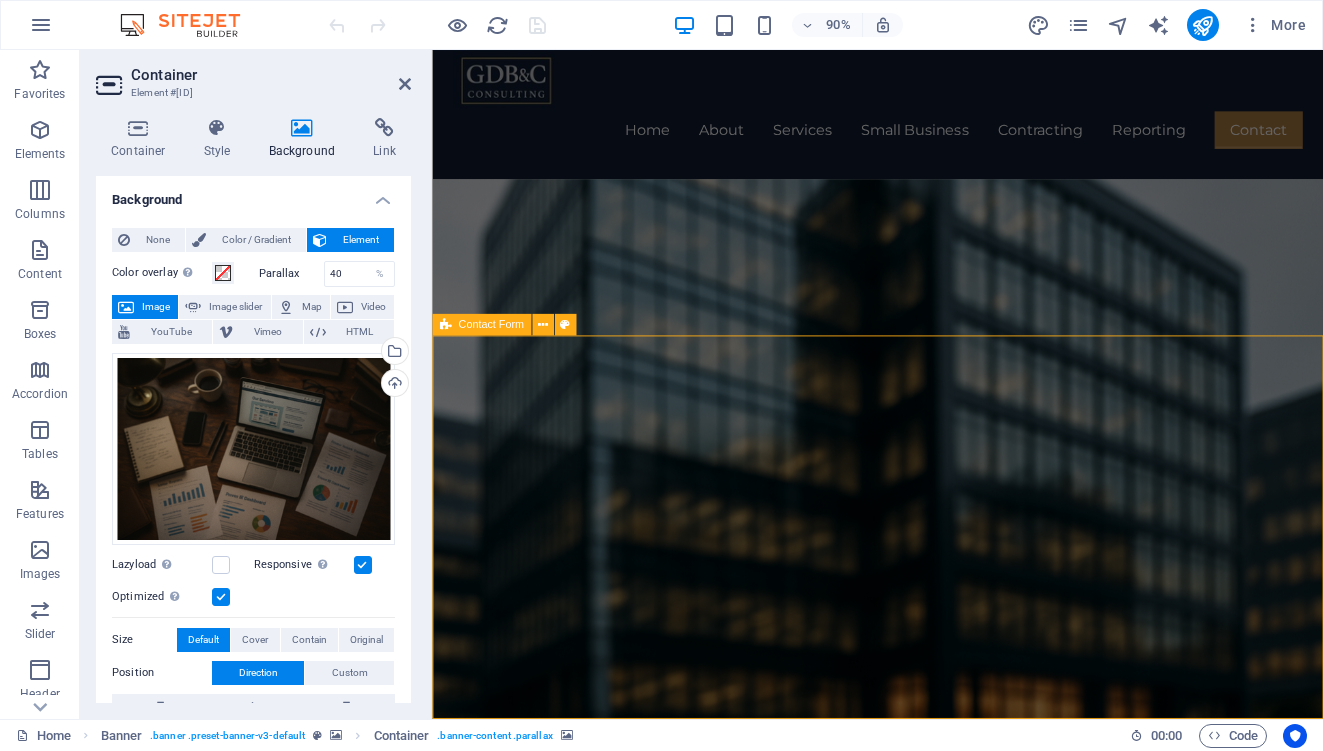 click on "Unreadable? Load new Submit" at bounding box center (927, 3631) 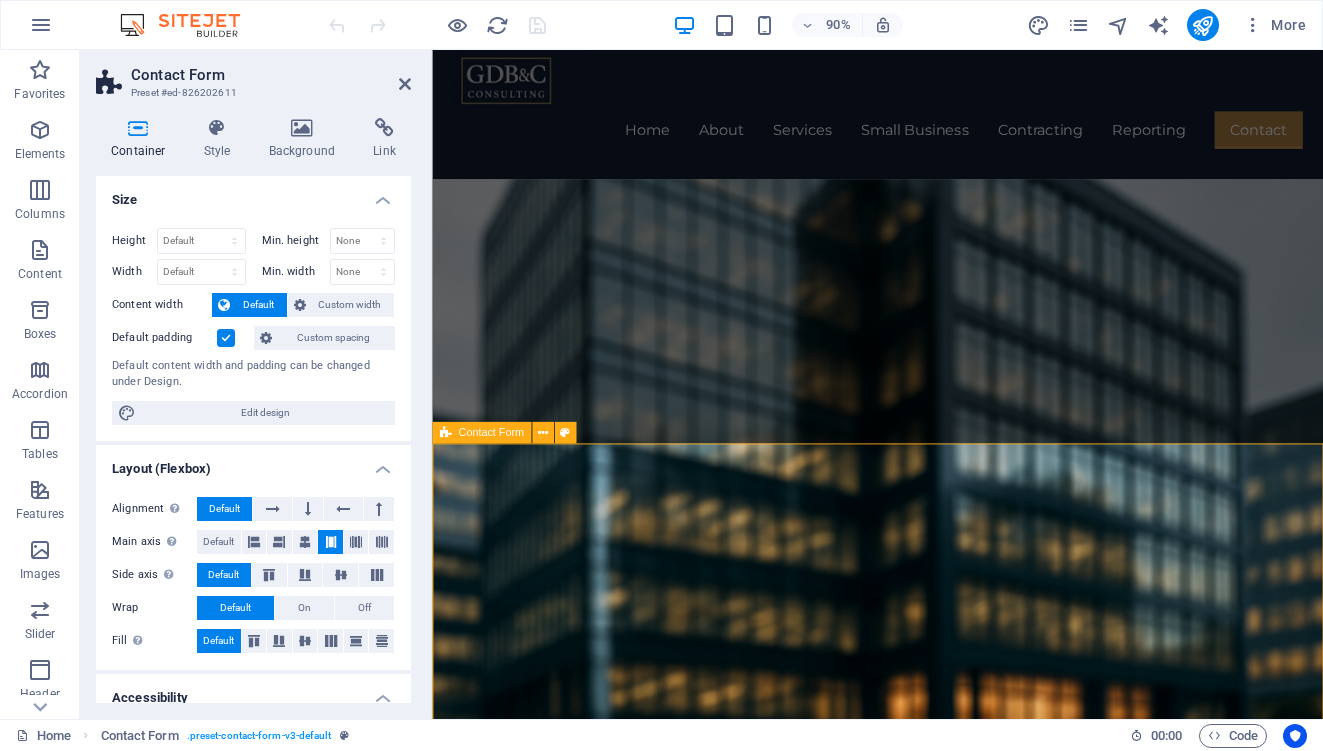 scroll, scrollTop: 2614, scrollLeft: 0, axis: vertical 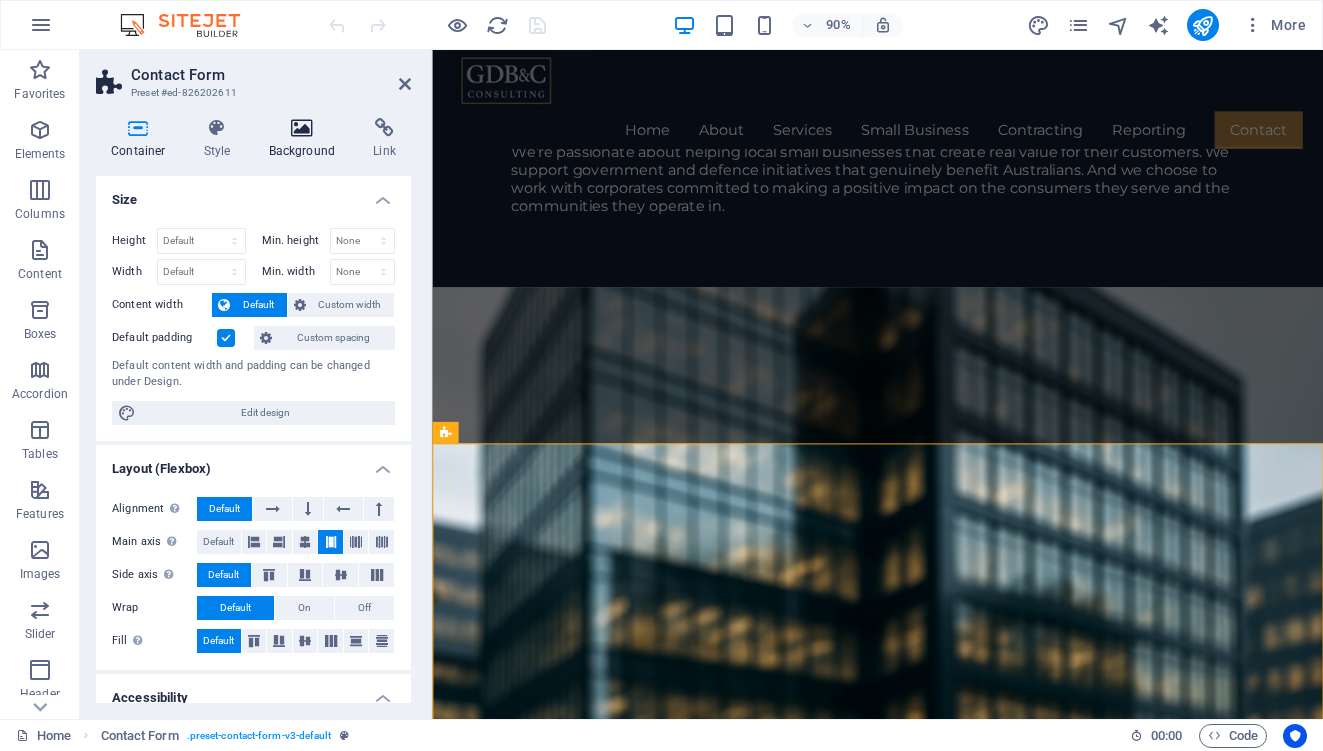 click on "Background" at bounding box center (306, 139) 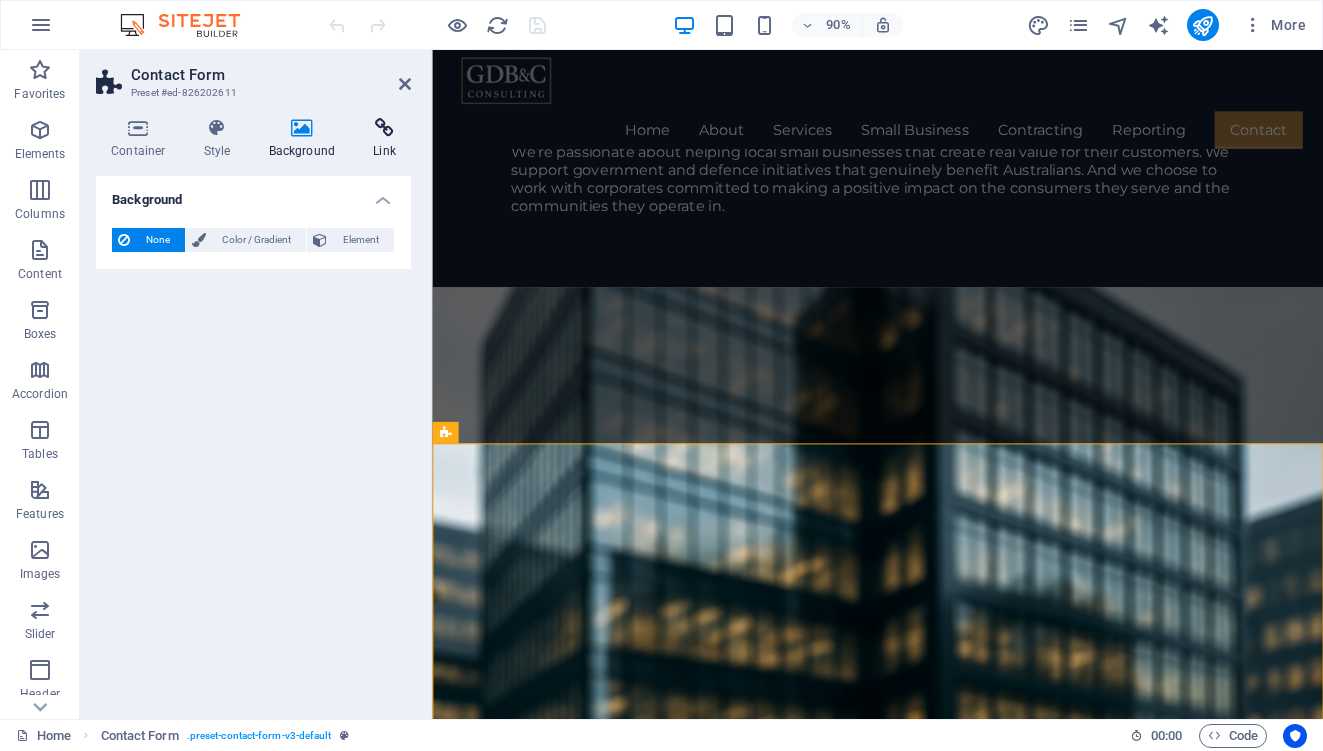 click at bounding box center [384, 128] 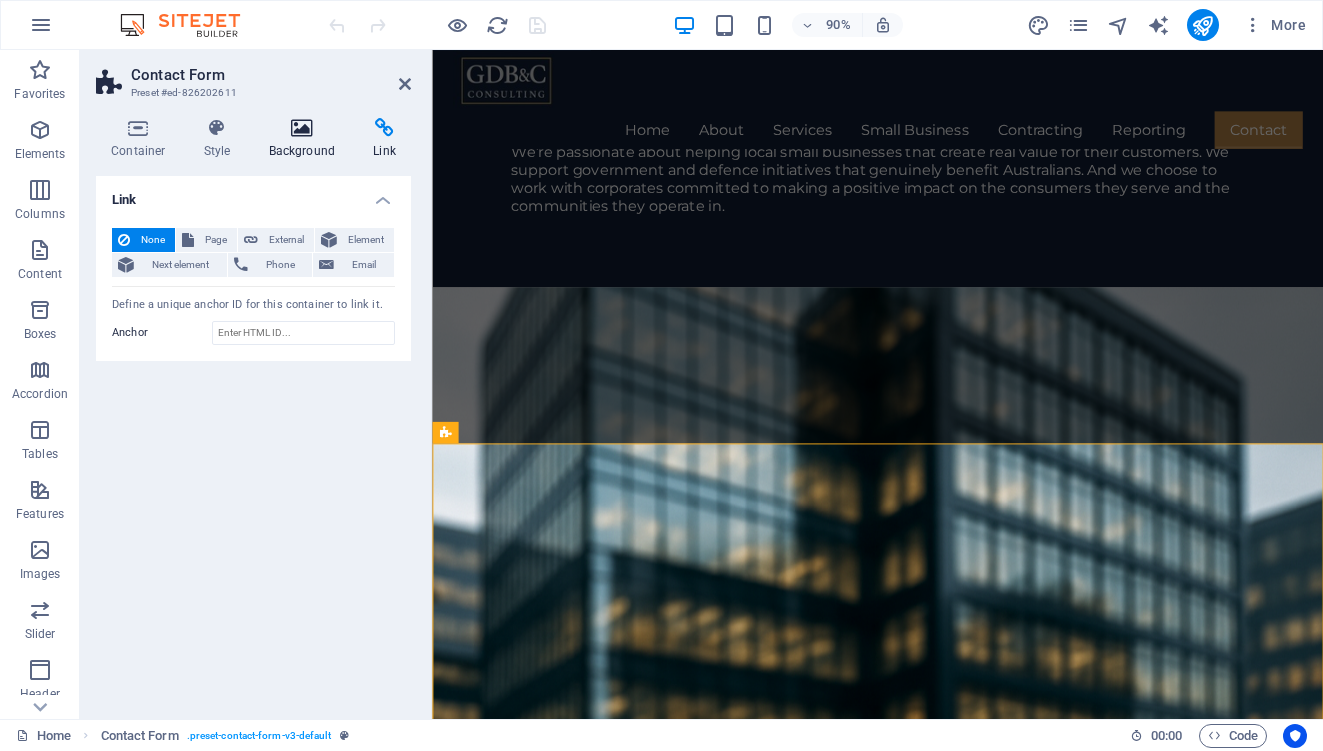 click at bounding box center (302, 128) 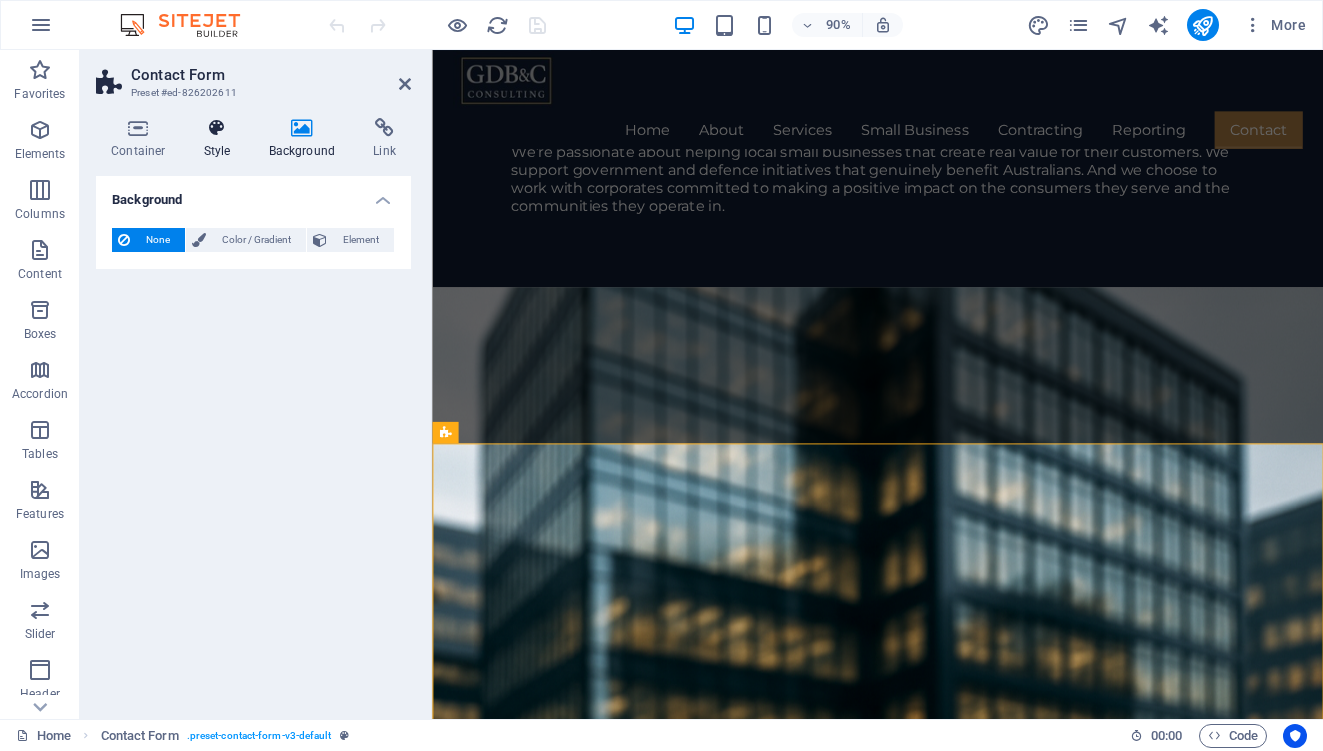 click on "Style" at bounding box center (221, 139) 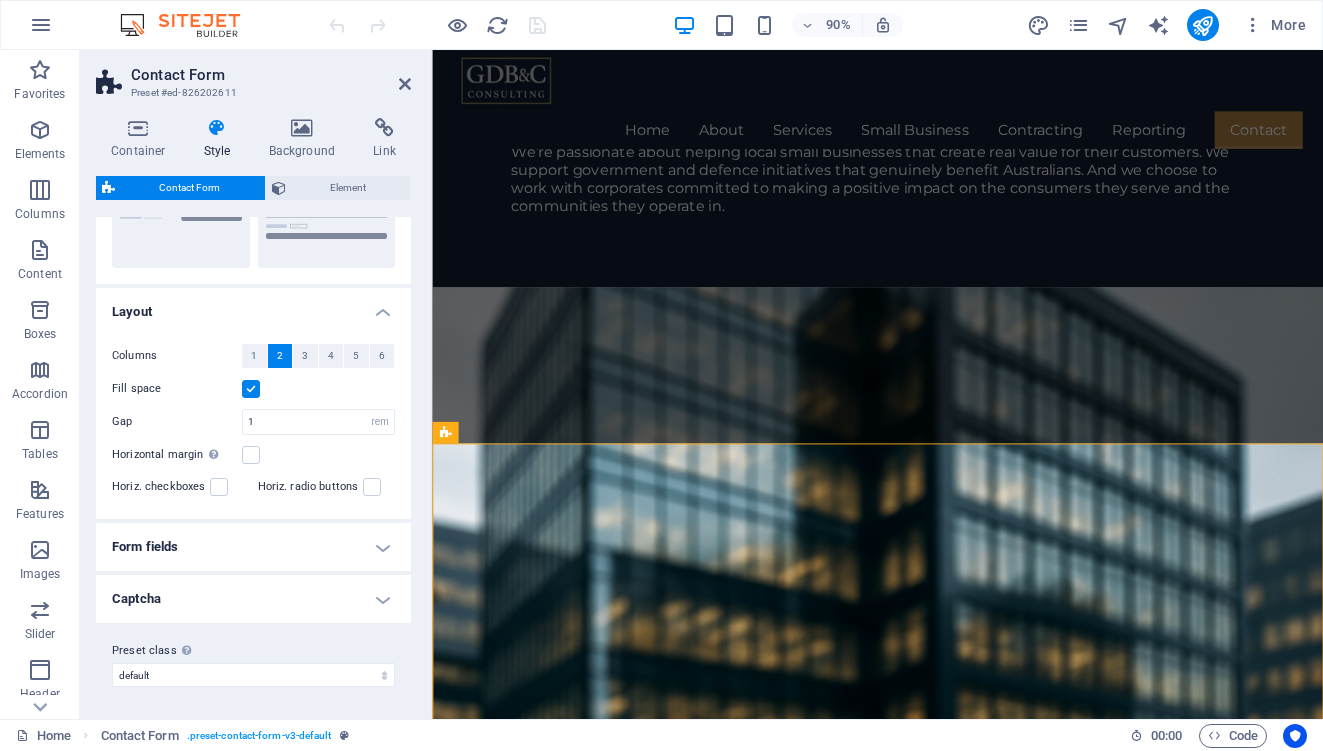 scroll, scrollTop: 272, scrollLeft: 0, axis: vertical 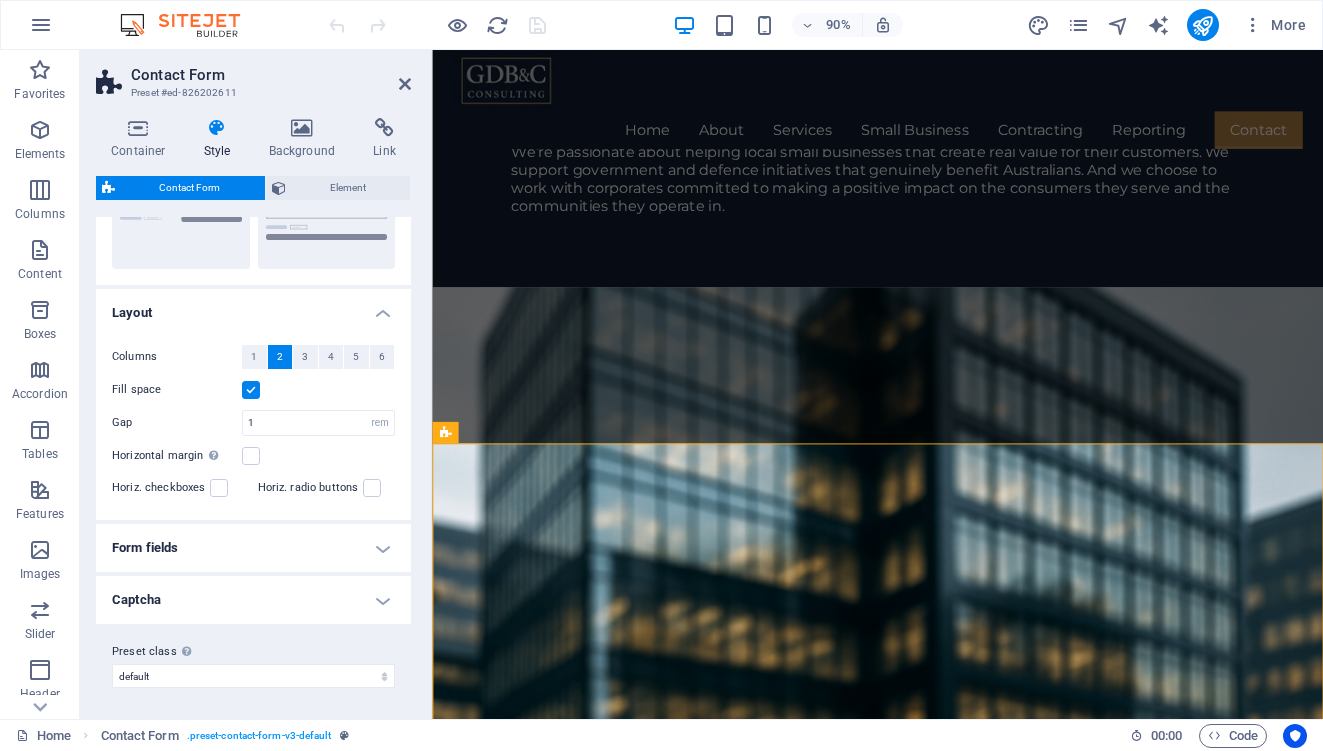 click on "Form fields" at bounding box center [253, 548] 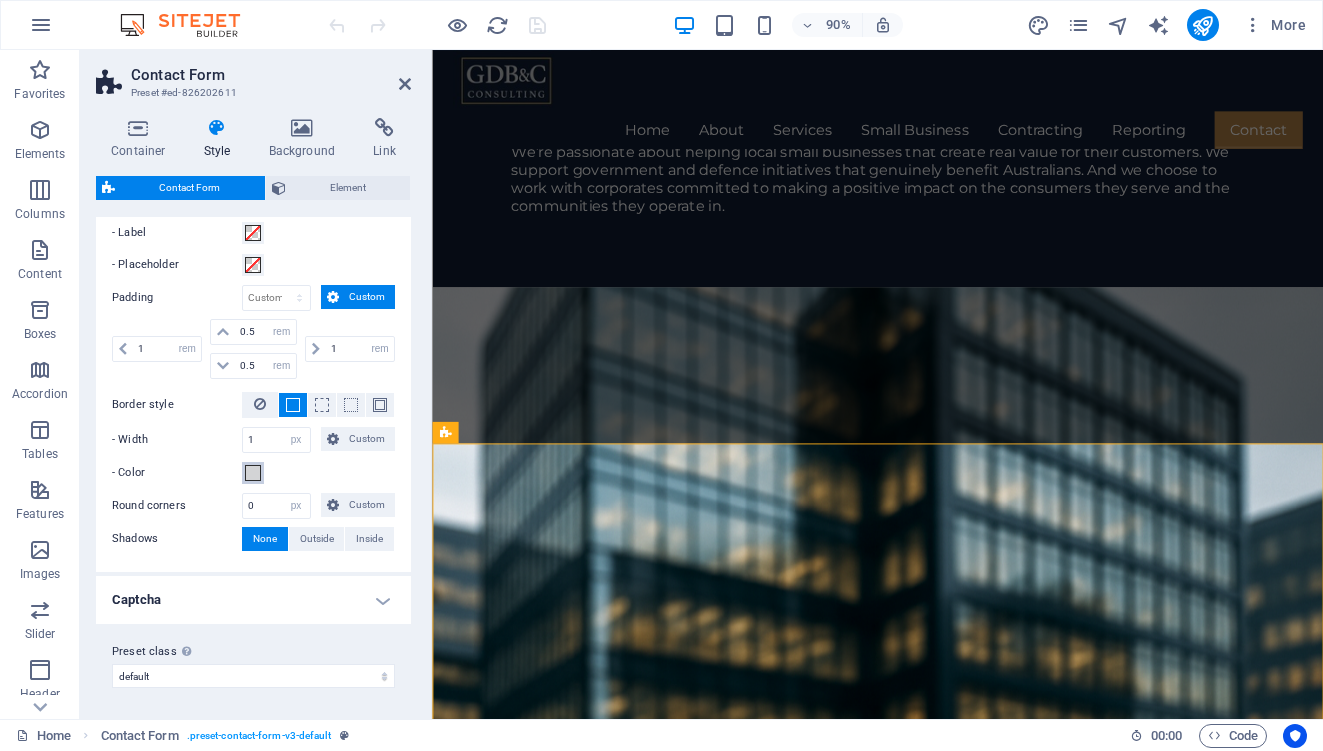 scroll, scrollTop: 768, scrollLeft: 0, axis: vertical 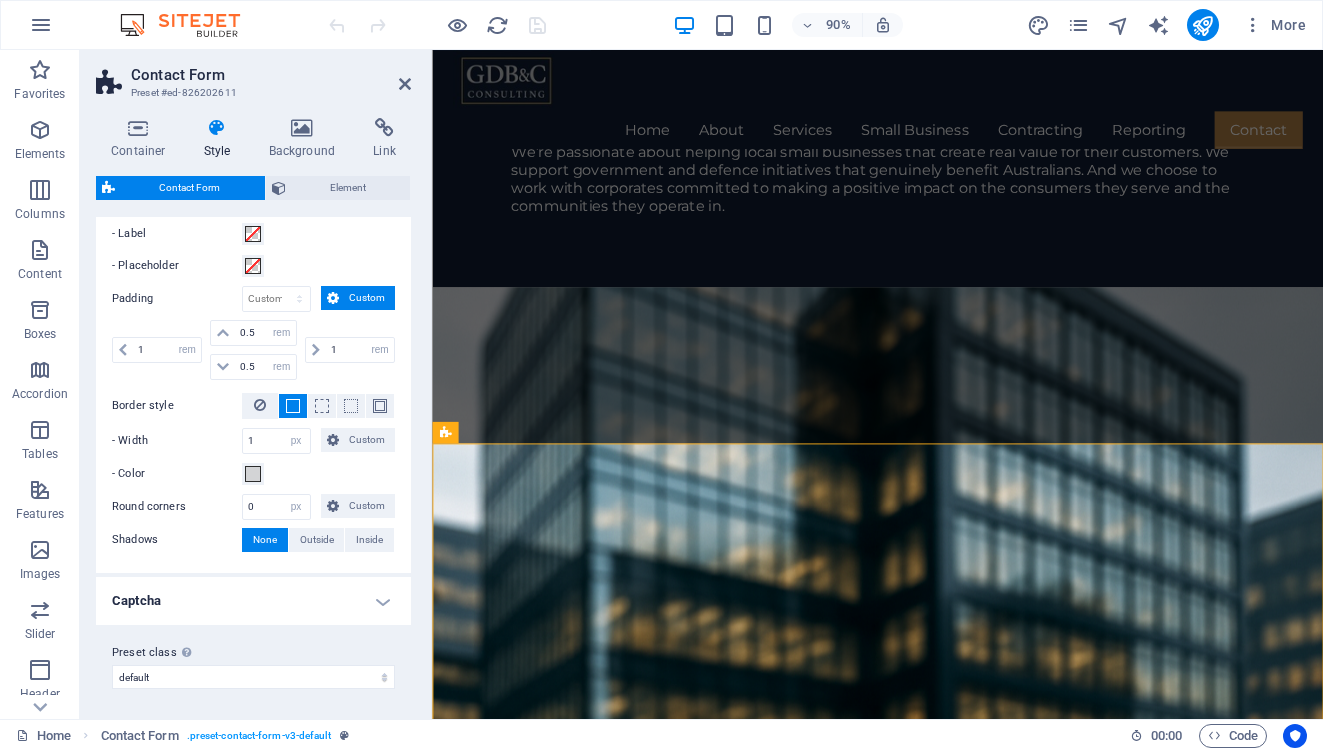 click on "Captcha" at bounding box center [253, 601] 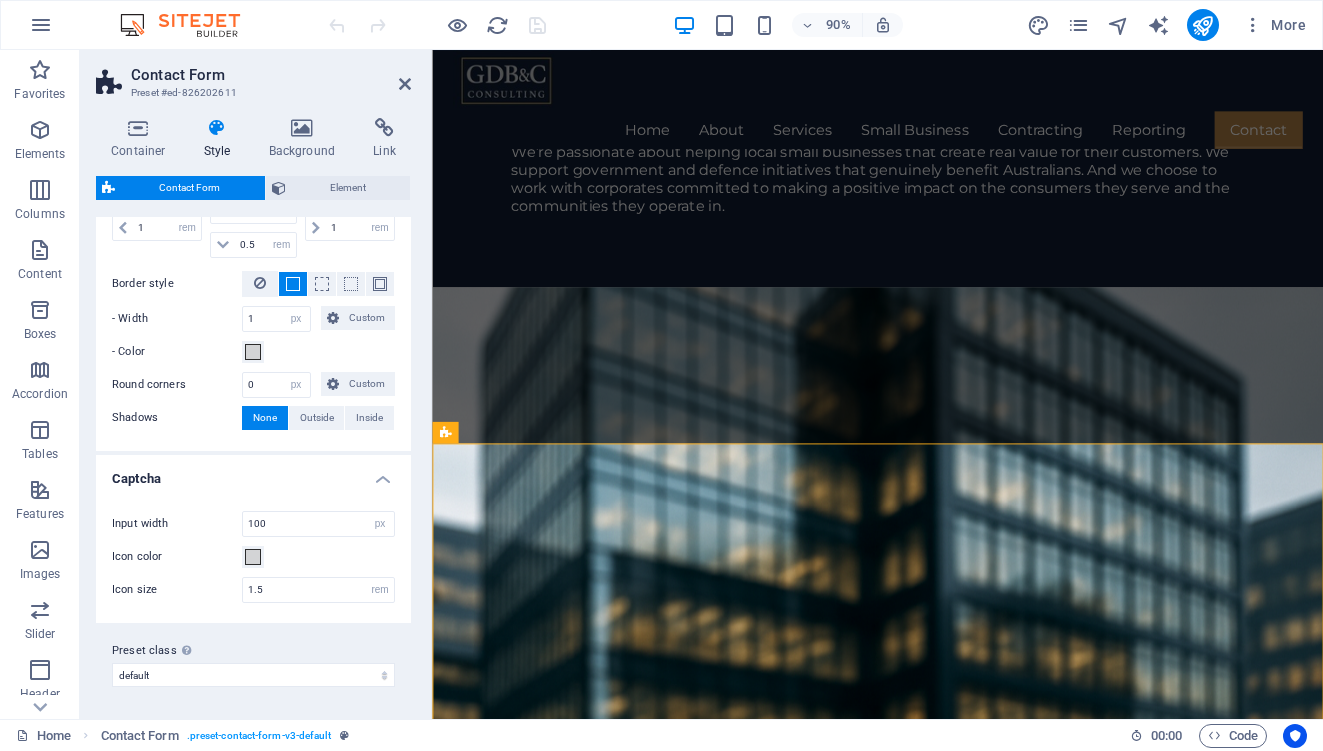 scroll, scrollTop: 888, scrollLeft: 0, axis: vertical 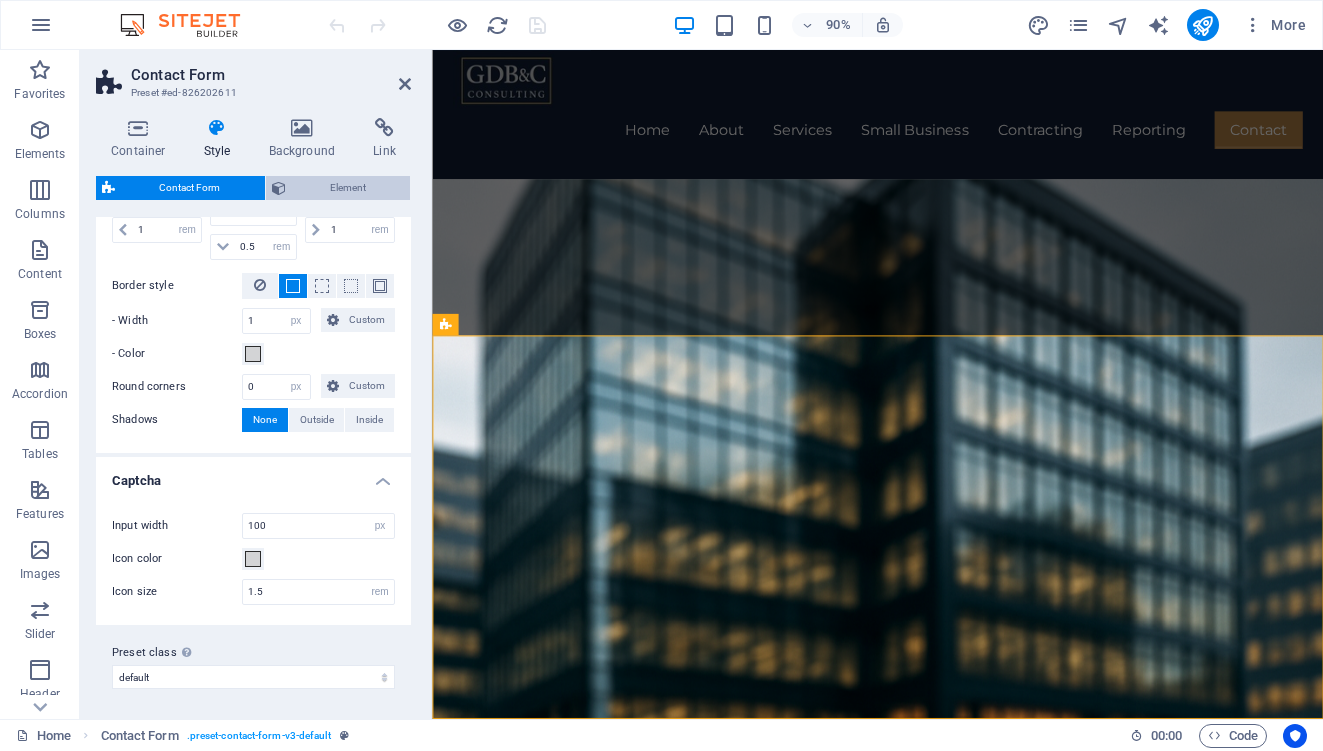 click on "Element" at bounding box center [348, 188] 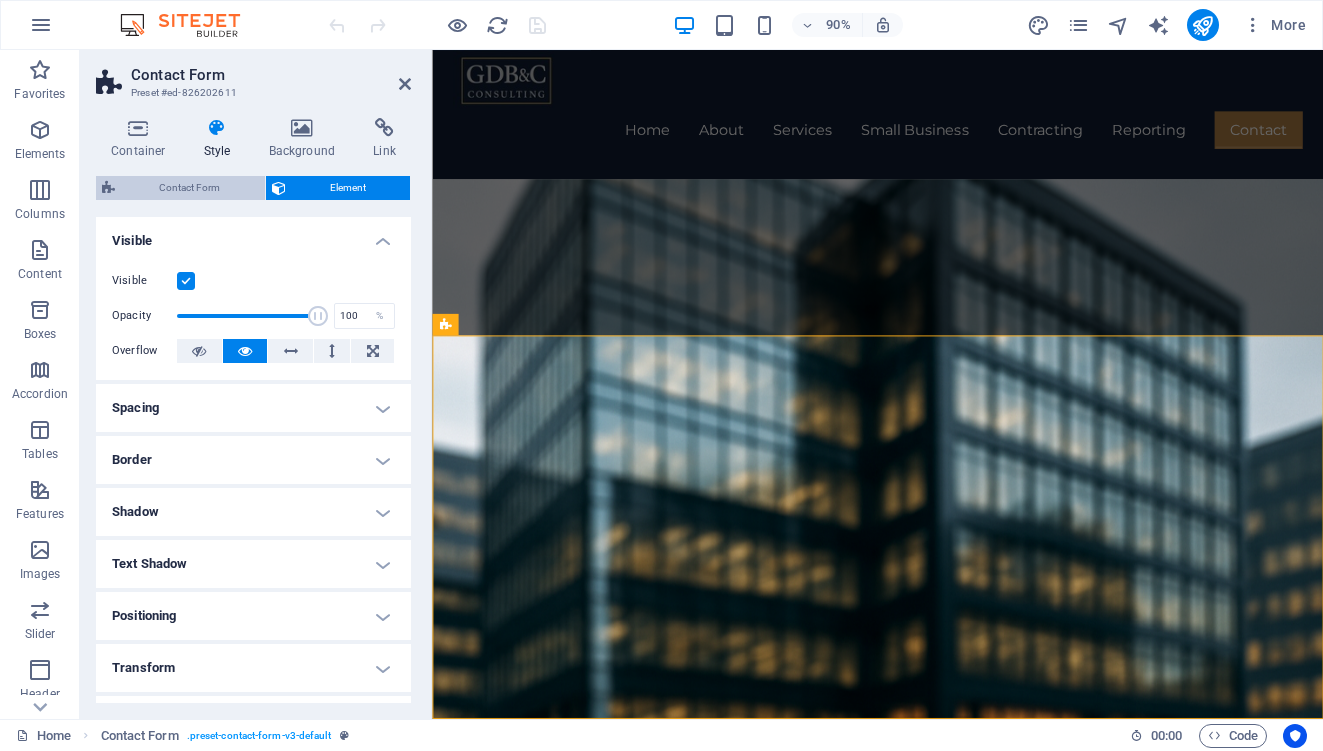 scroll, scrollTop: 0, scrollLeft: 0, axis: both 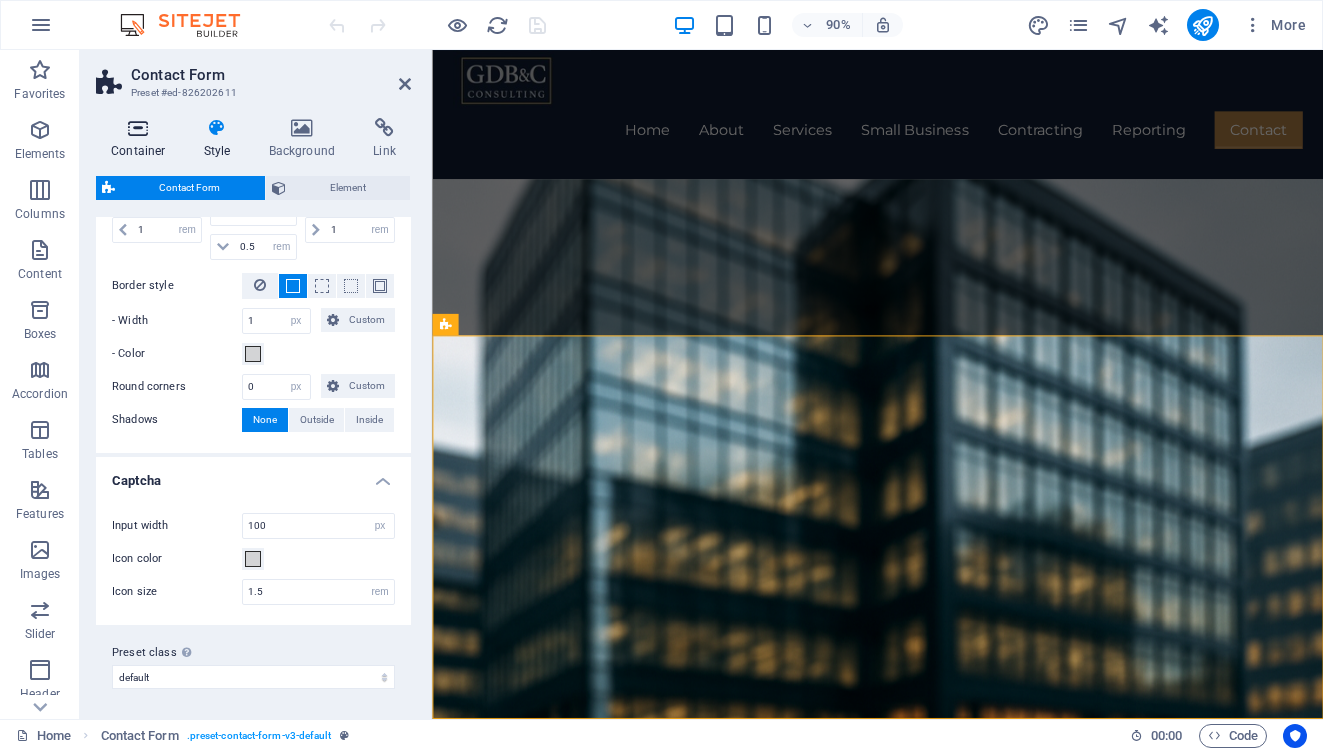 click on "Container" at bounding box center [142, 139] 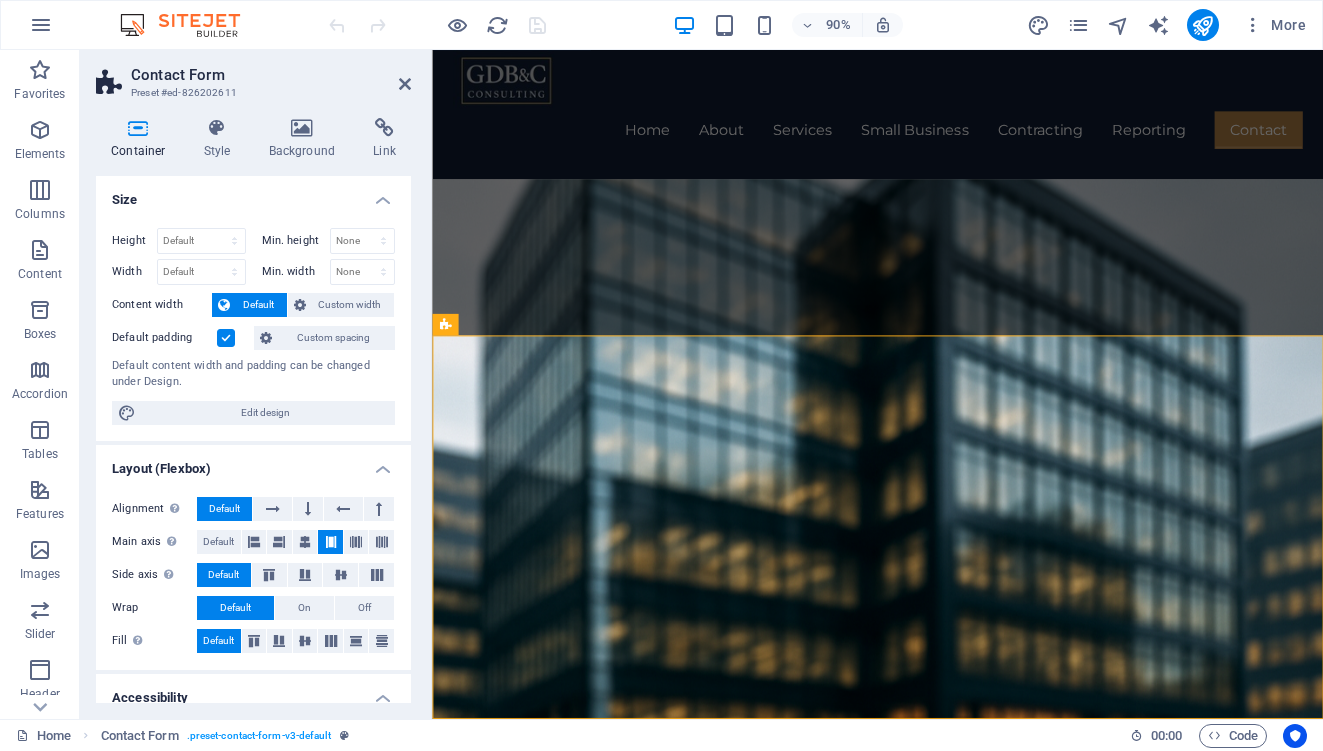scroll, scrollTop: 0, scrollLeft: 0, axis: both 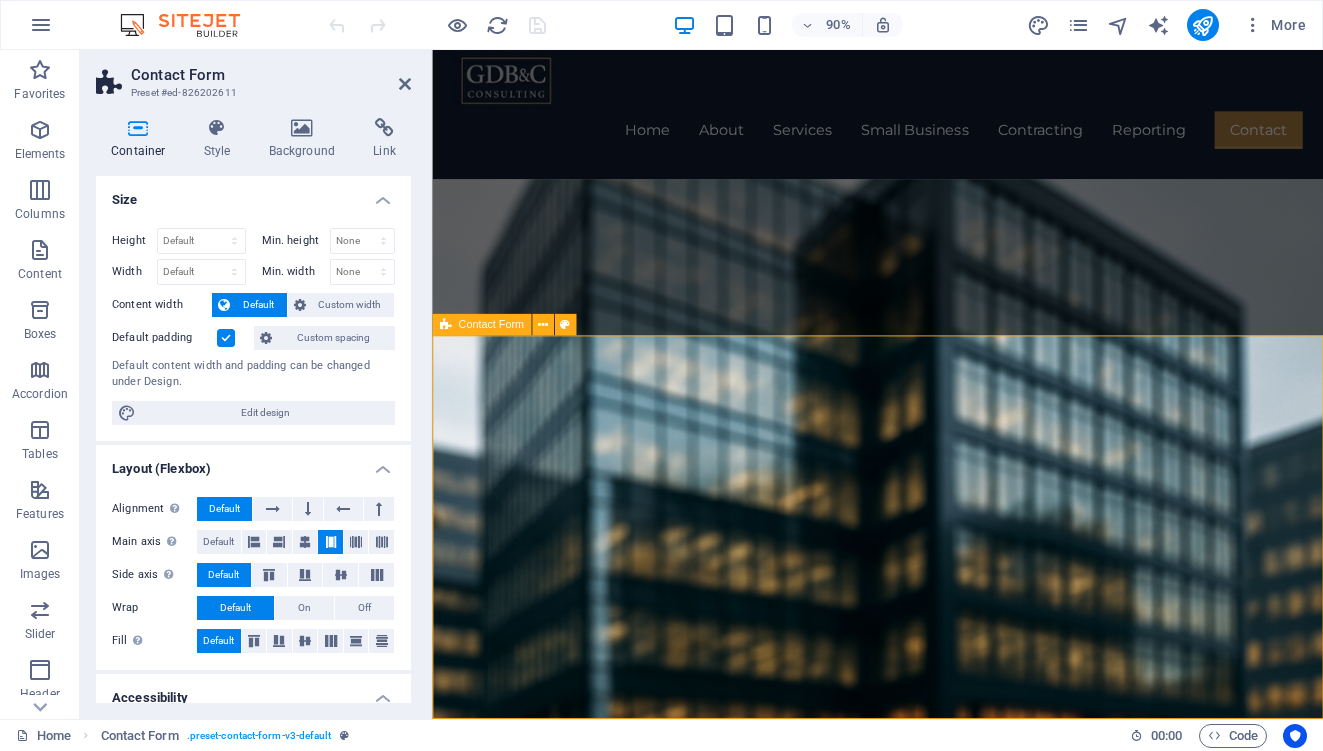 click on "Unreadable? Load new Submit" at bounding box center (927, 3631) 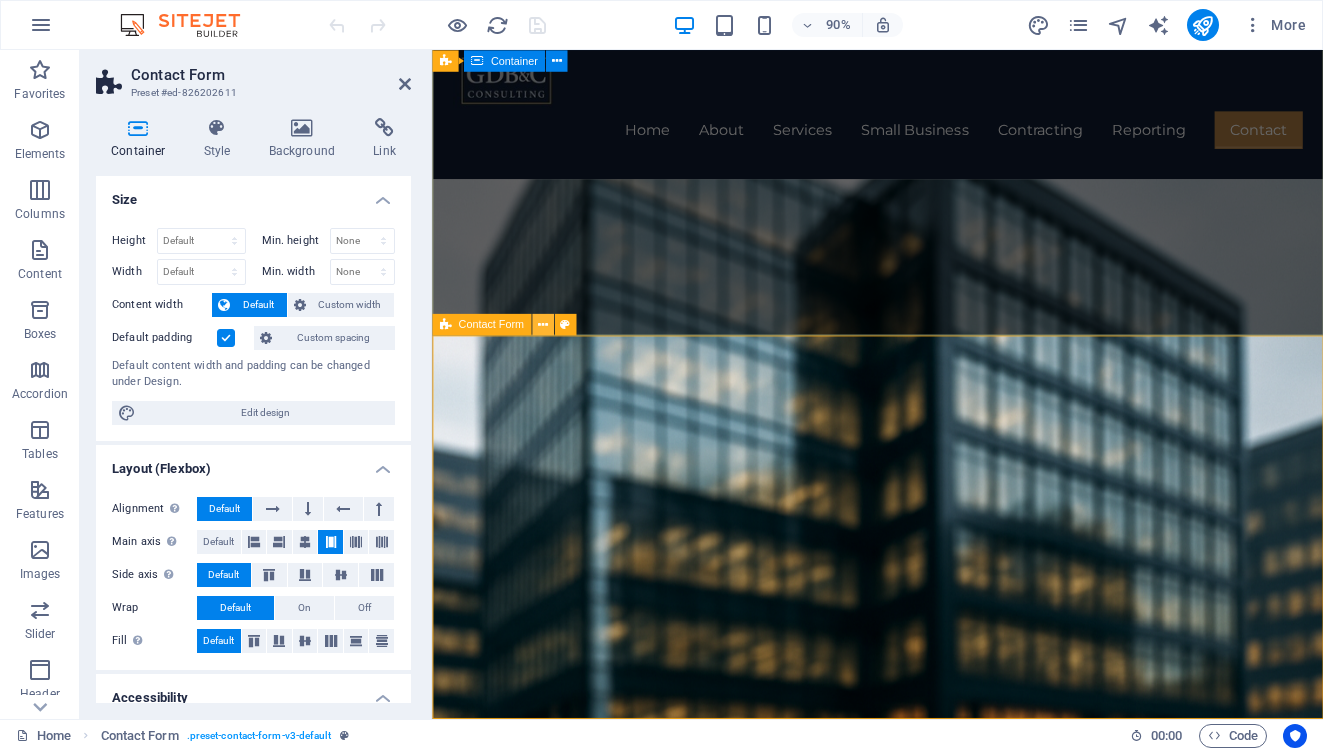 click at bounding box center [542, 324] 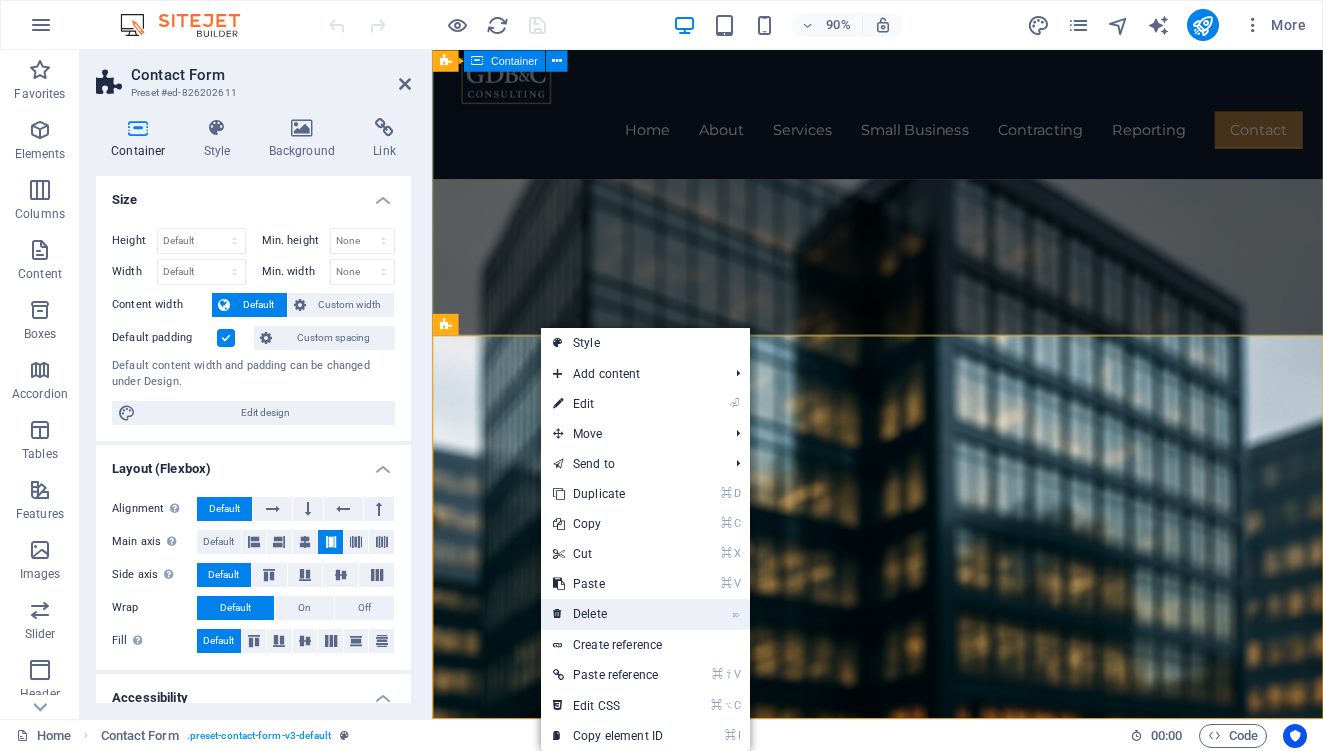 click on "⌦  Delete" at bounding box center (608, 614) 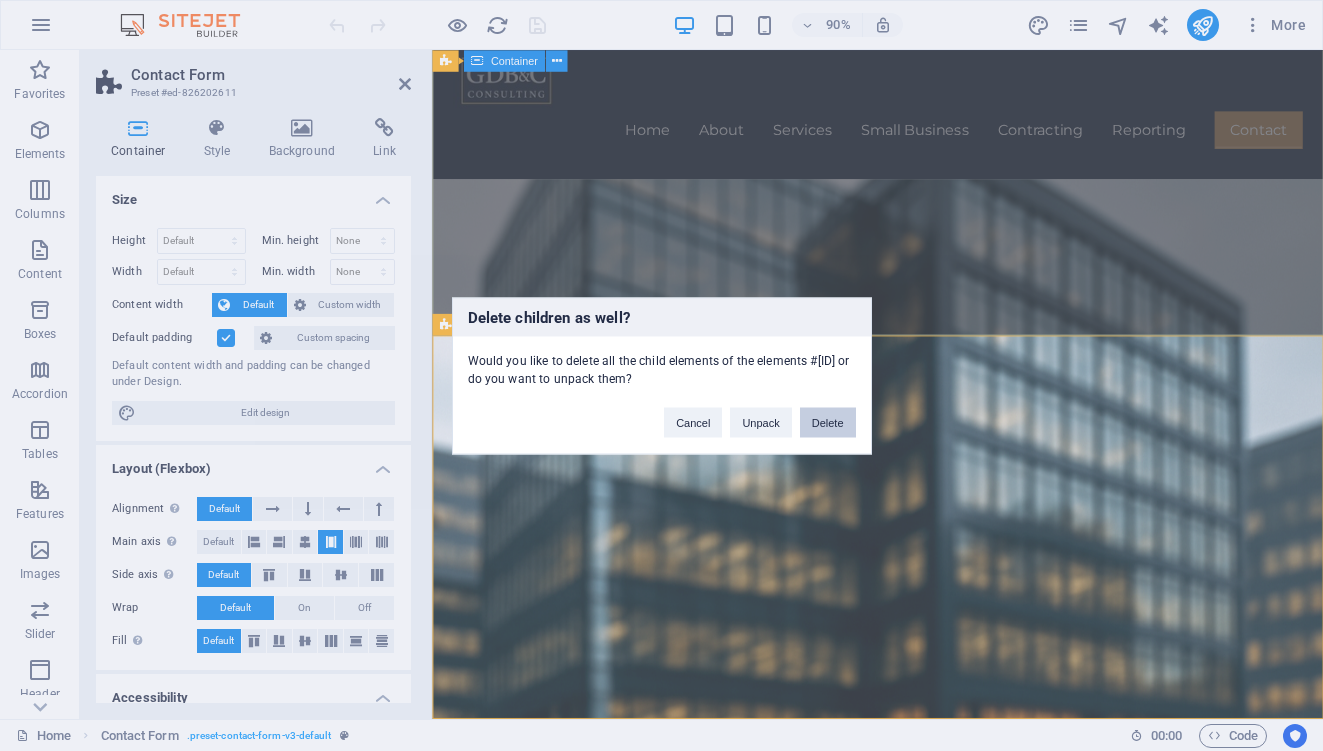 click on "Delete" at bounding box center [828, 422] 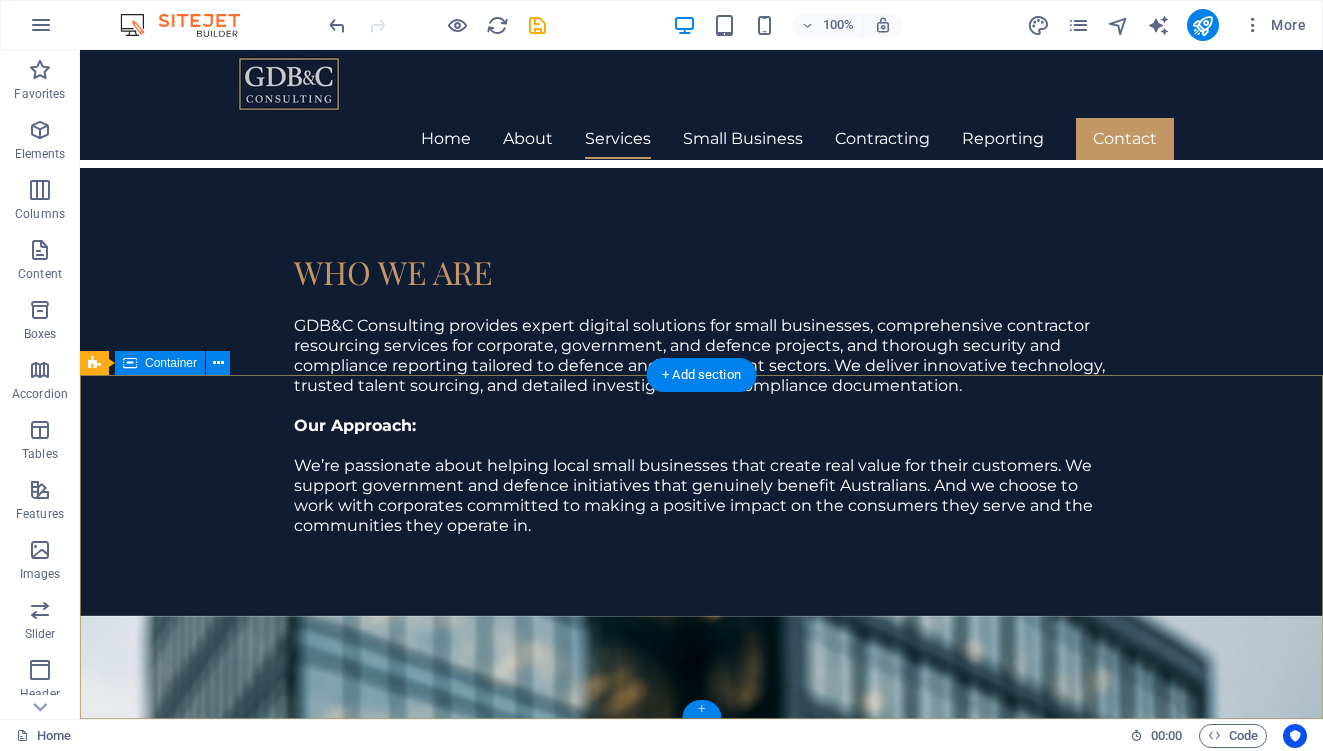 click on "+" at bounding box center (701, 709) 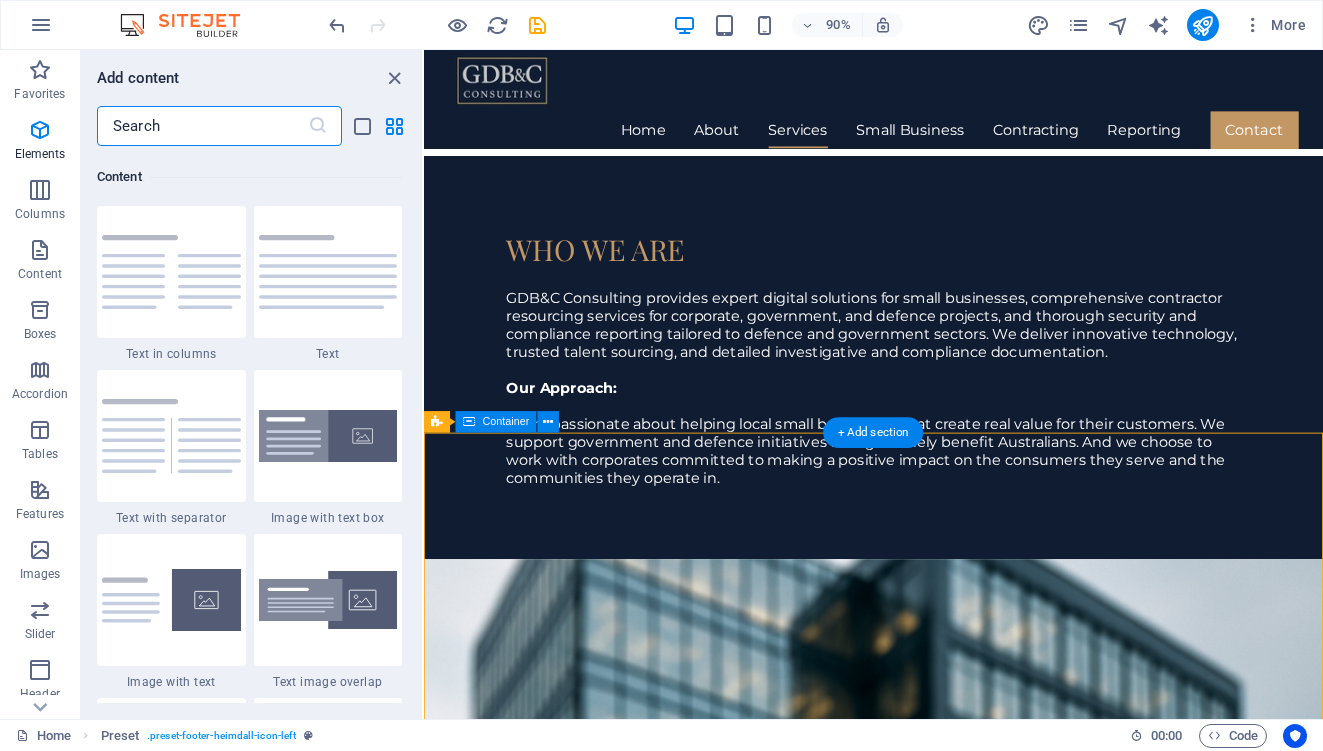 scroll, scrollTop: 3499, scrollLeft: 0, axis: vertical 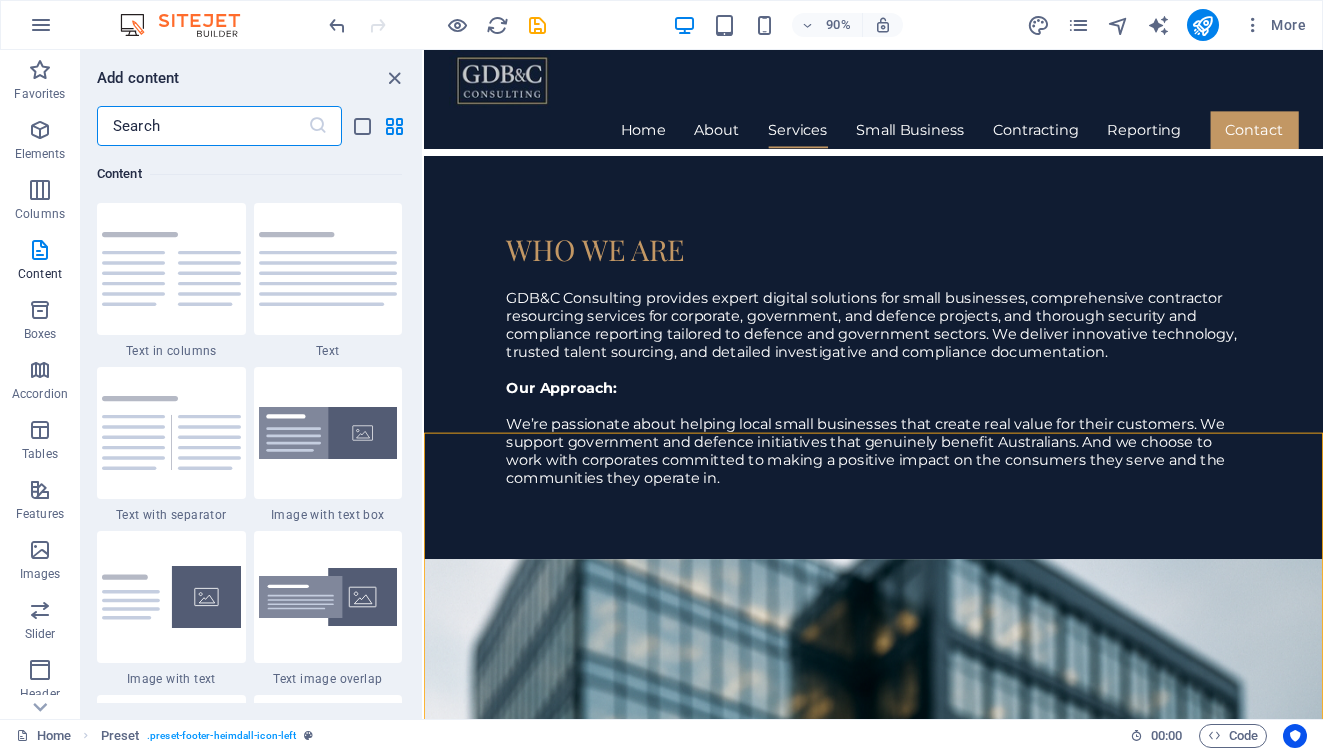 click at bounding box center (202, 126) 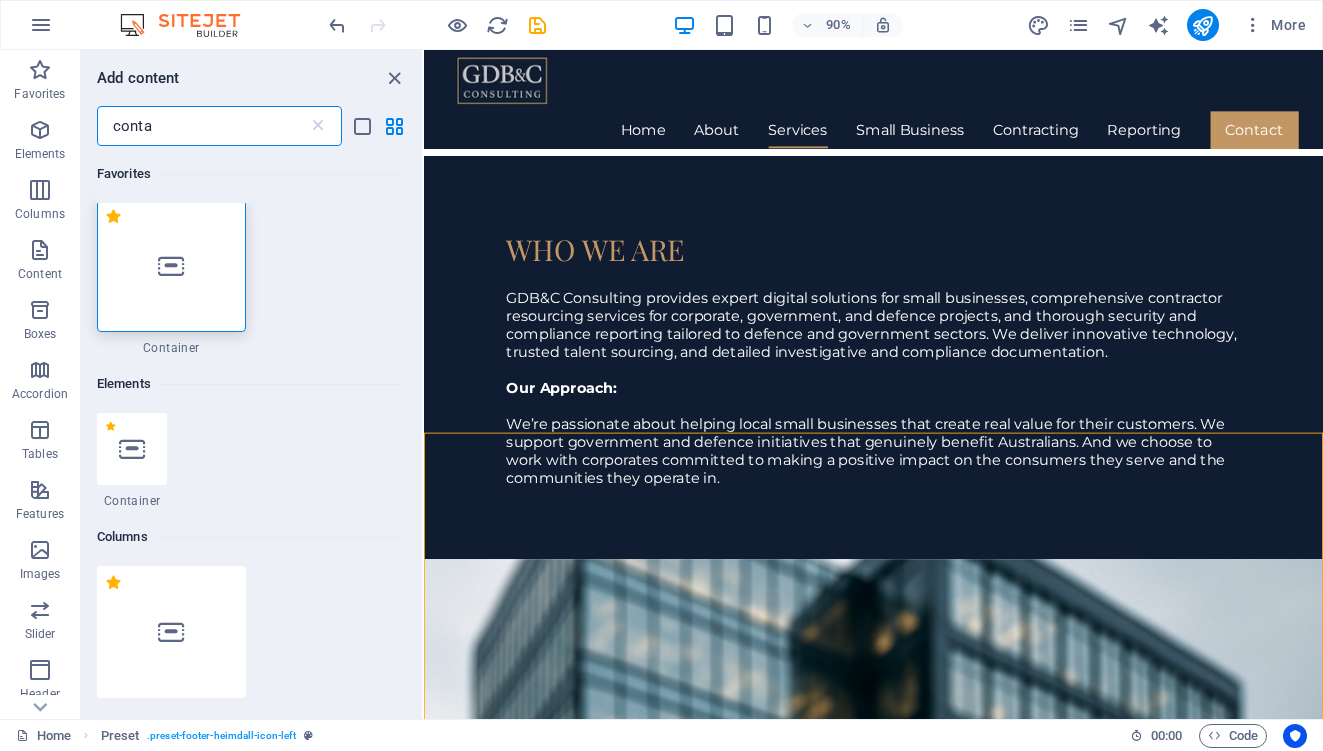 scroll, scrollTop: 0, scrollLeft: 0, axis: both 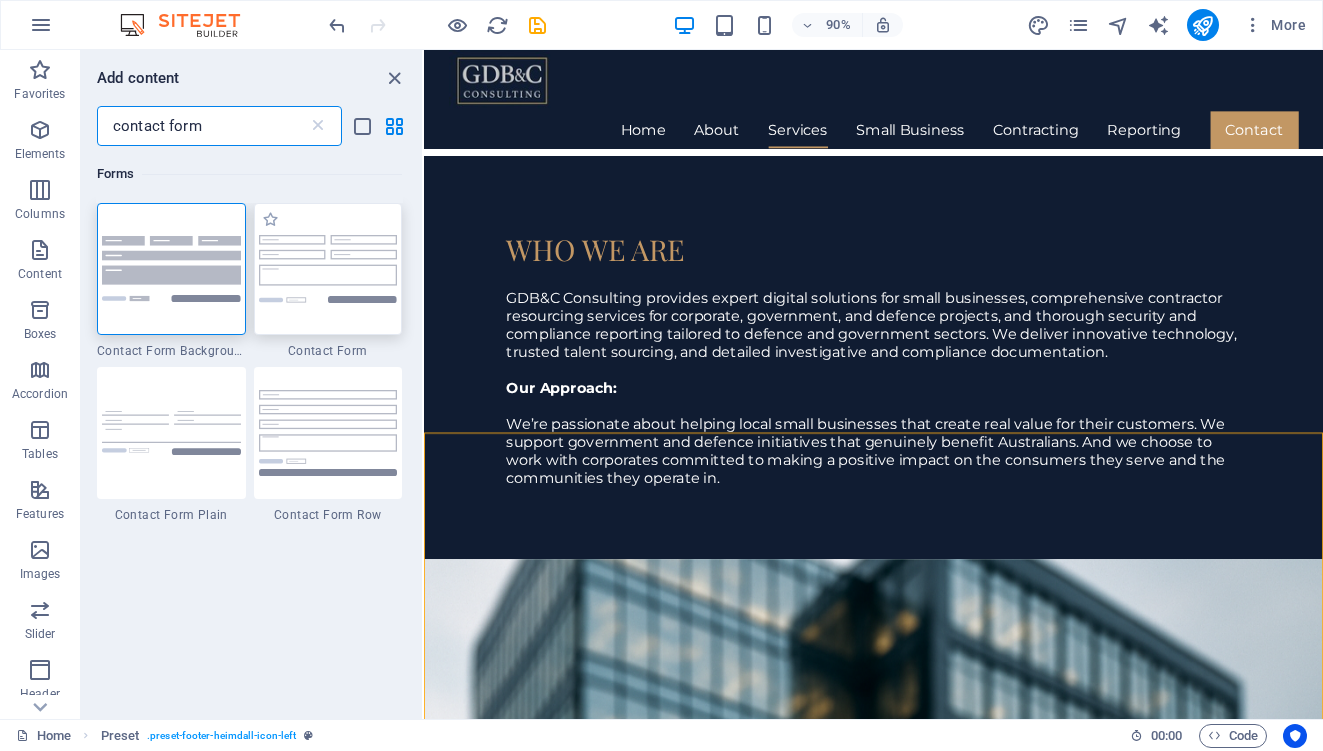 type on "contact form" 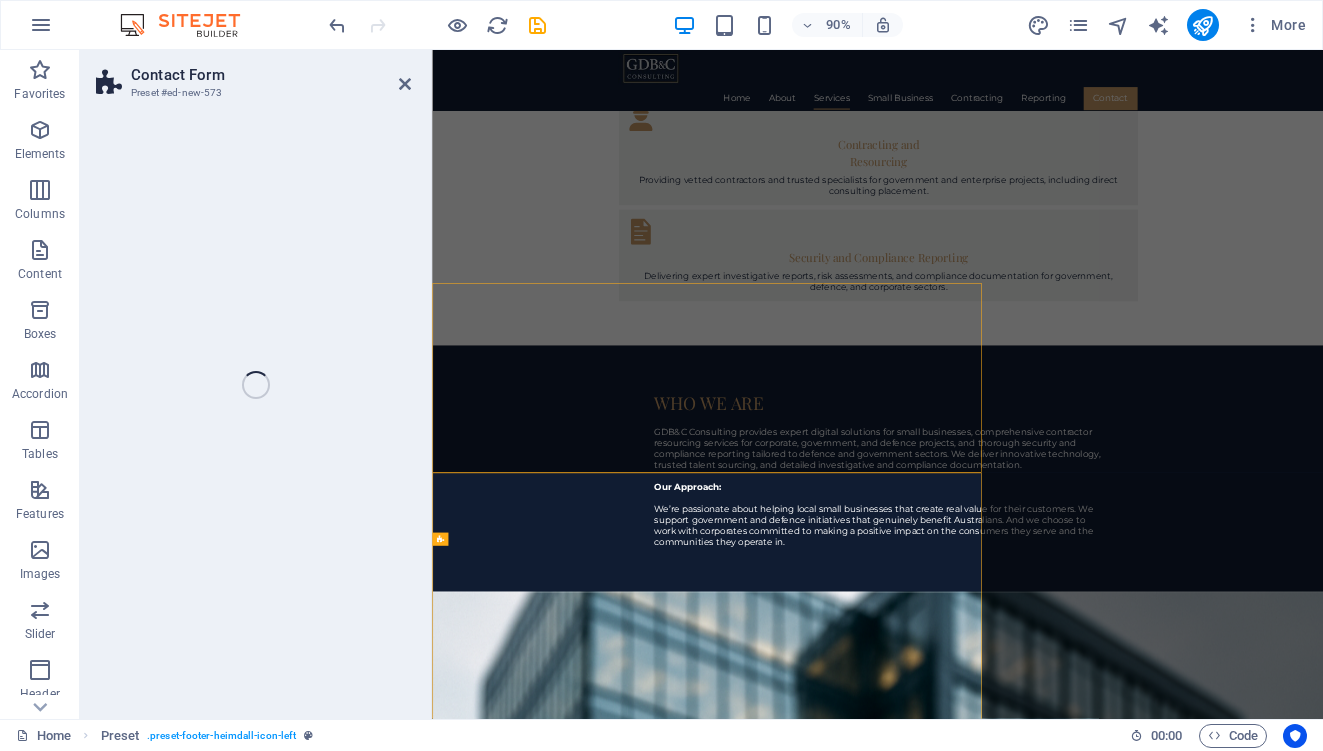 select on "rem" 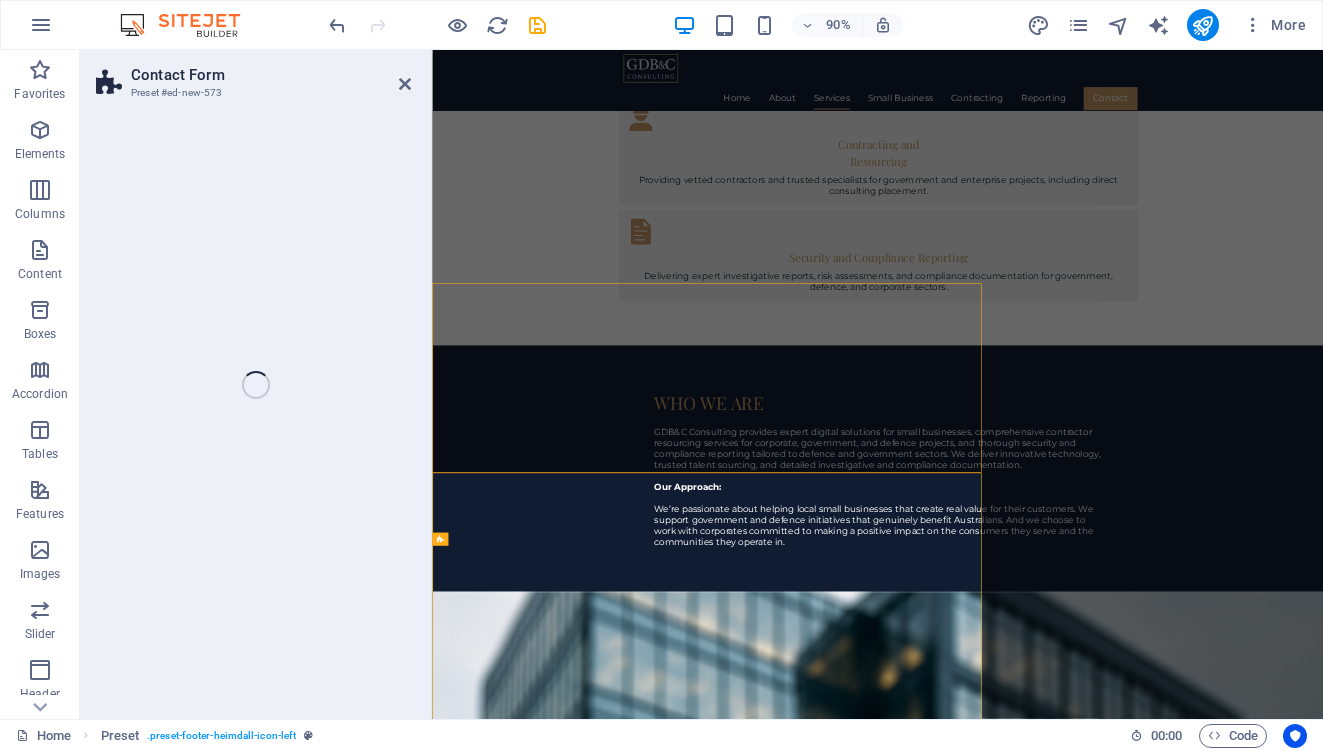select on "preset-contact-form-v3-default" 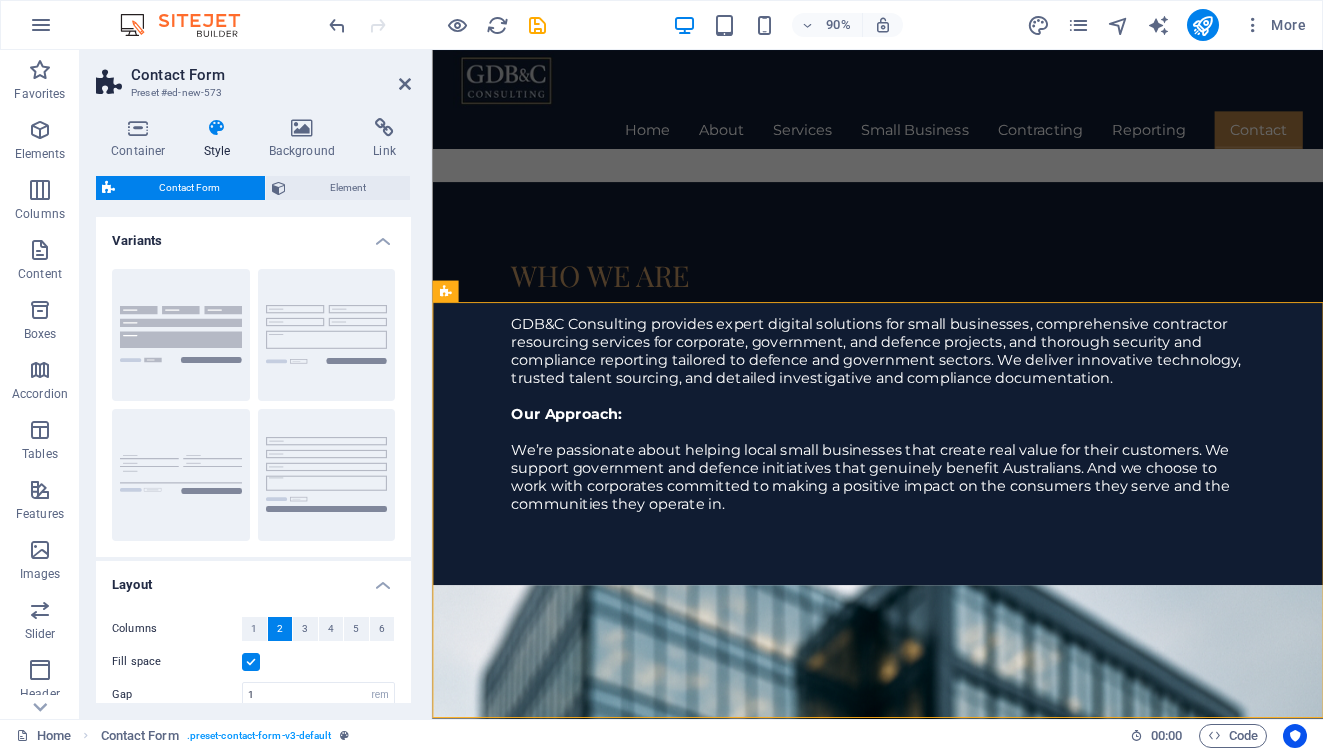 scroll, scrollTop: 2770, scrollLeft: 0, axis: vertical 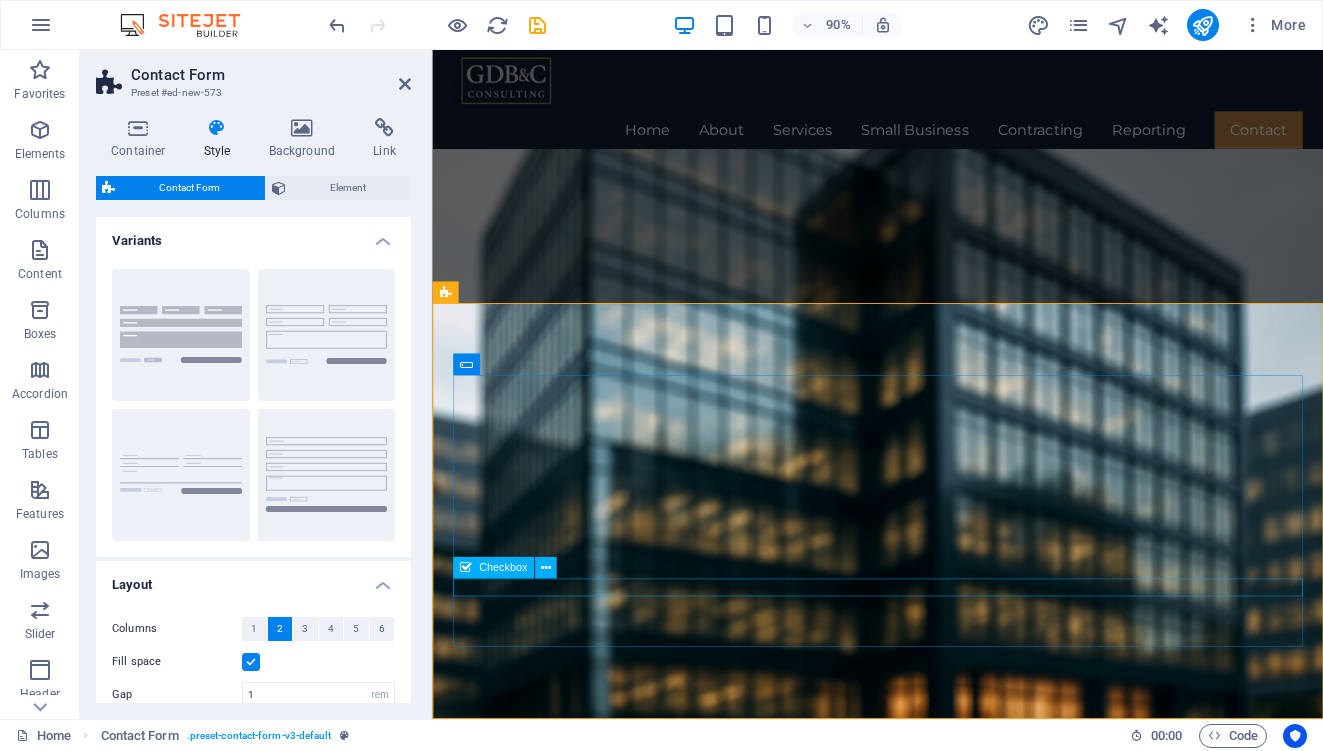 click on "{{ 'content.forms.privacy'|trans }}" at bounding box center [927, 3699] 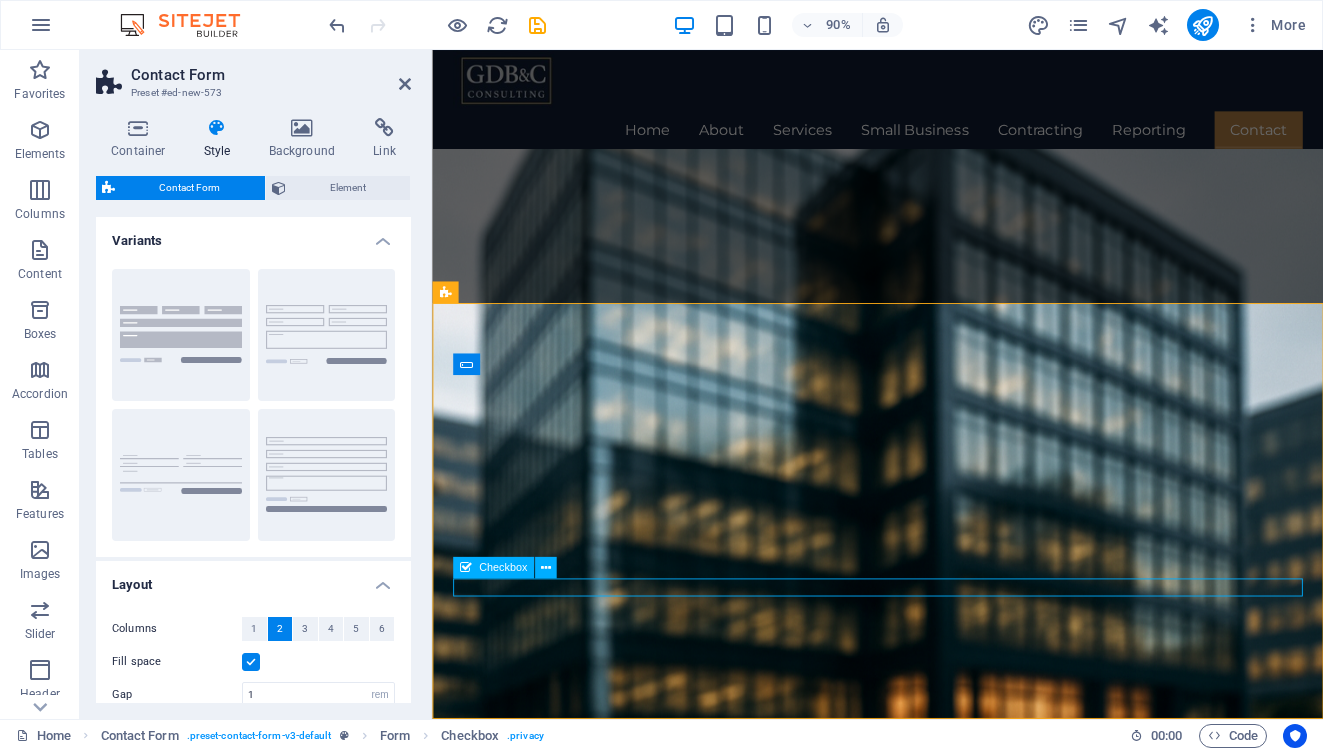 click on "{{ 'content.forms.privacy'|trans }}" at bounding box center [927, 3699] 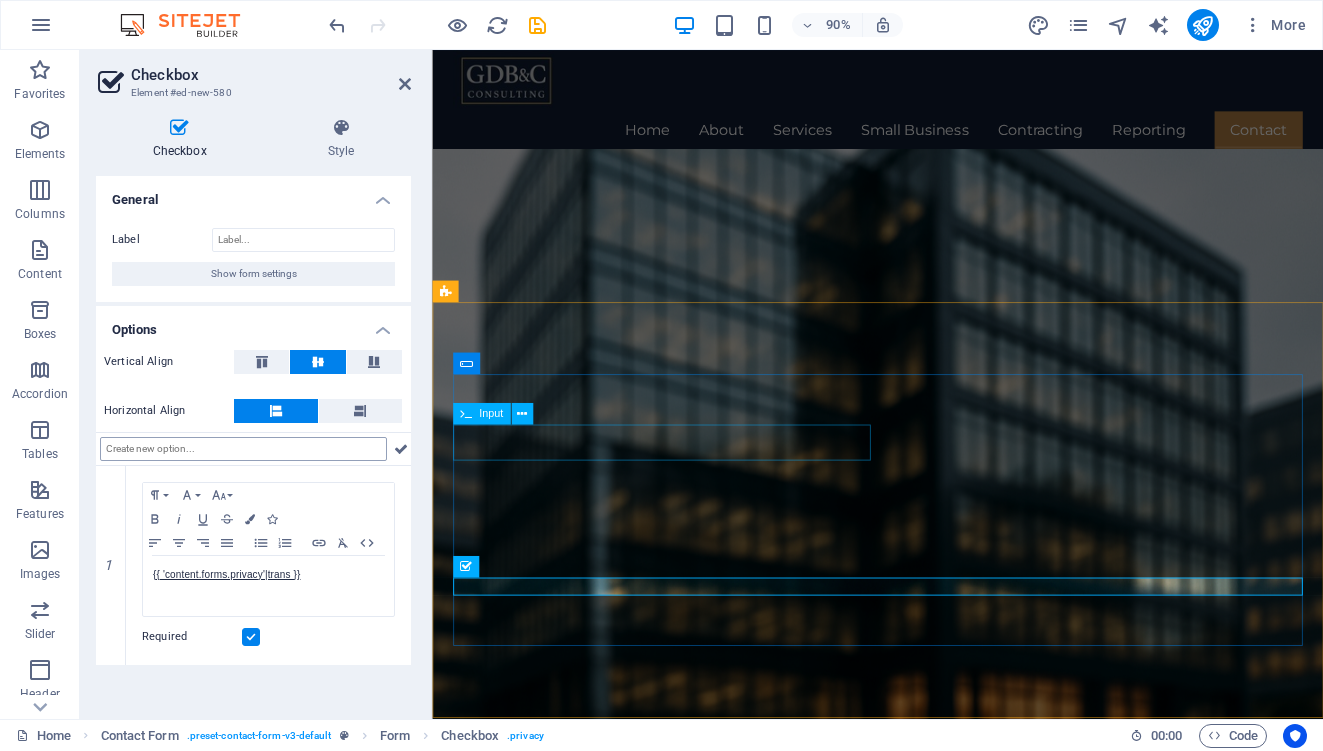 scroll, scrollTop: 2770, scrollLeft: 0, axis: vertical 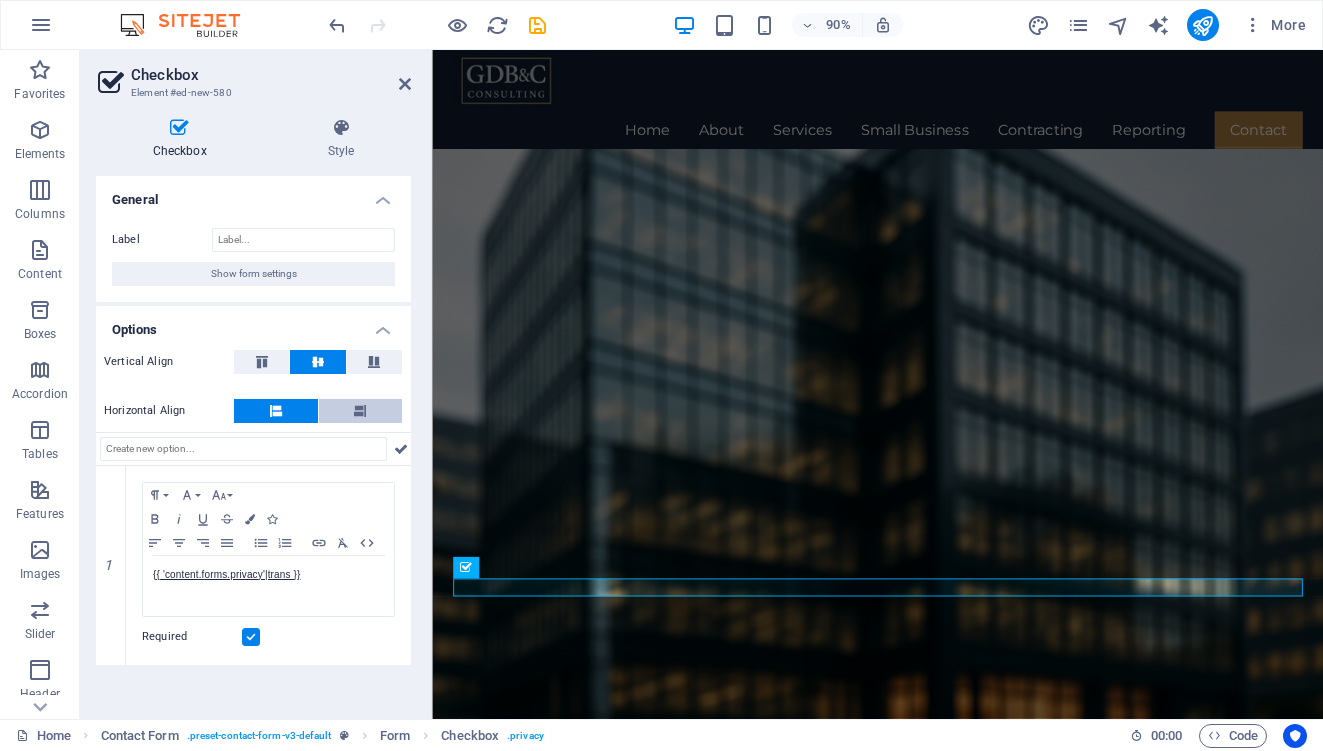 click at bounding box center [361, 411] 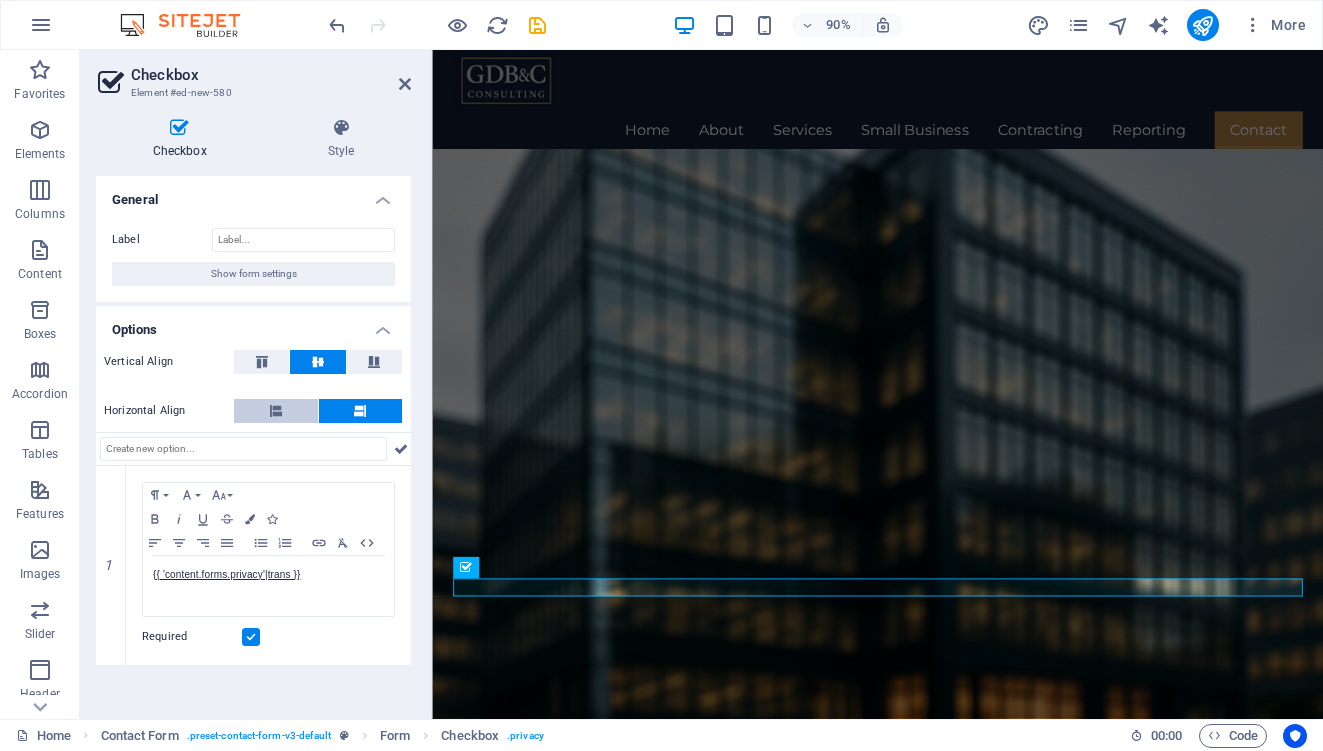 click at bounding box center (276, 411) 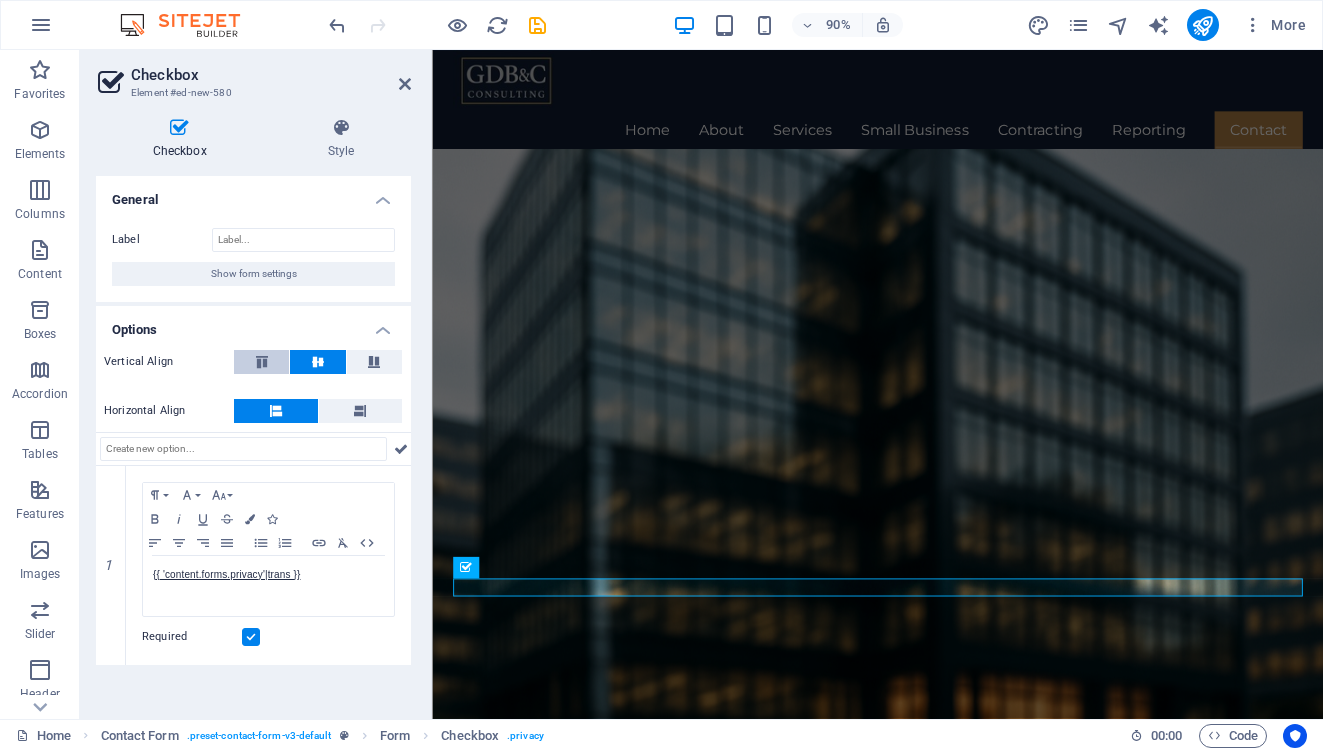 click at bounding box center [262, 362] 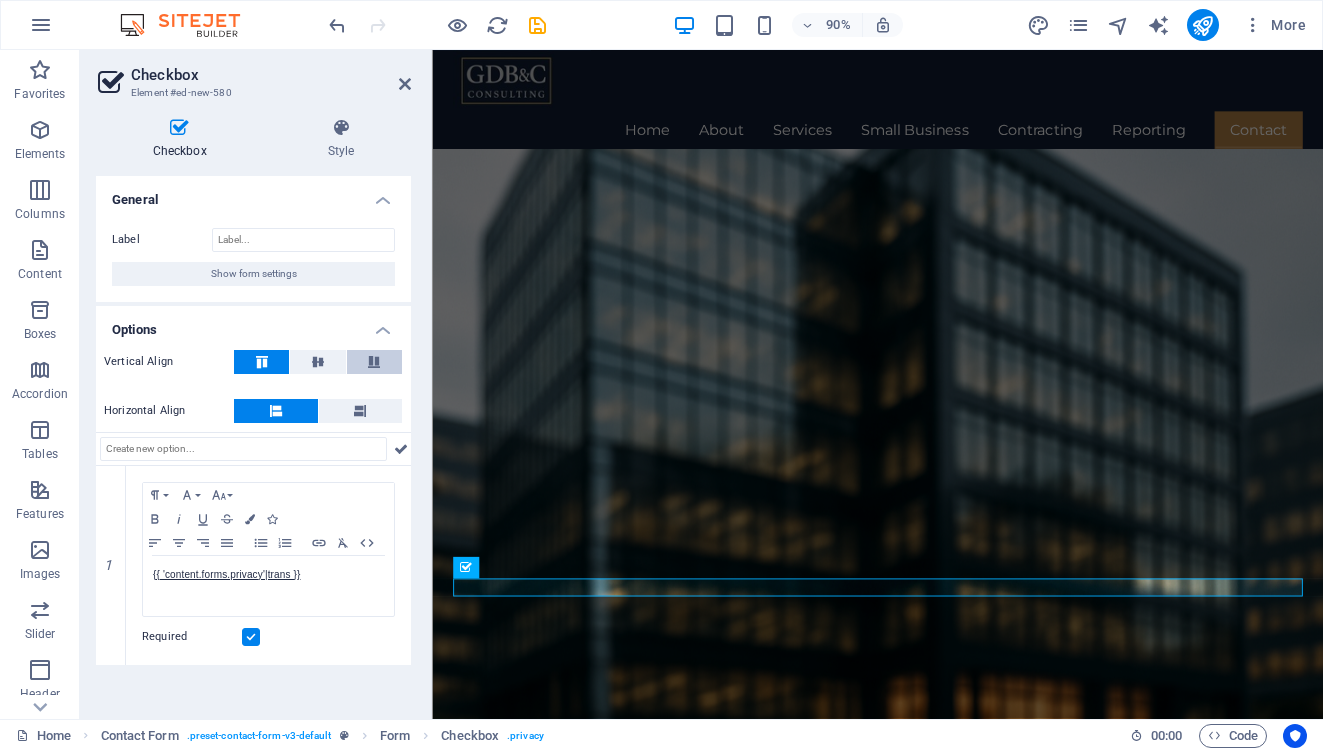 click at bounding box center (374, 362) 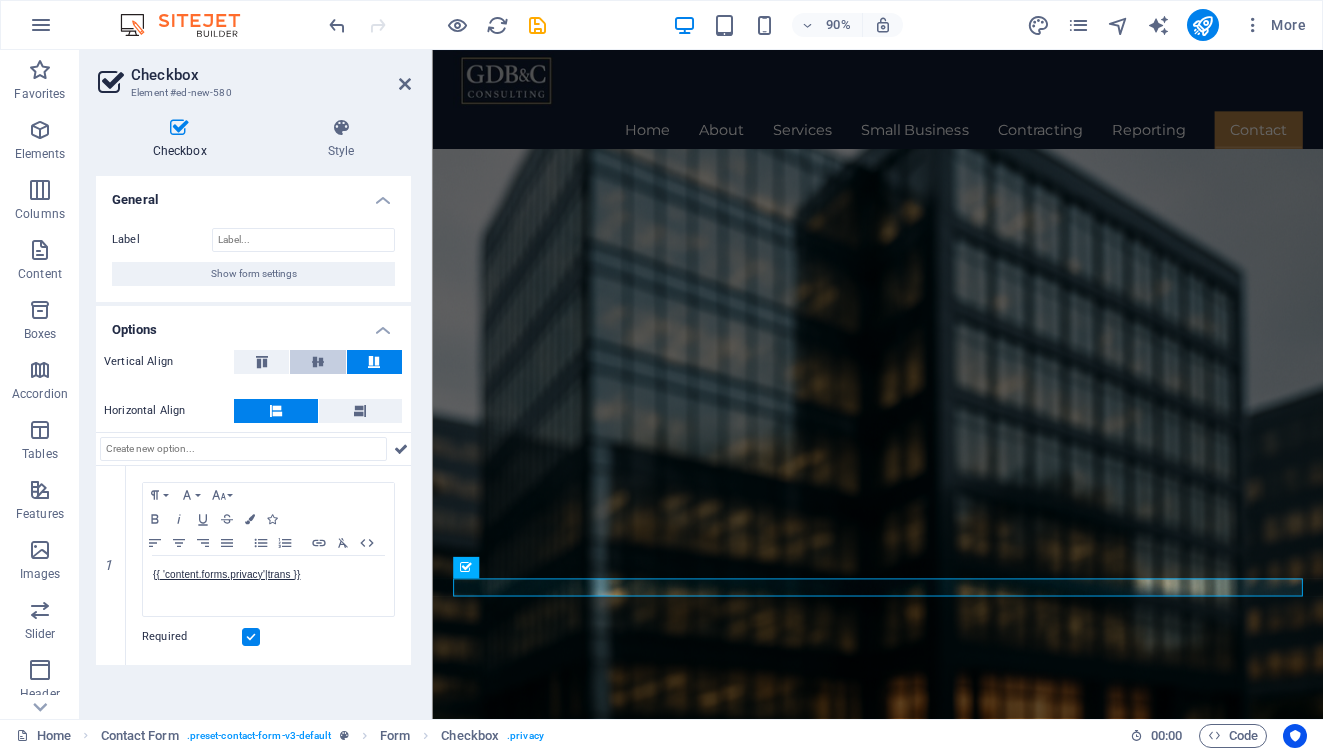 click at bounding box center (318, 362) 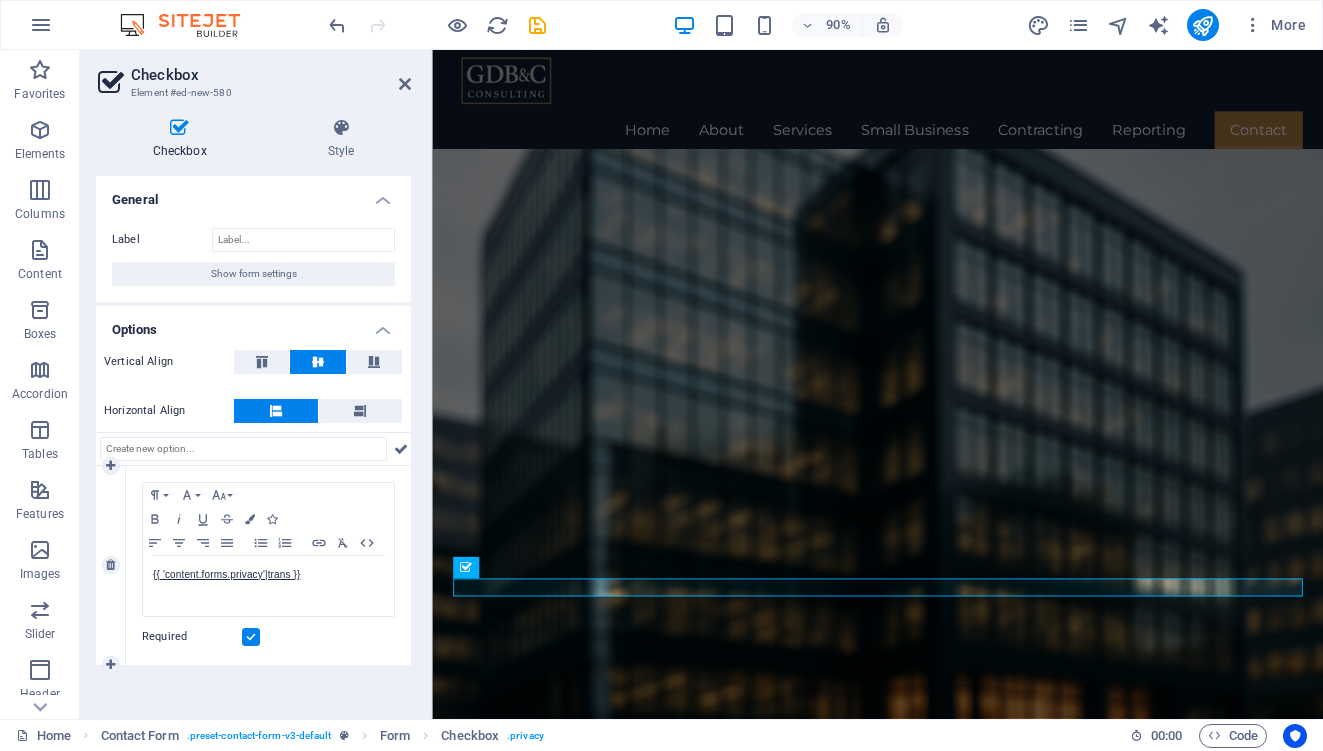 click at bounding box center [251, 637] 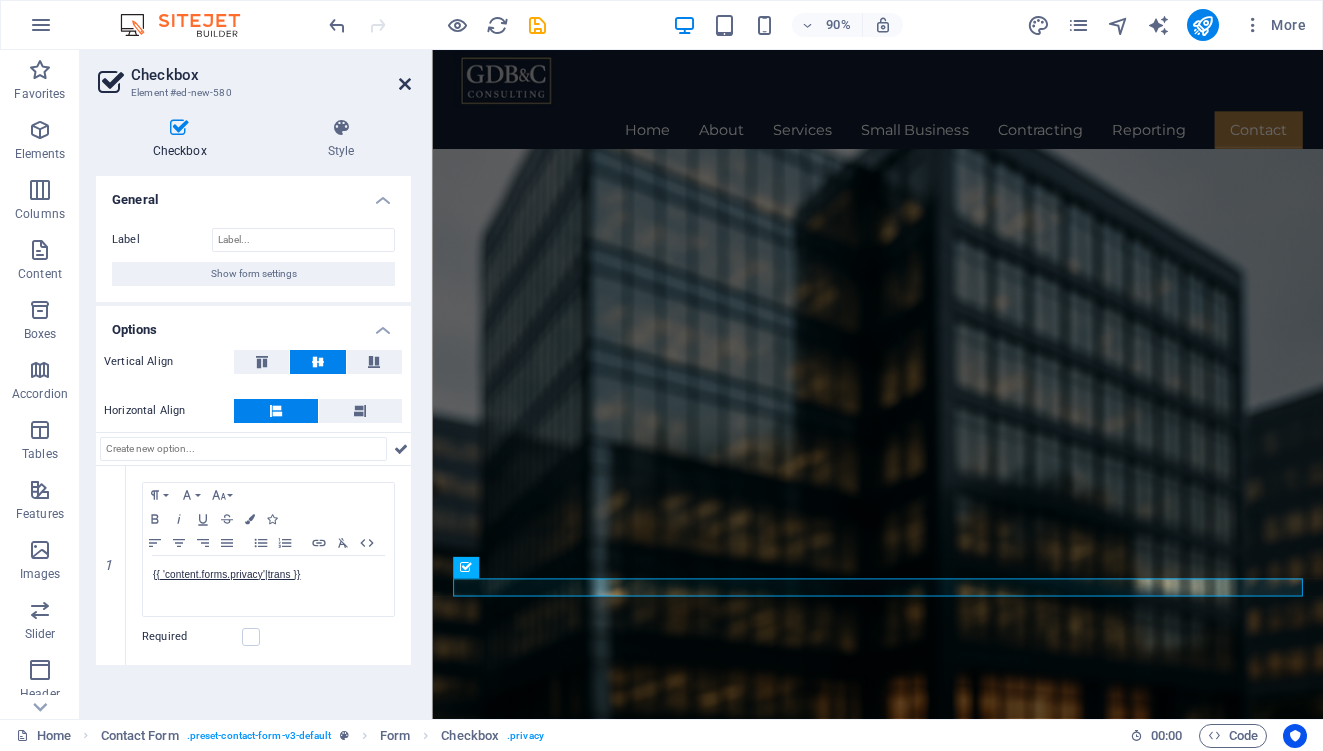 click at bounding box center [405, 84] 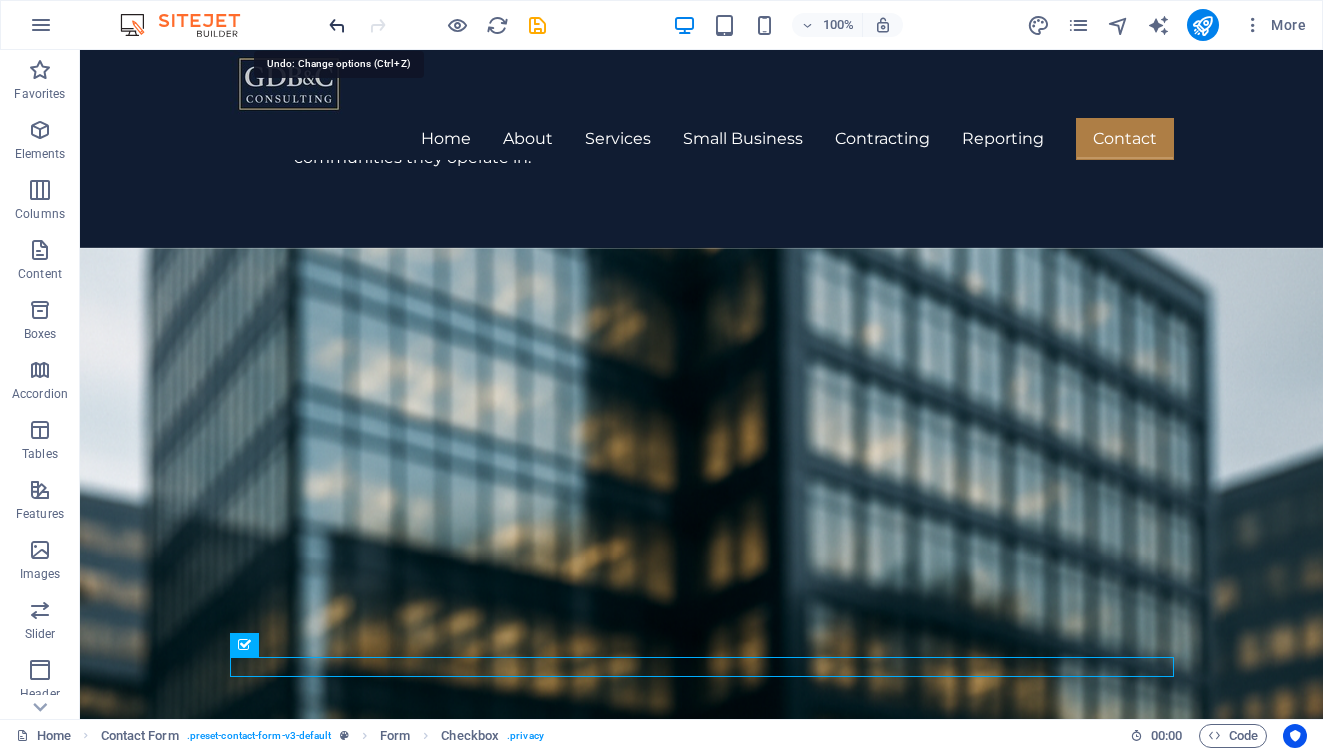 click at bounding box center [337, 25] 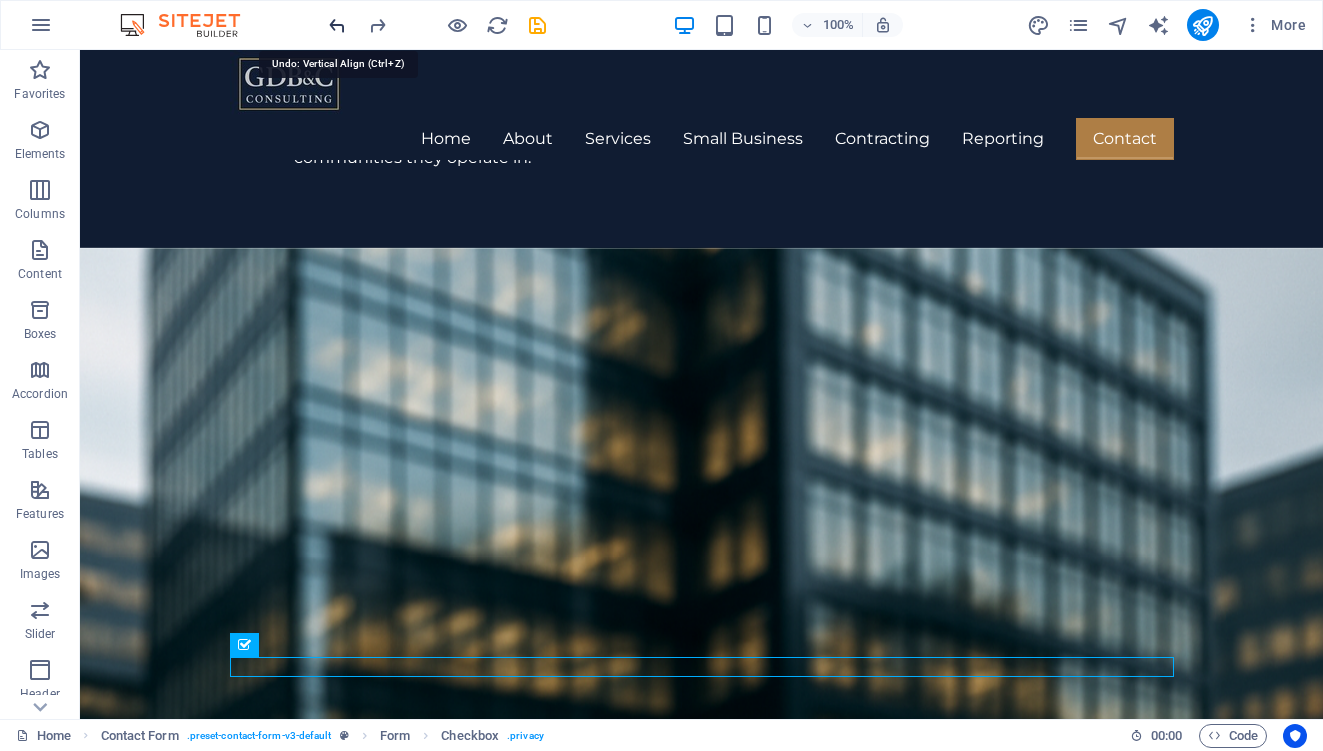 click at bounding box center (337, 25) 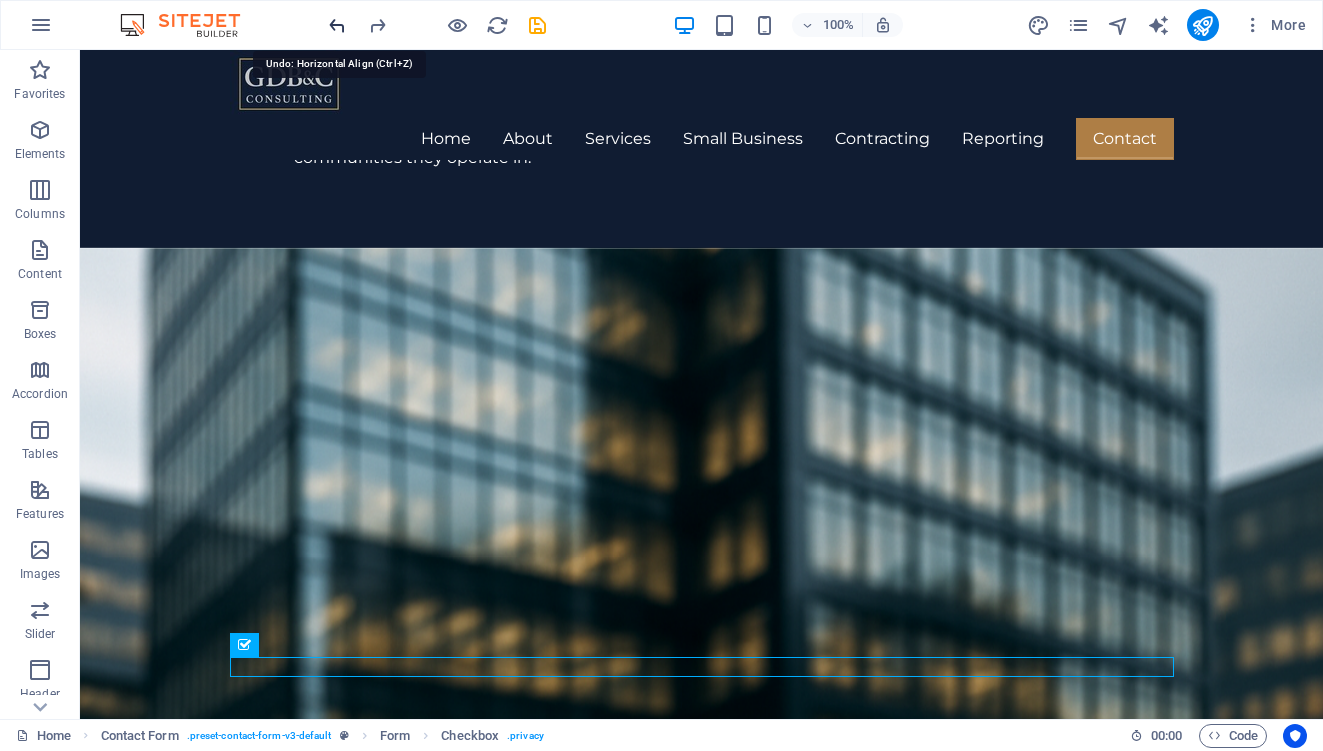 click at bounding box center [337, 25] 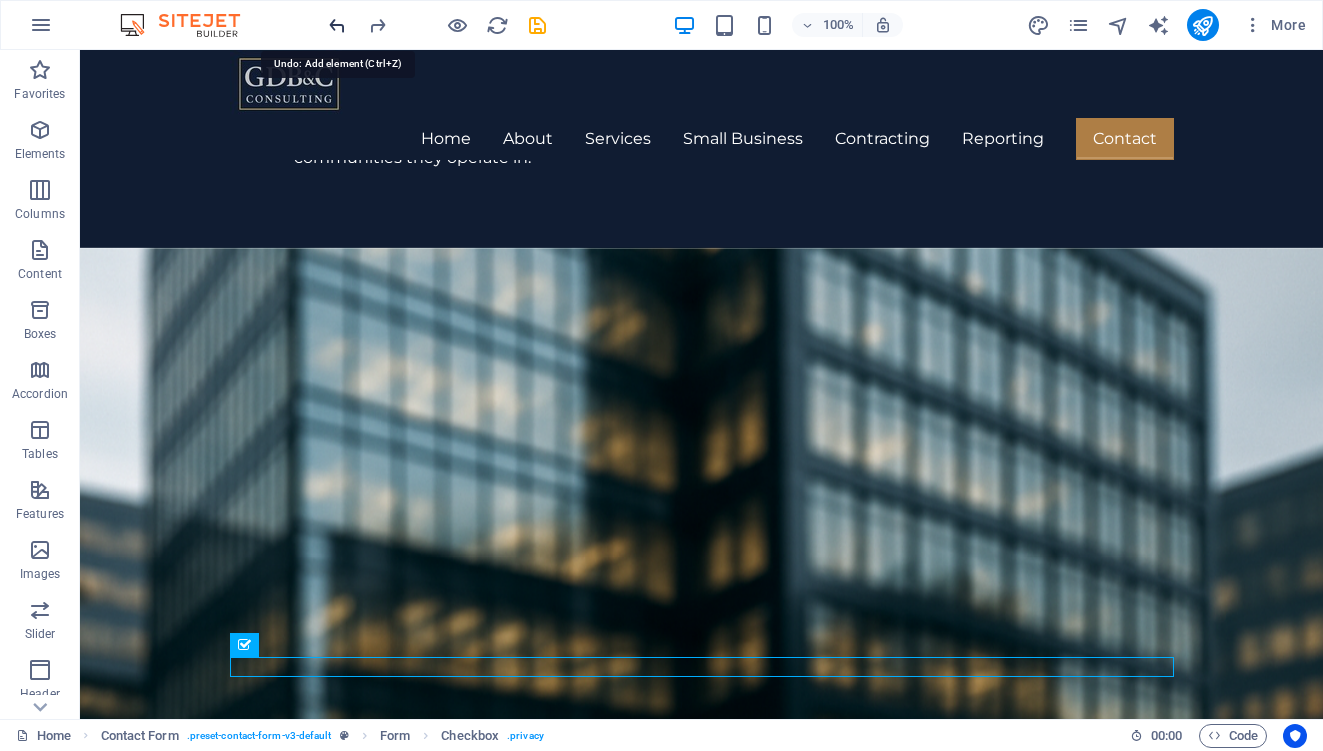 click at bounding box center (337, 25) 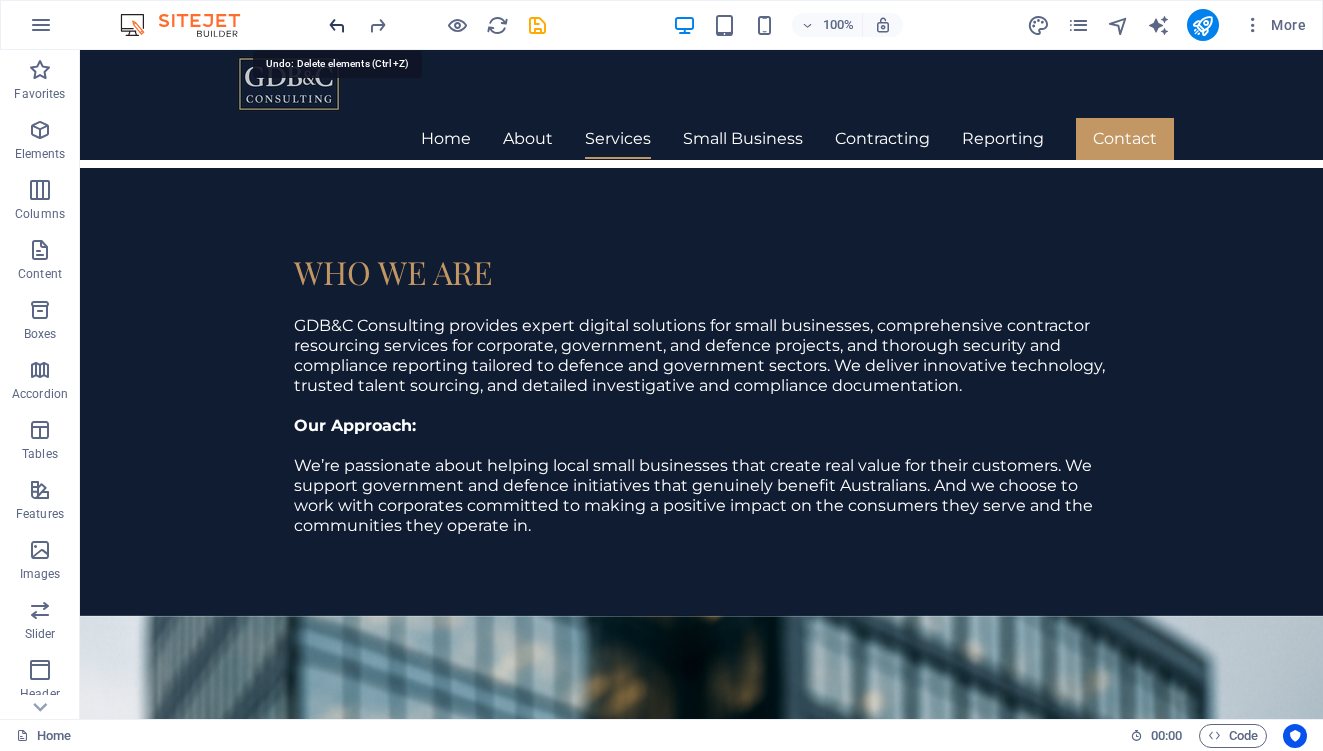 click at bounding box center [337, 25] 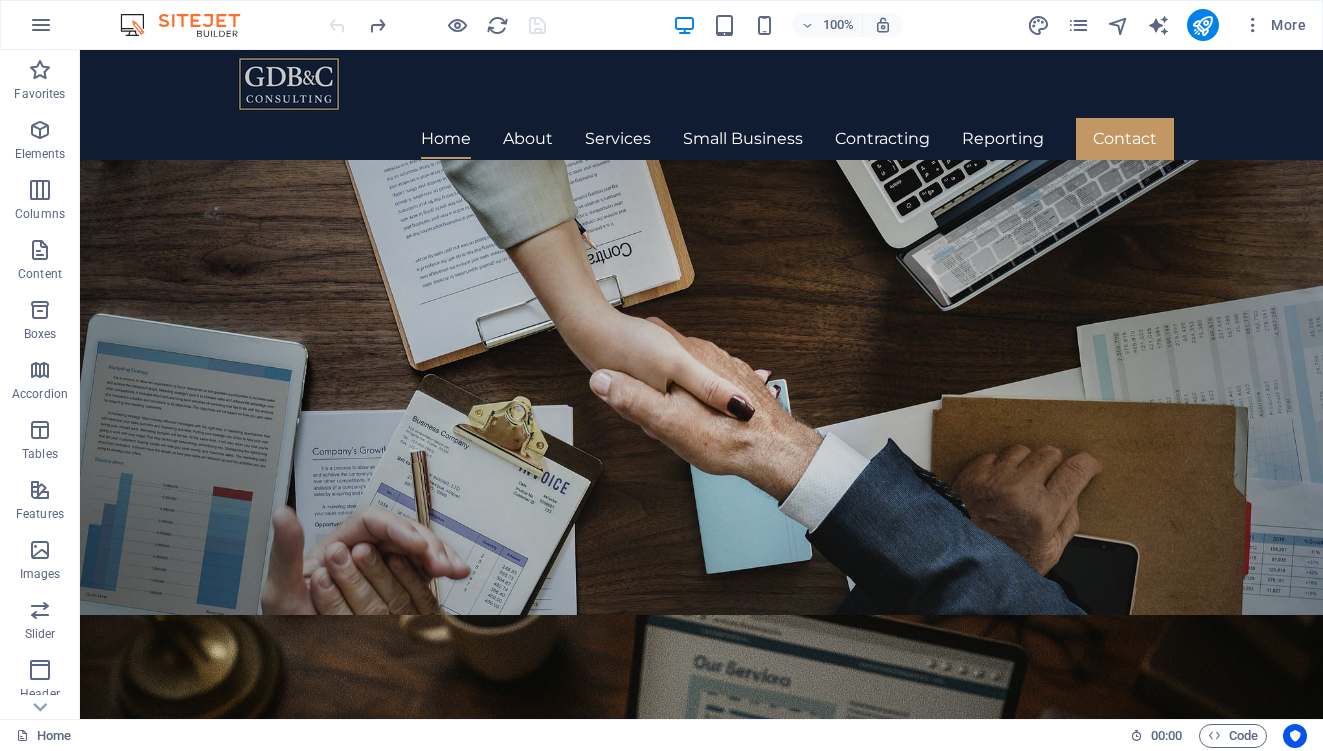 scroll, scrollTop: 0, scrollLeft: 0, axis: both 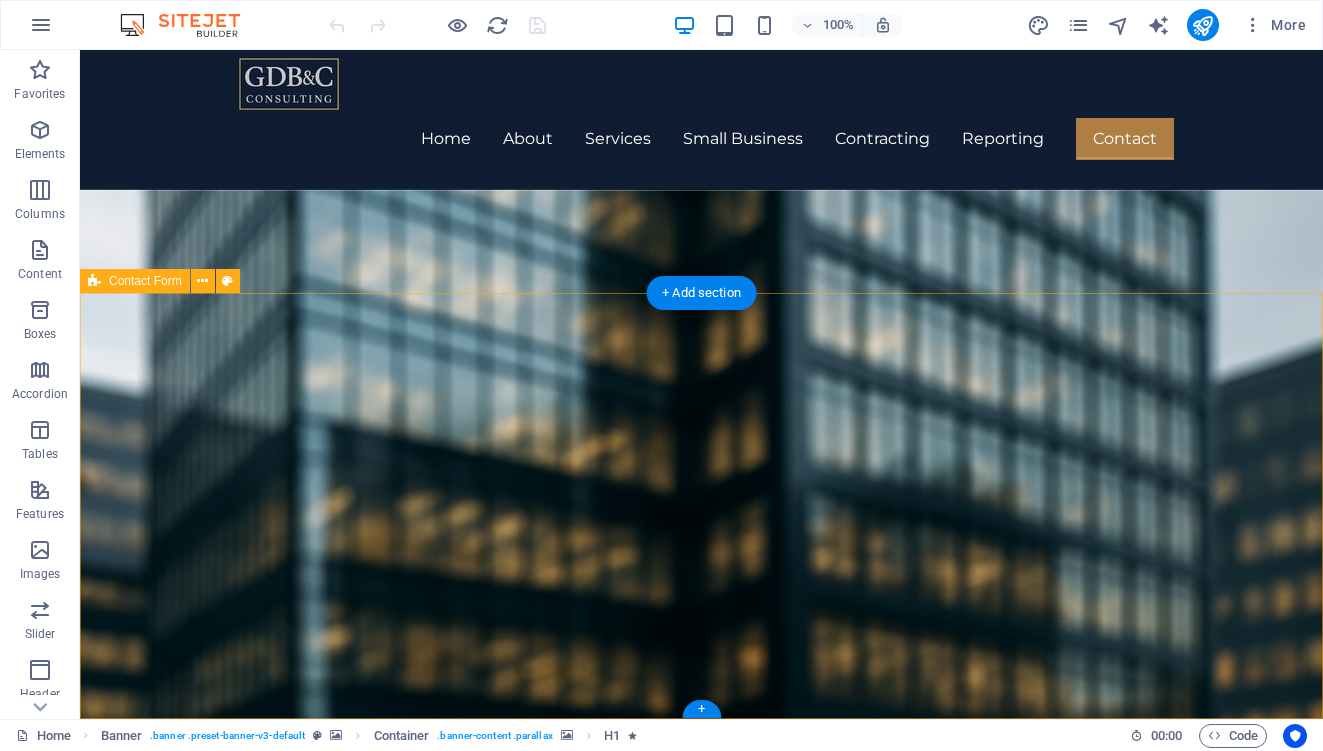 click on "Unreadable? Load new Submit" at bounding box center [701, 3528] 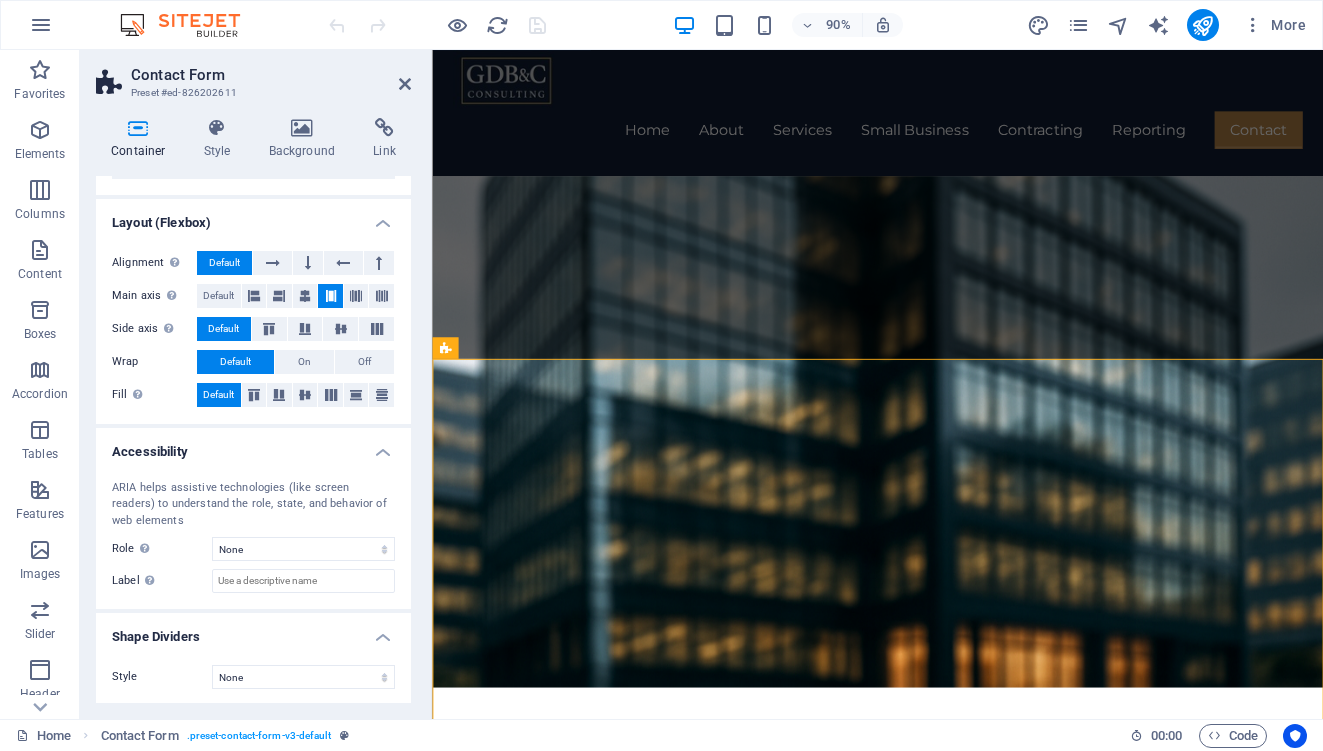 scroll, scrollTop: 245, scrollLeft: 0, axis: vertical 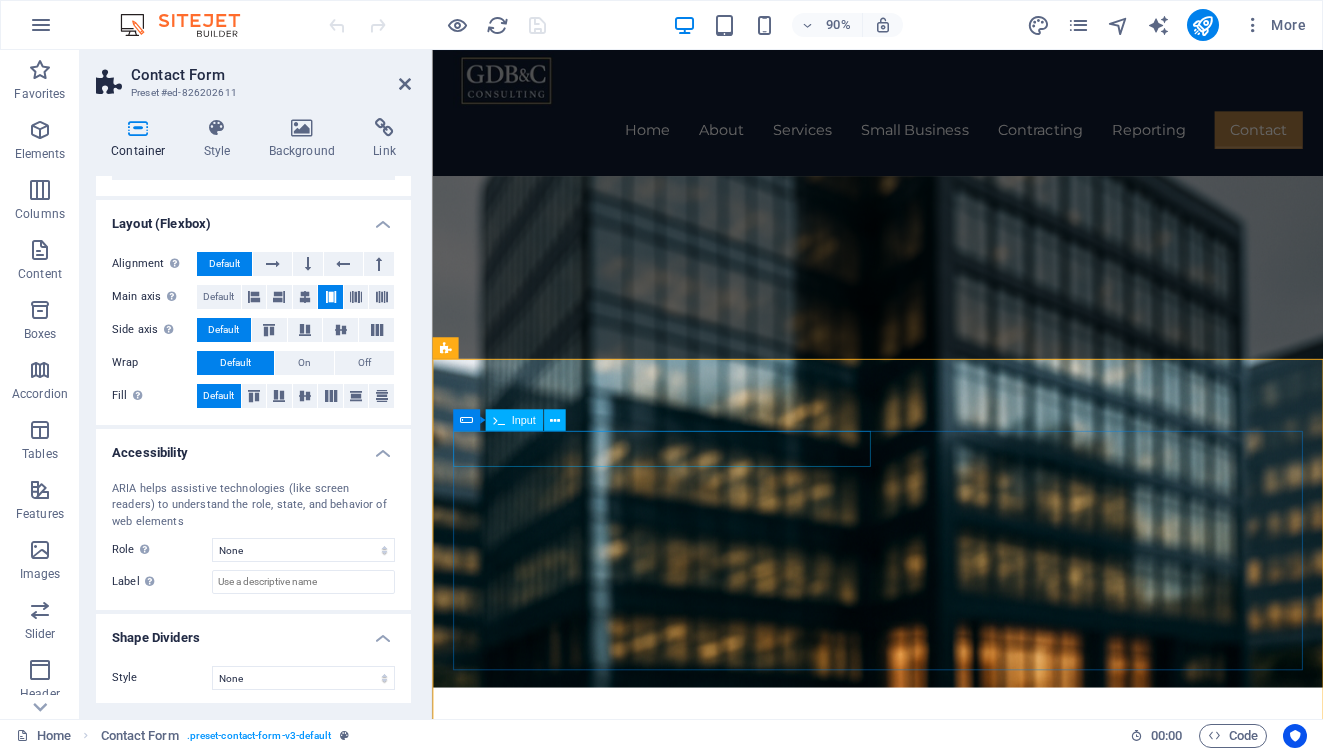 click at bounding box center (582, 3414) 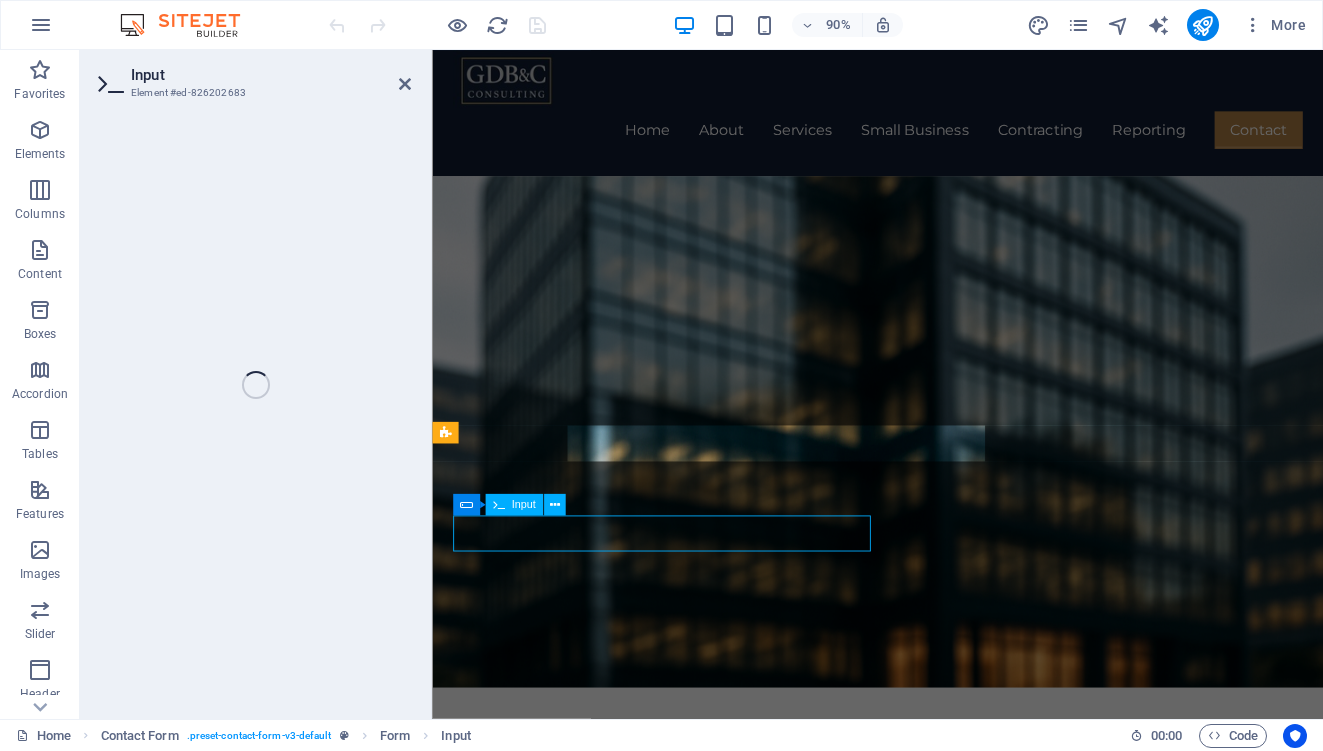 scroll, scrollTop: 2614, scrollLeft: 0, axis: vertical 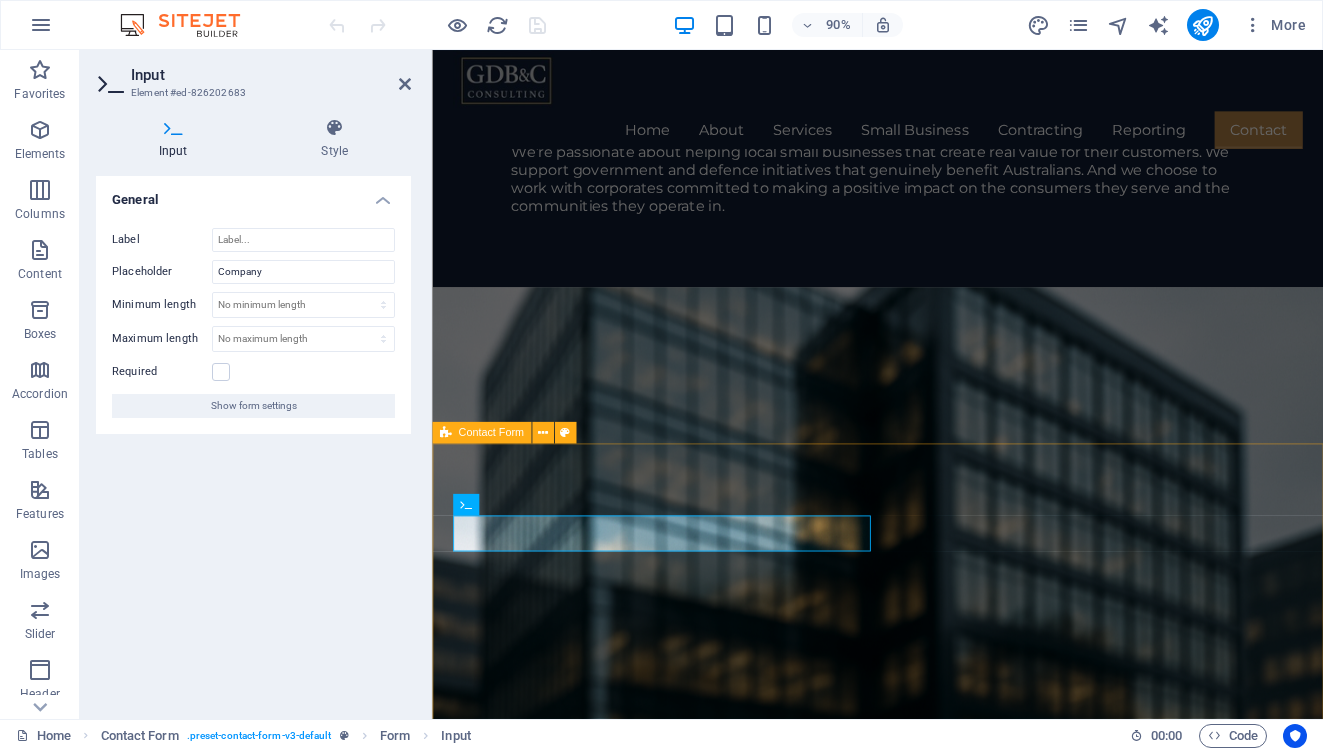 click on "Unreadable? Load new Submit" at bounding box center (927, 3751) 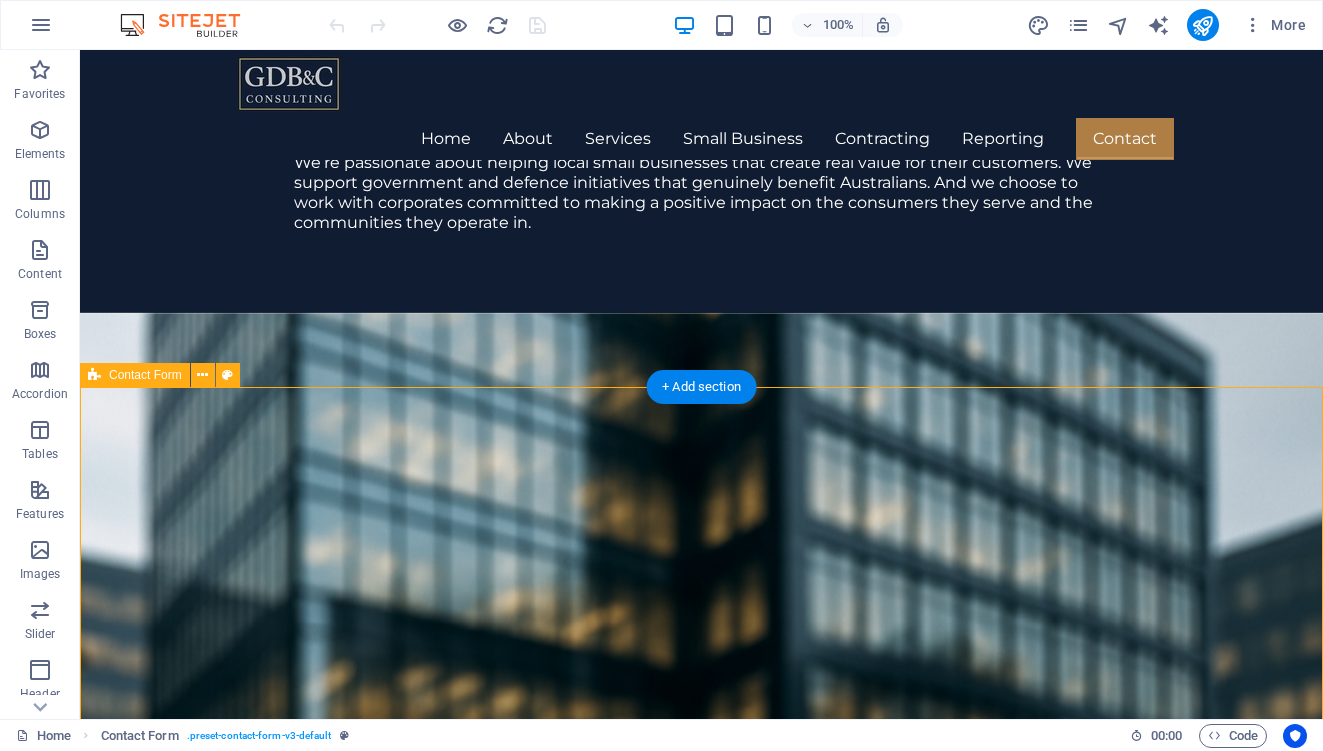 click on "Unreadable? Load new Submit" at bounding box center (701, 3751) 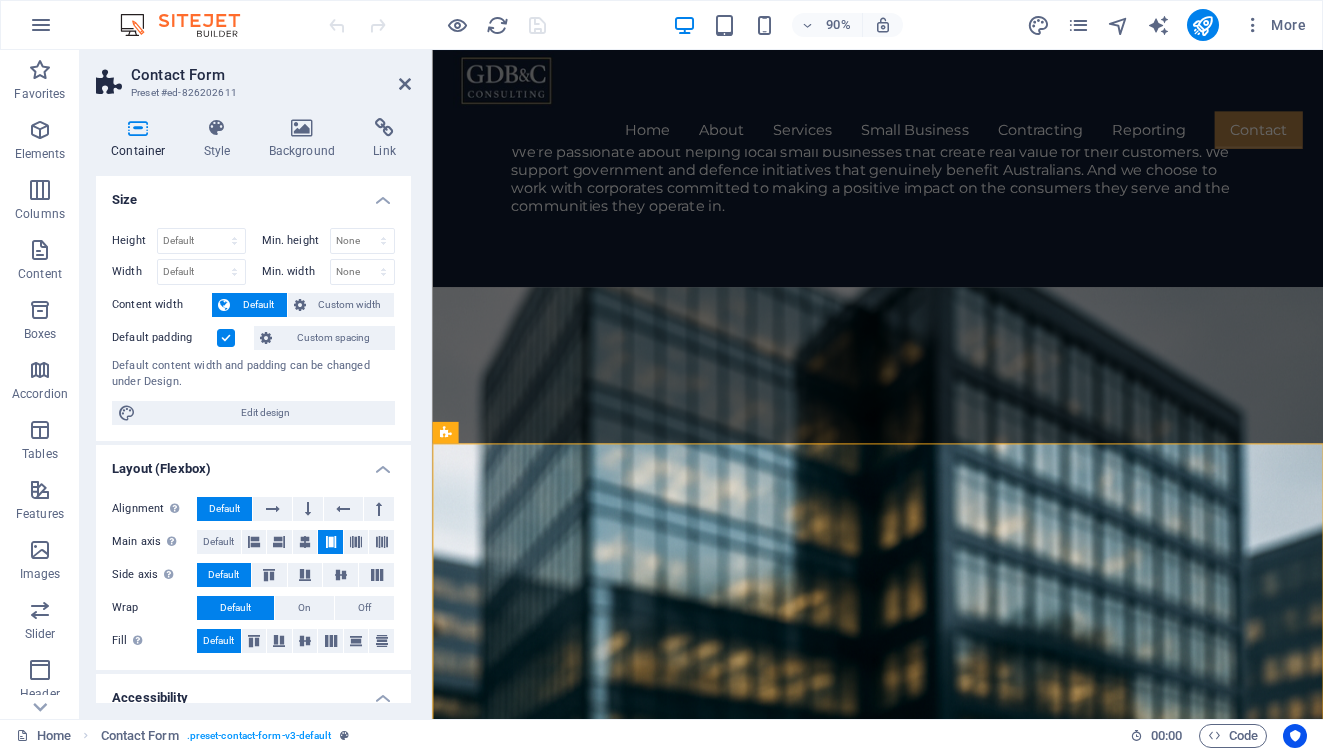 scroll, scrollTop: 0, scrollLeft: 0, axis: both 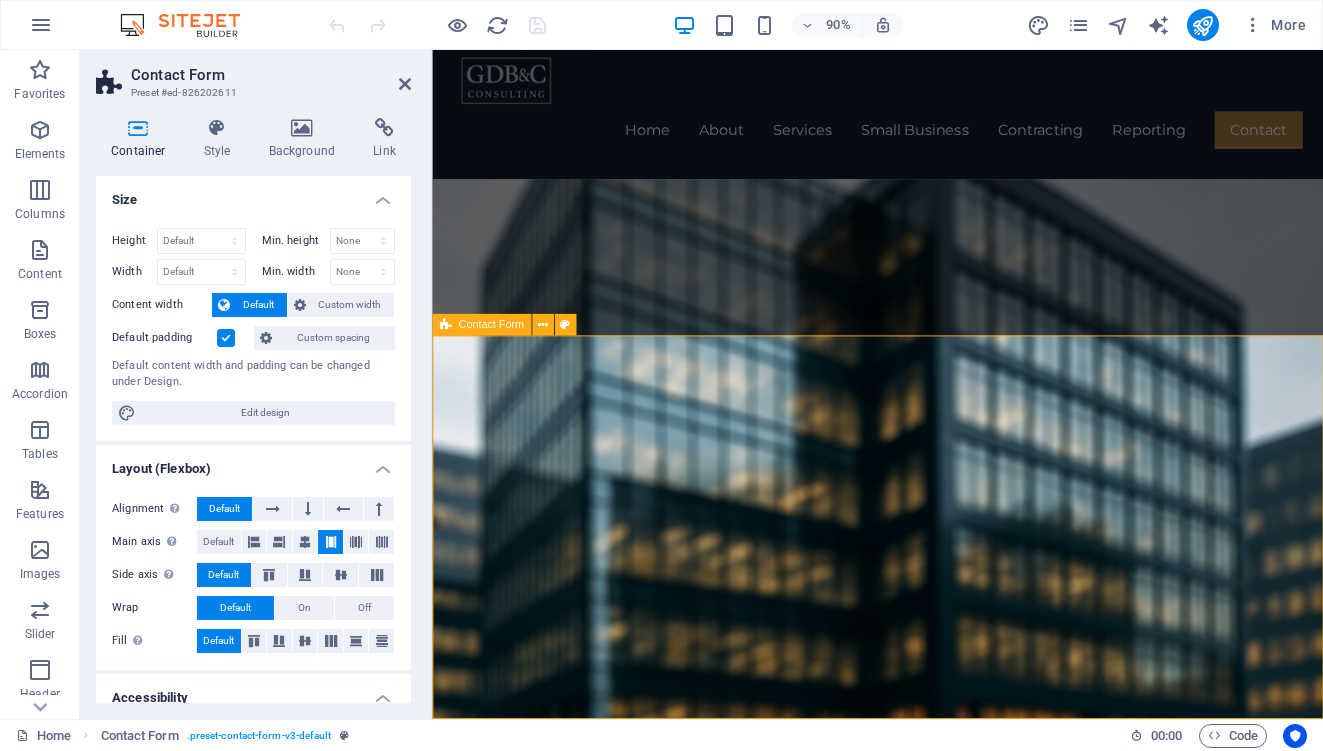 click on "Unreadable? Load new Submit" at bounding box center [927, 3631] 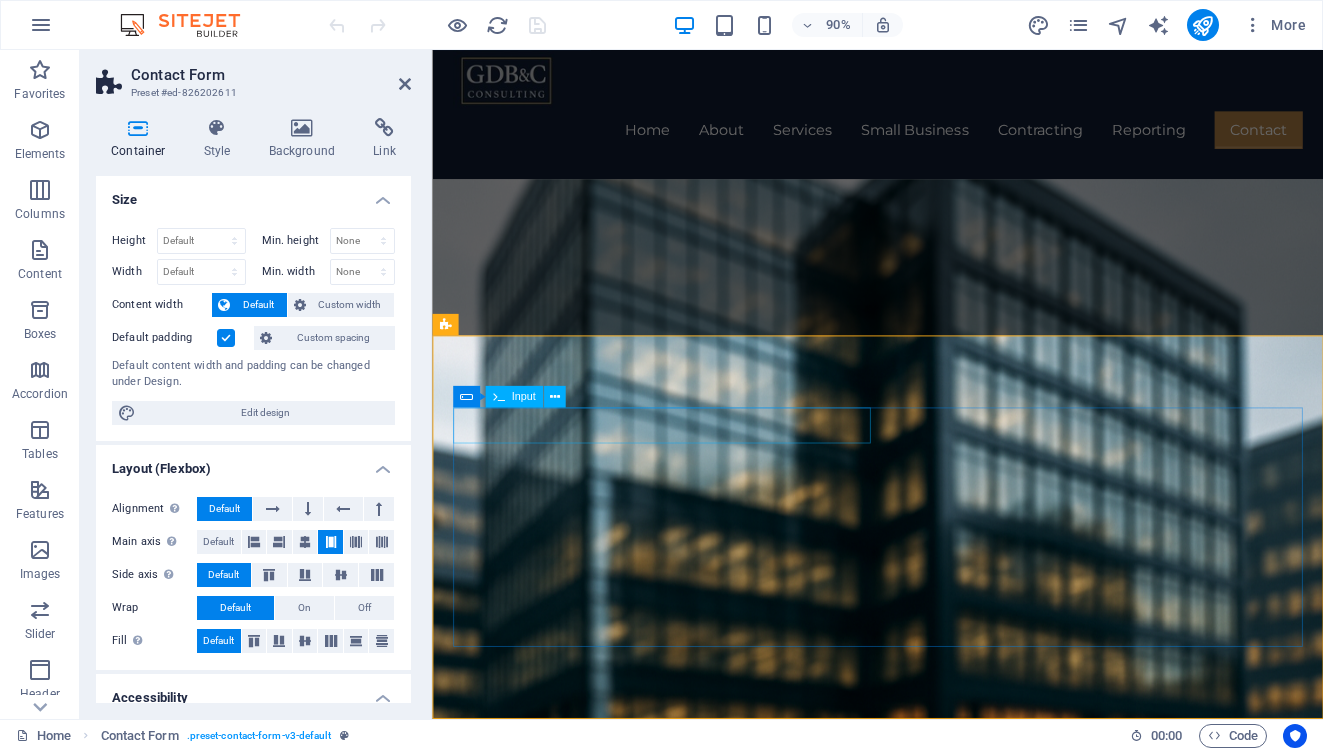 click at bounding box center [582, 3517] 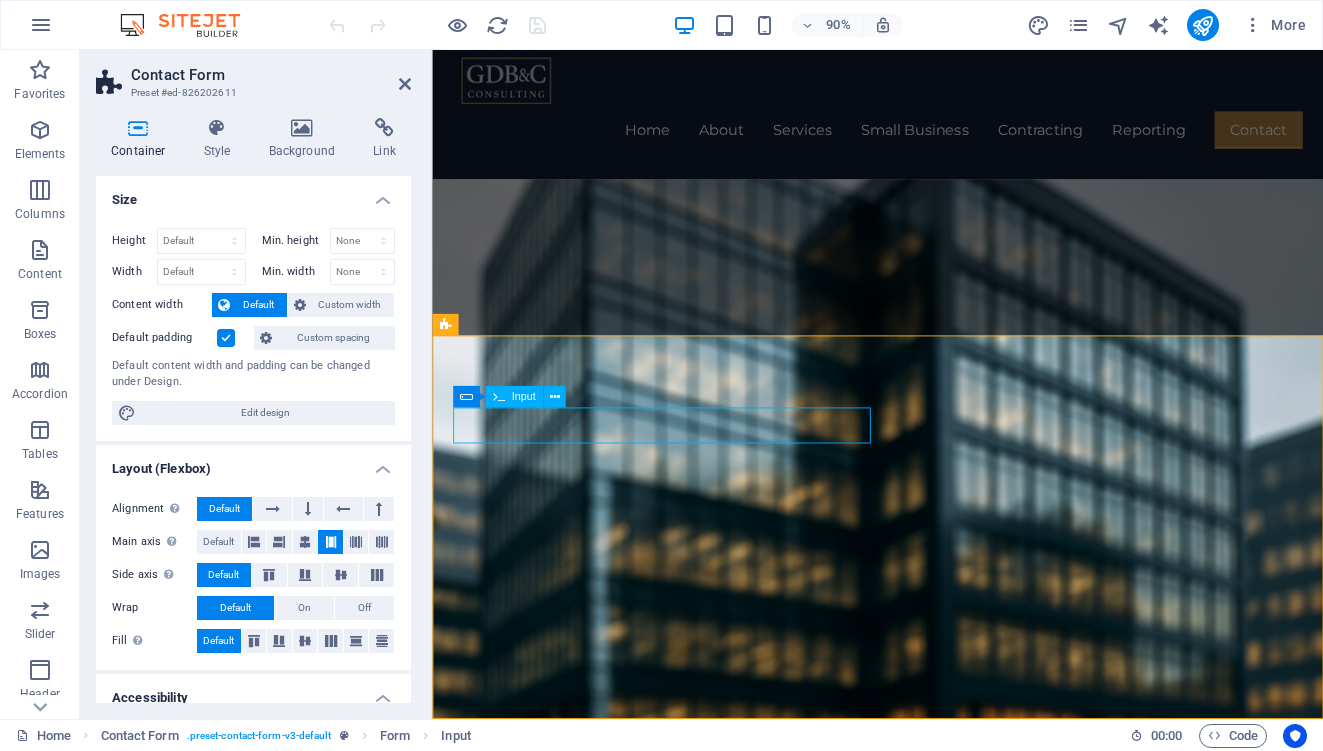 click at bounding box center [582, 3517] 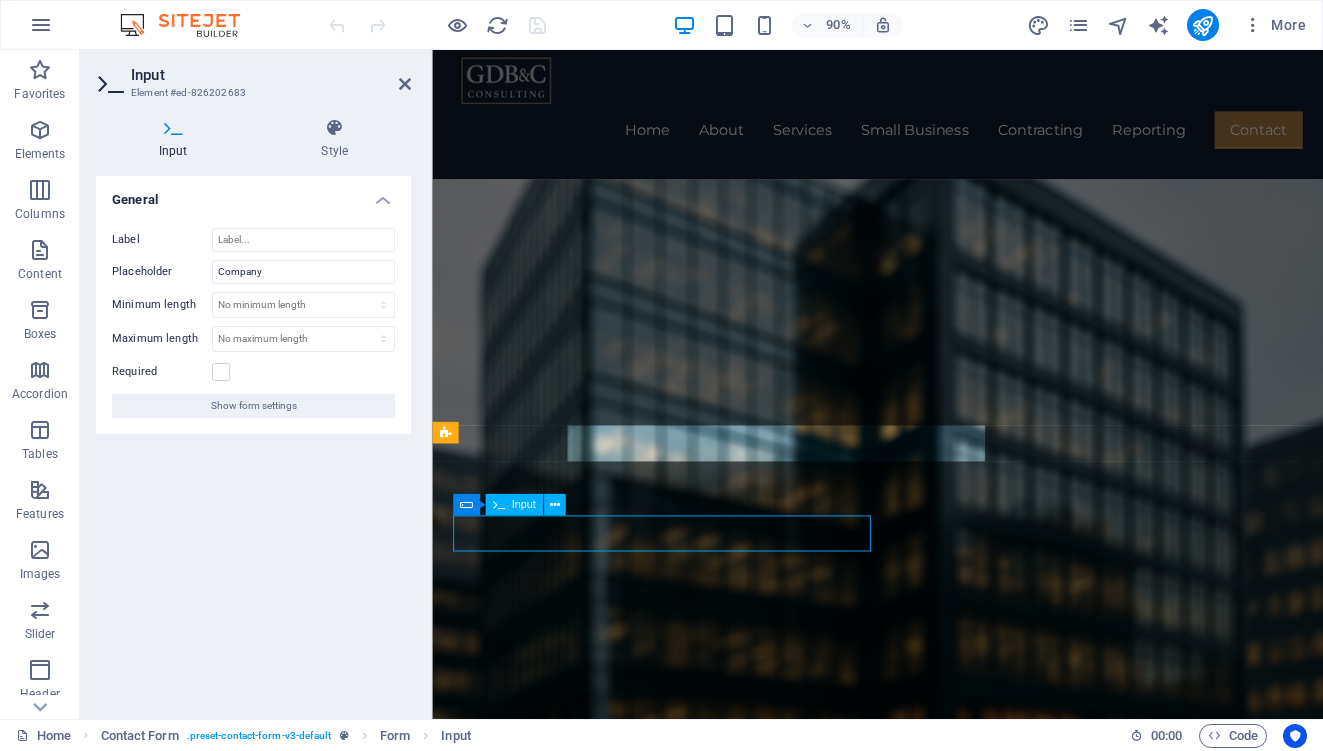 scroll, scrollTop: 2614, scrollLeft: 0, axis: vertical 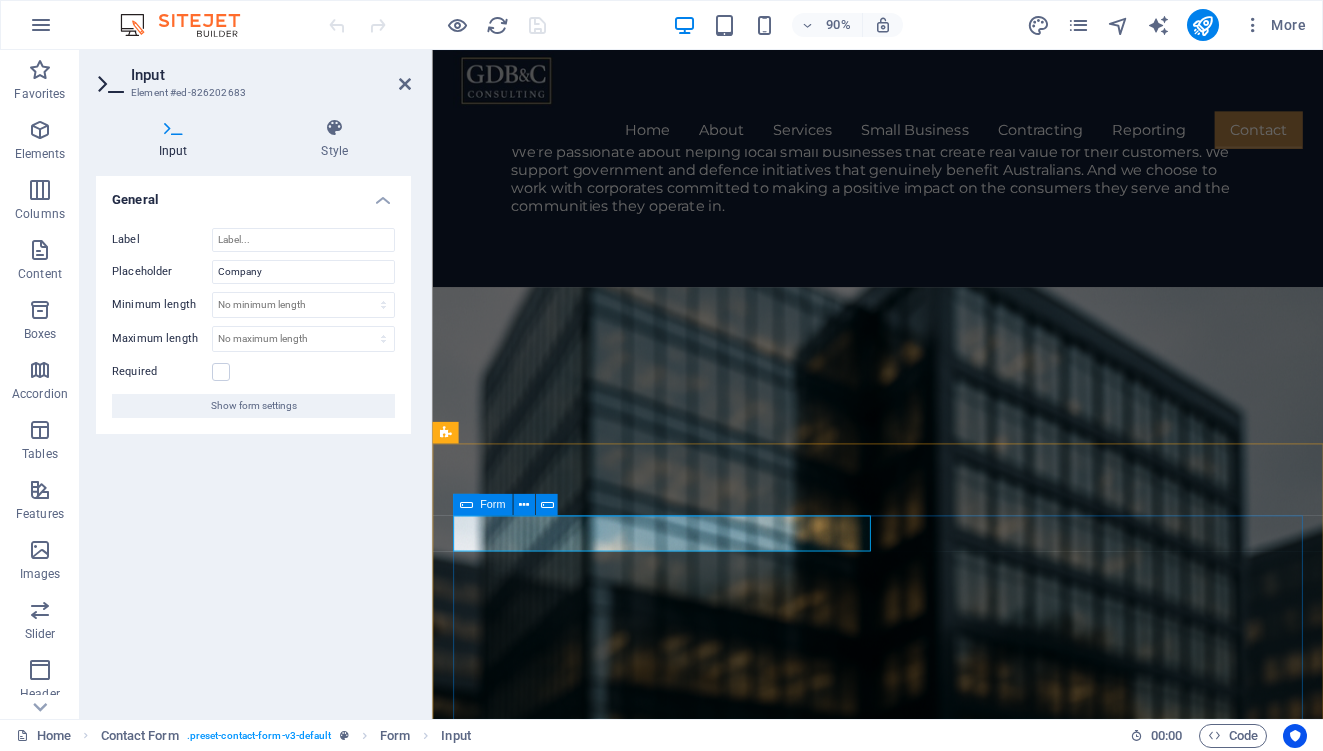 click on "Form" at bounding box center (492, 504) 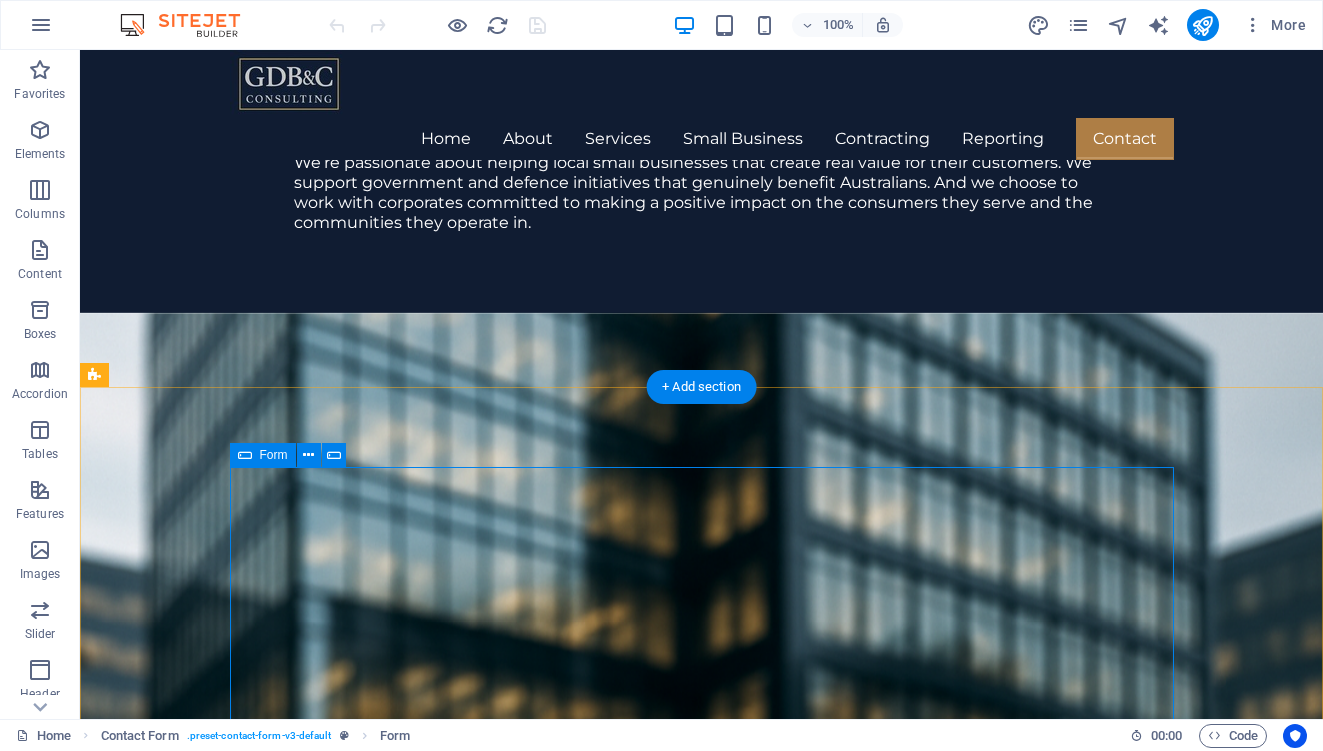 click on "Form" at bounding box center [274, 455] 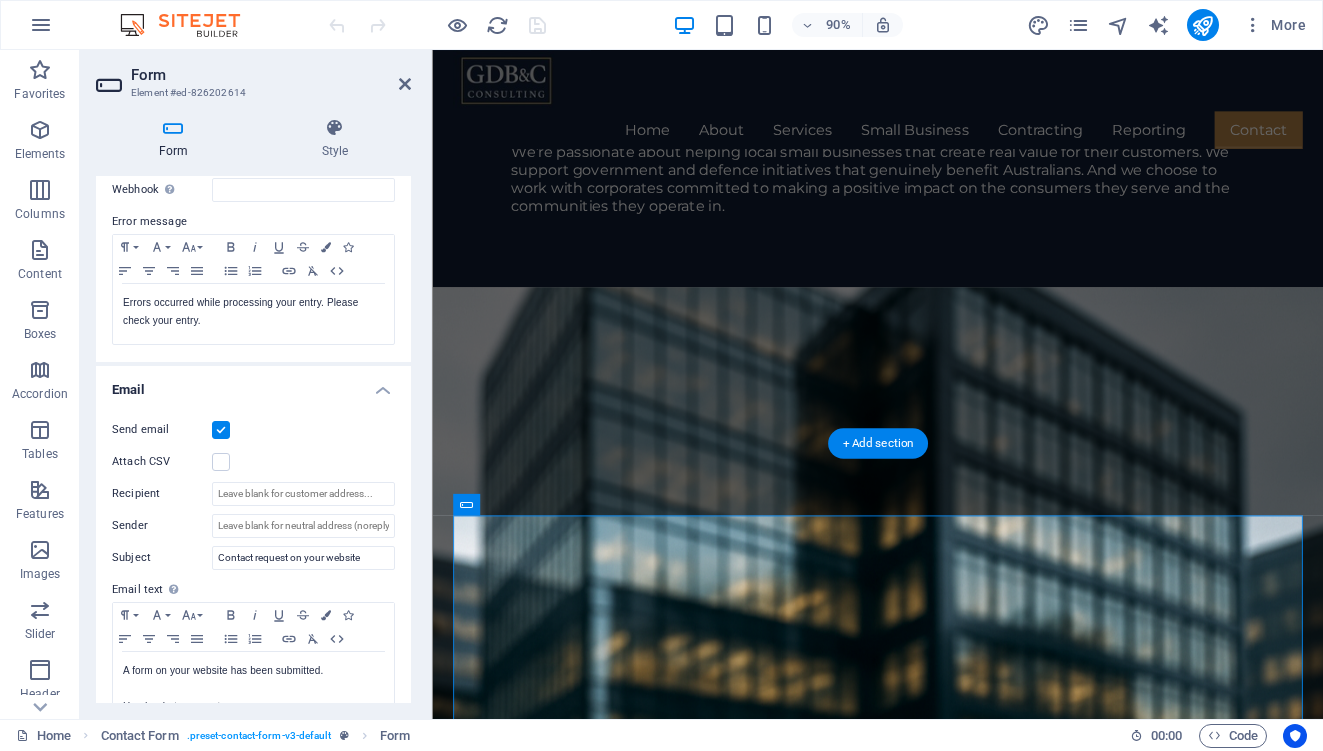 scroll, scrollTop: 360, scrollLeft: 0, axis: vertical 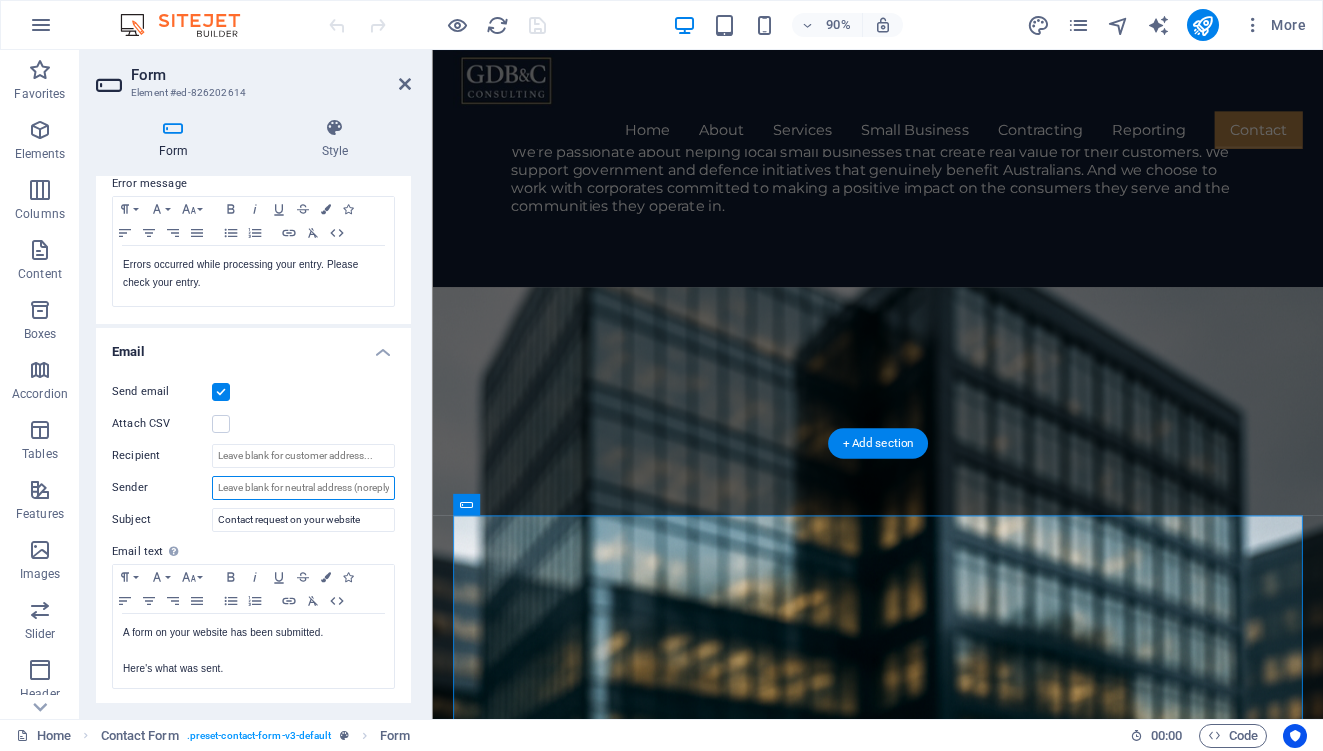 click on "Sender" at bounding box center [303, 488] 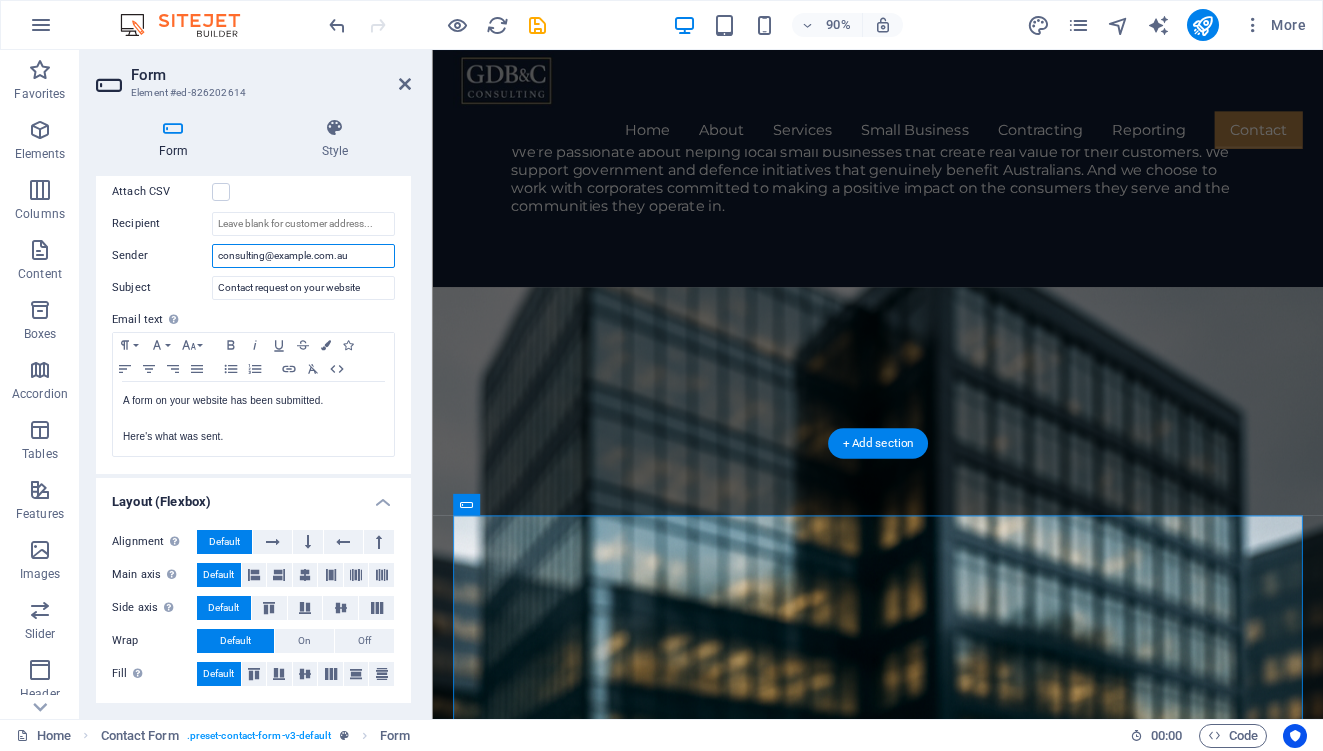 scroll, scrollTop: 640, scrollLeft: 0, axis: vertical 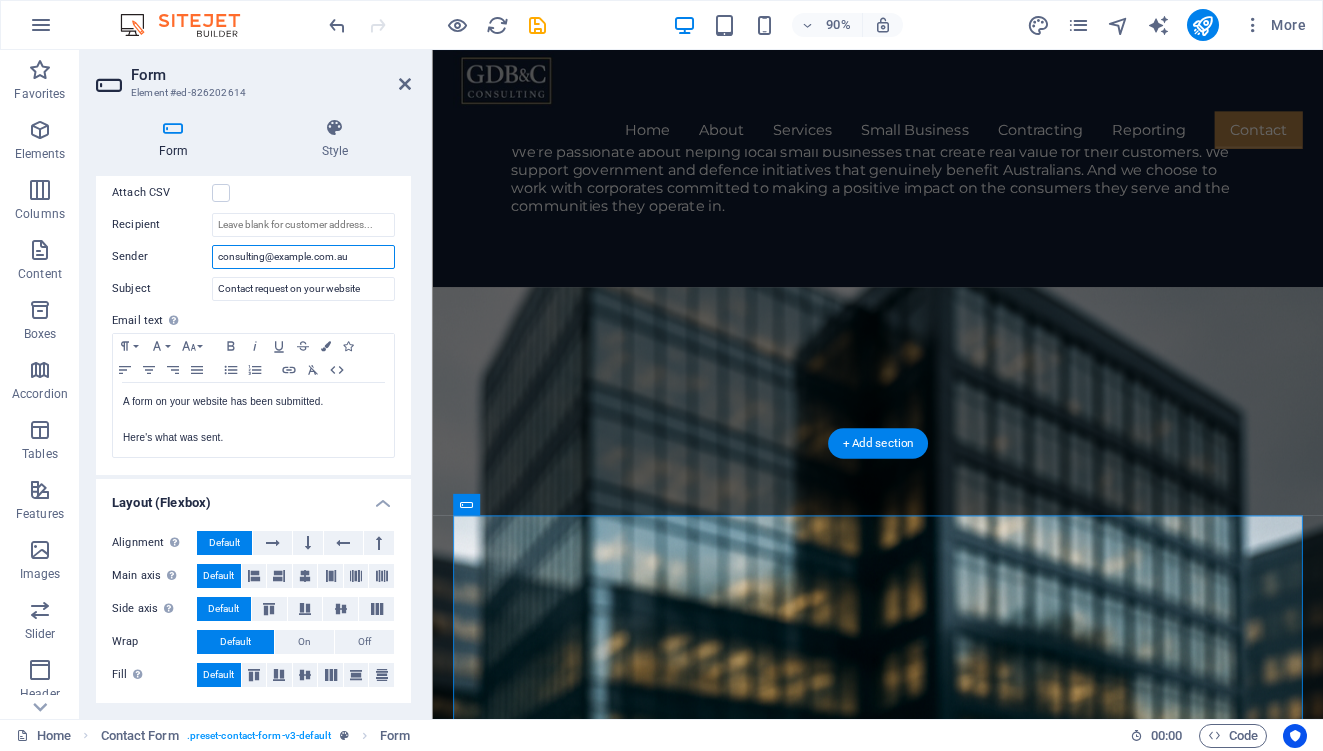 type on "[EMAIL]" 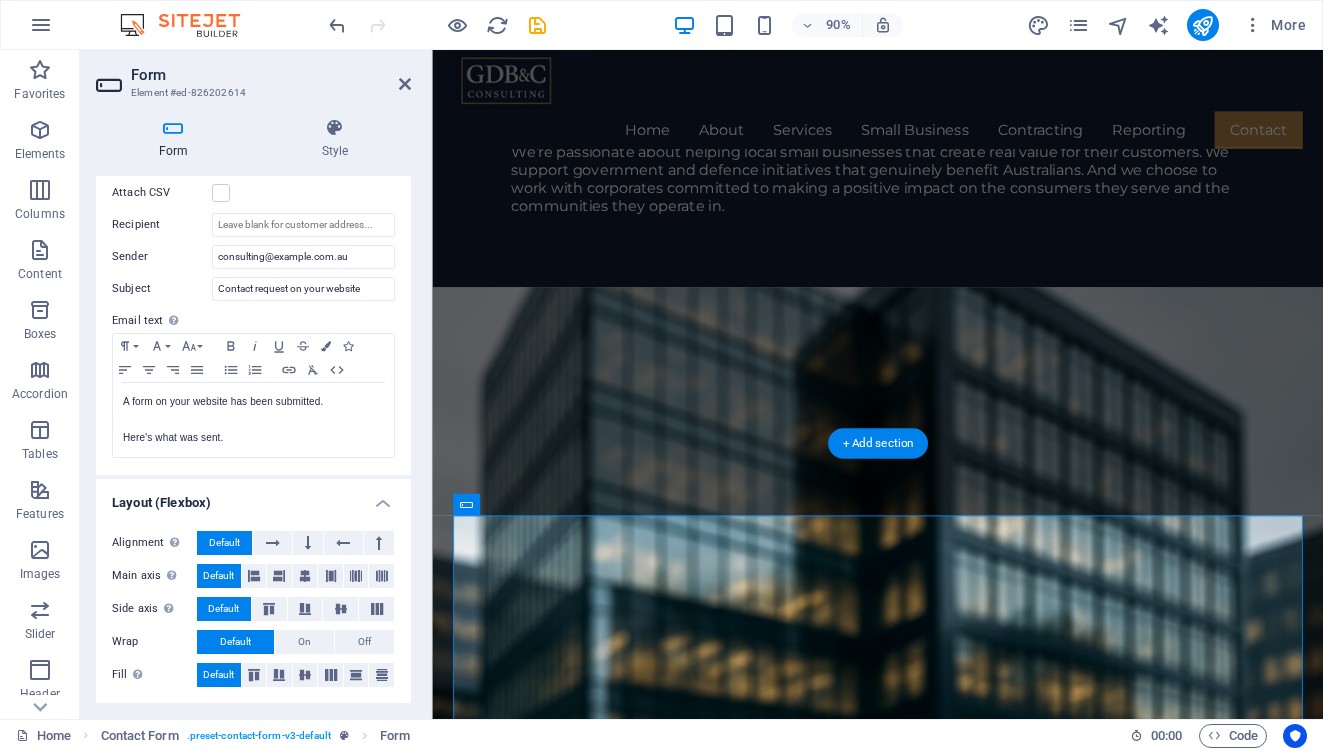 click on "Unreadable? Load new Submit" at bounding box center (927, 3751) 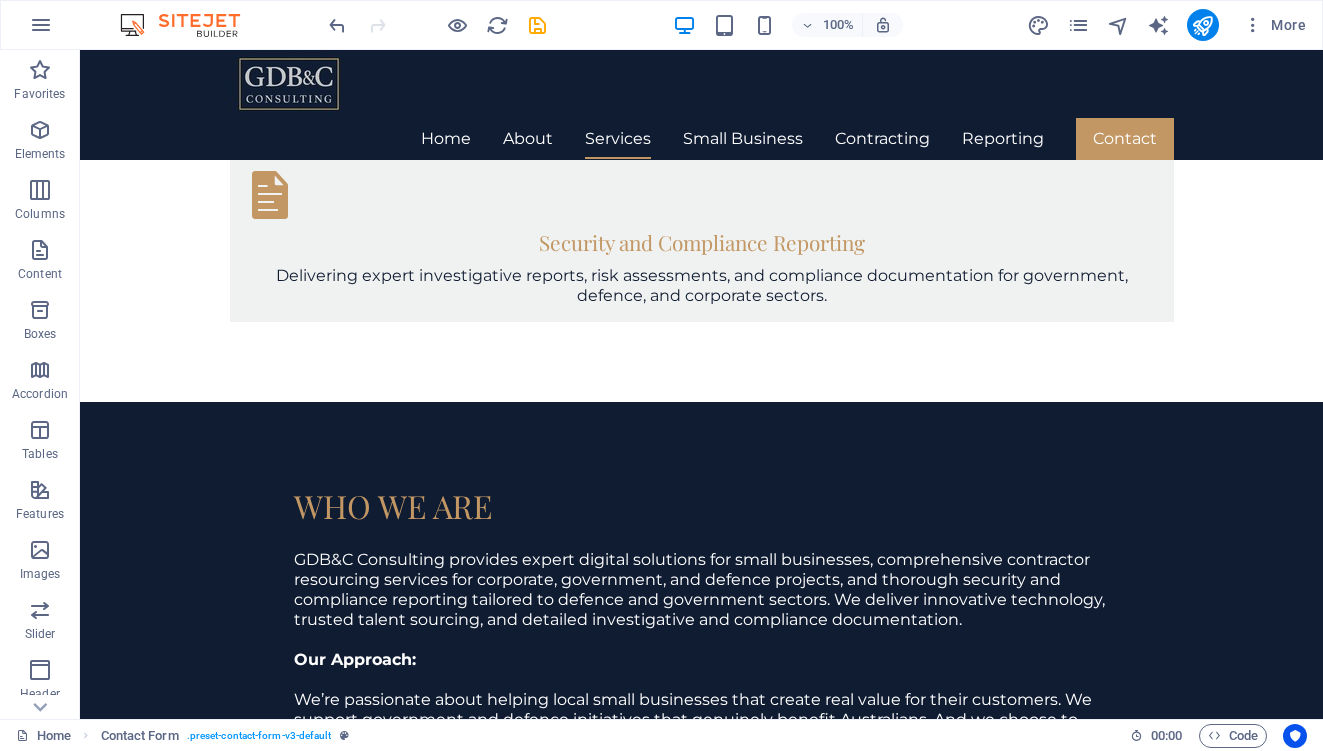 scroll, scrollTop: 2036, scrollLeft: 0, axis: vertical 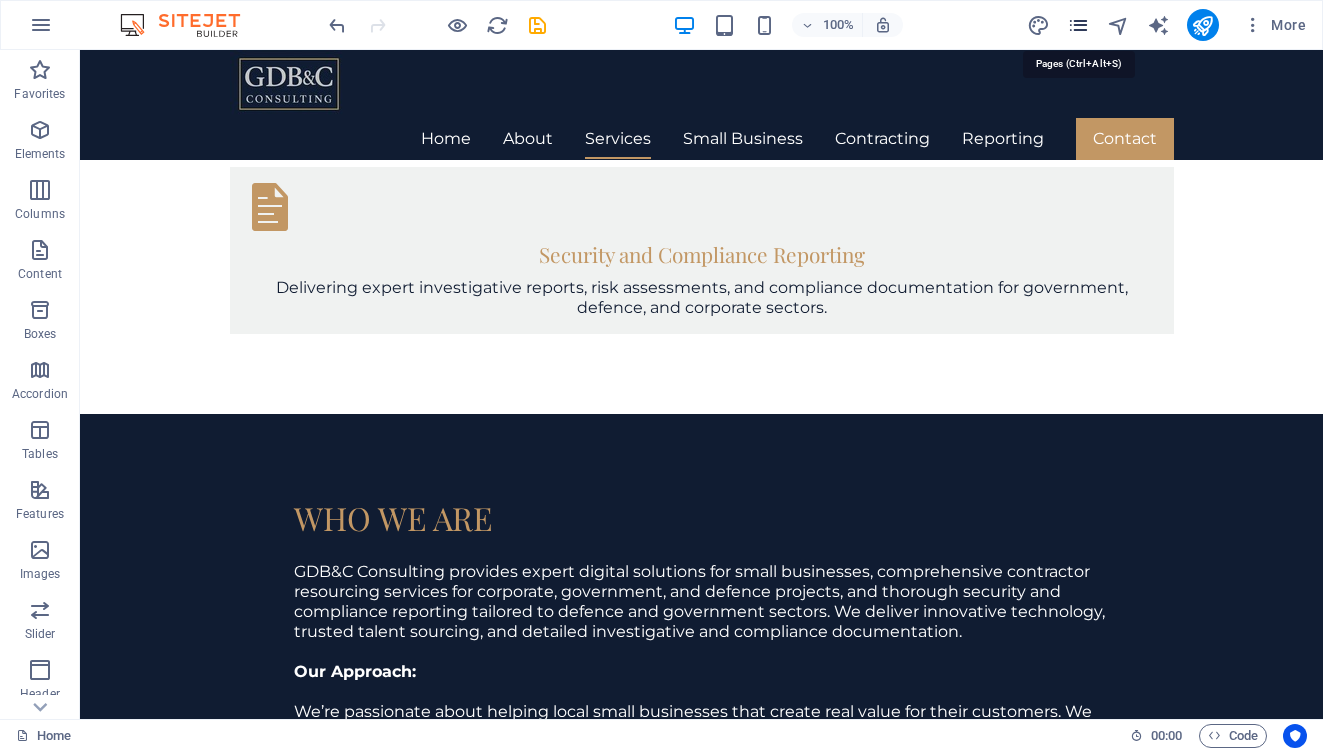 click at bounding box center [1078, 25] 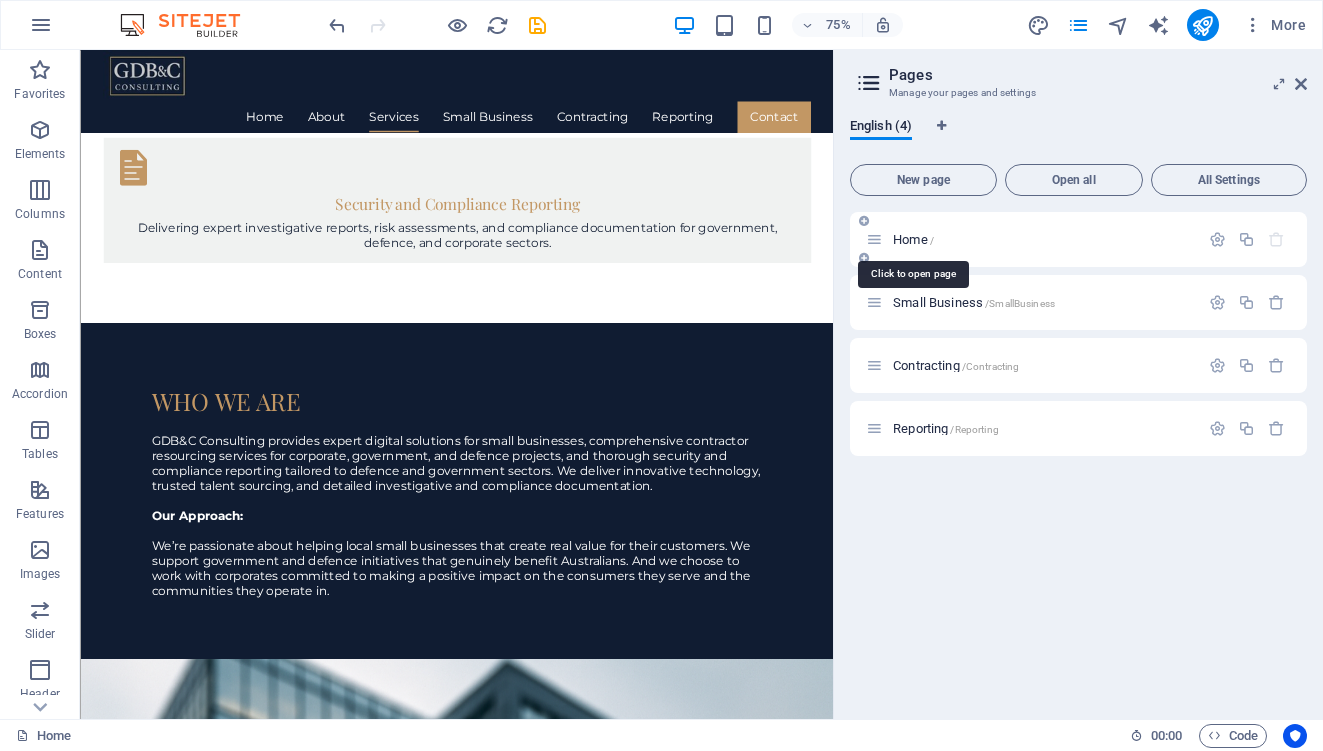 click on "Home /" at bounding box center (913, 239) 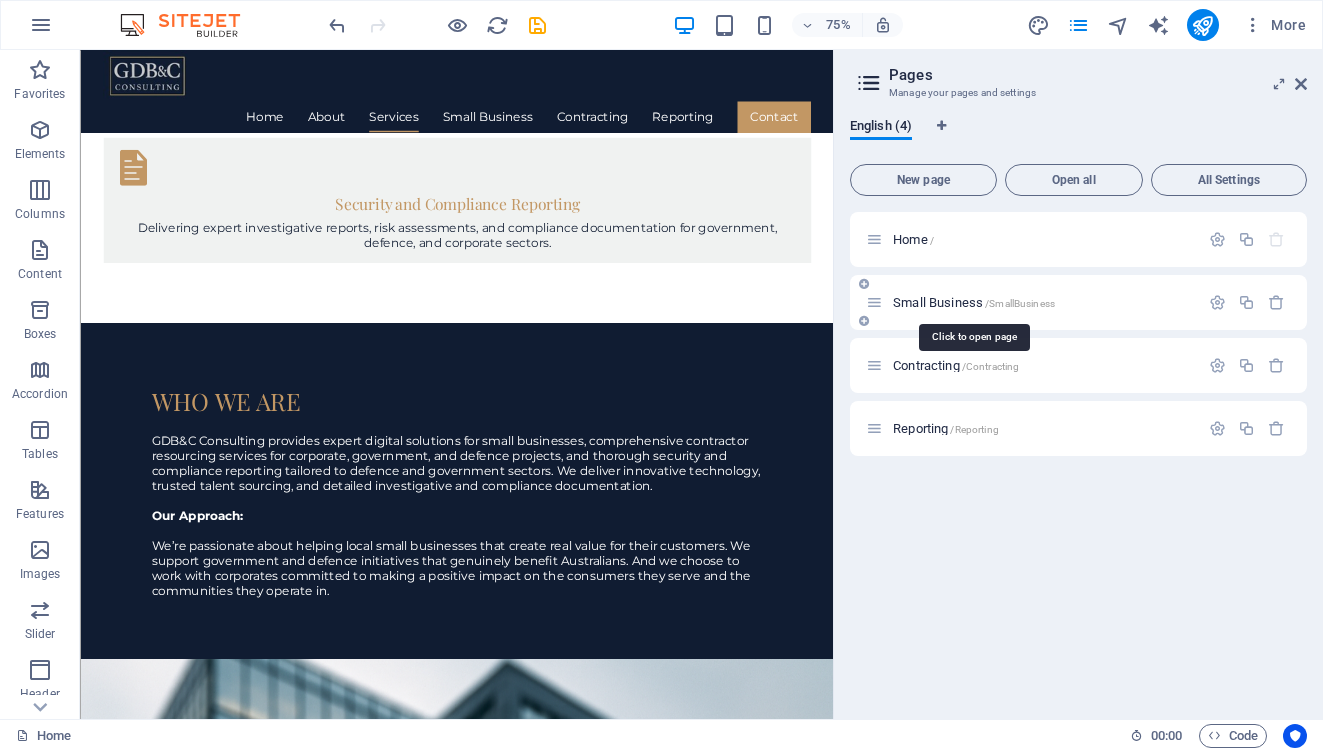 click on "Small Business /SmallBusiness" at bounding box center [974, 302] 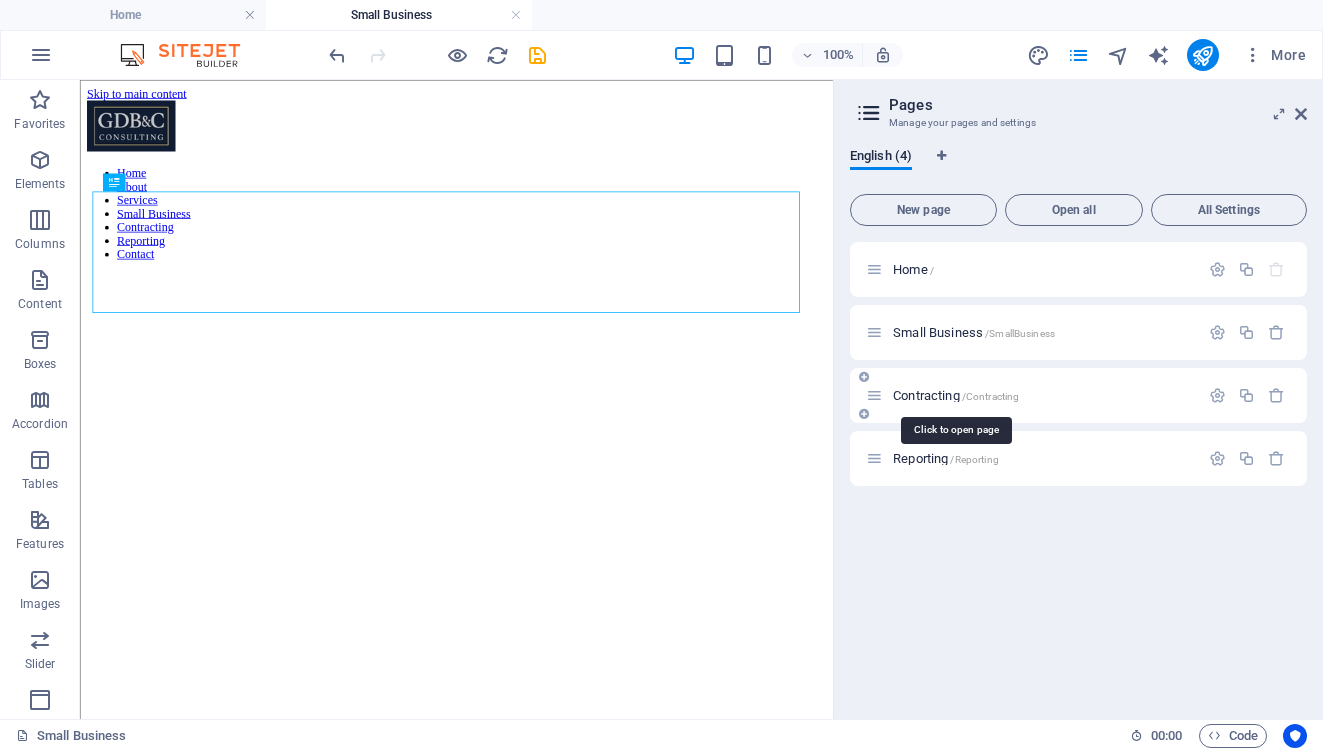 scroll, scrollTop: 0, scrollLeft: 0, axis: both 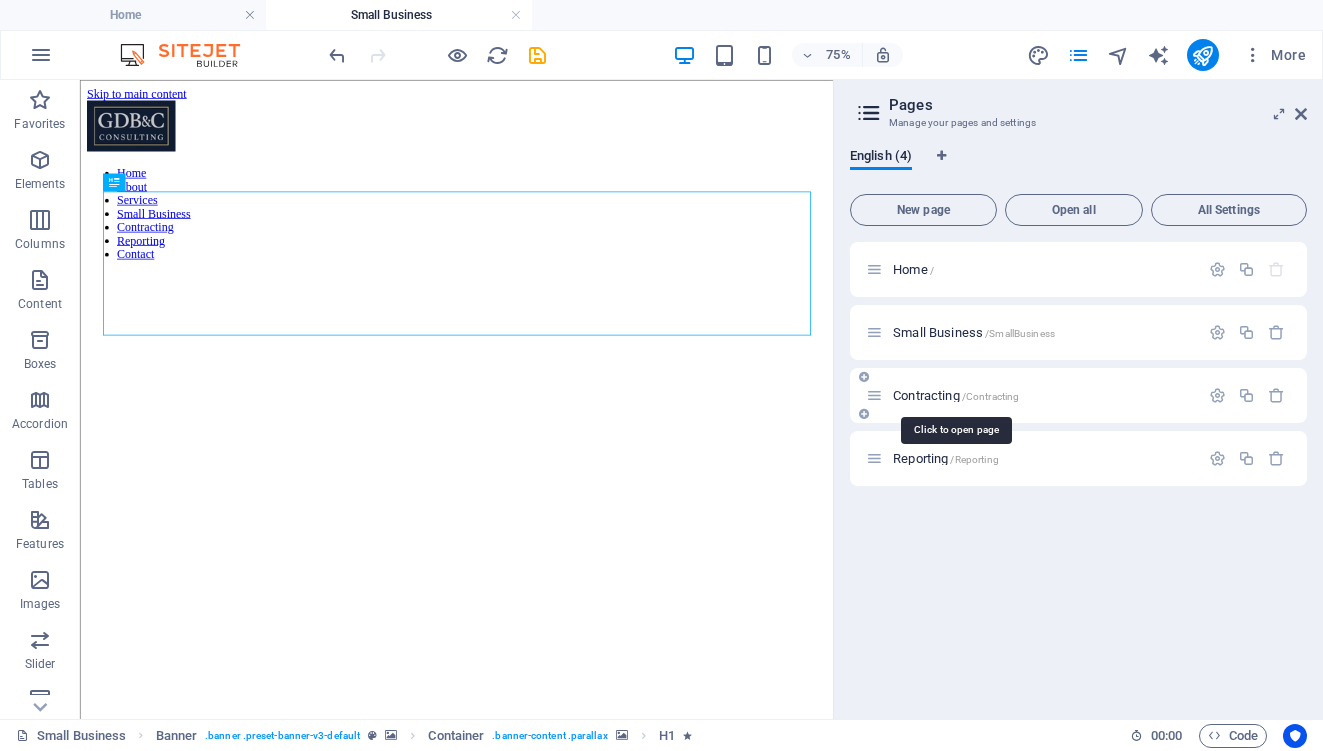 click on "Contracting /Contracting" at bounding box center [956, 395] 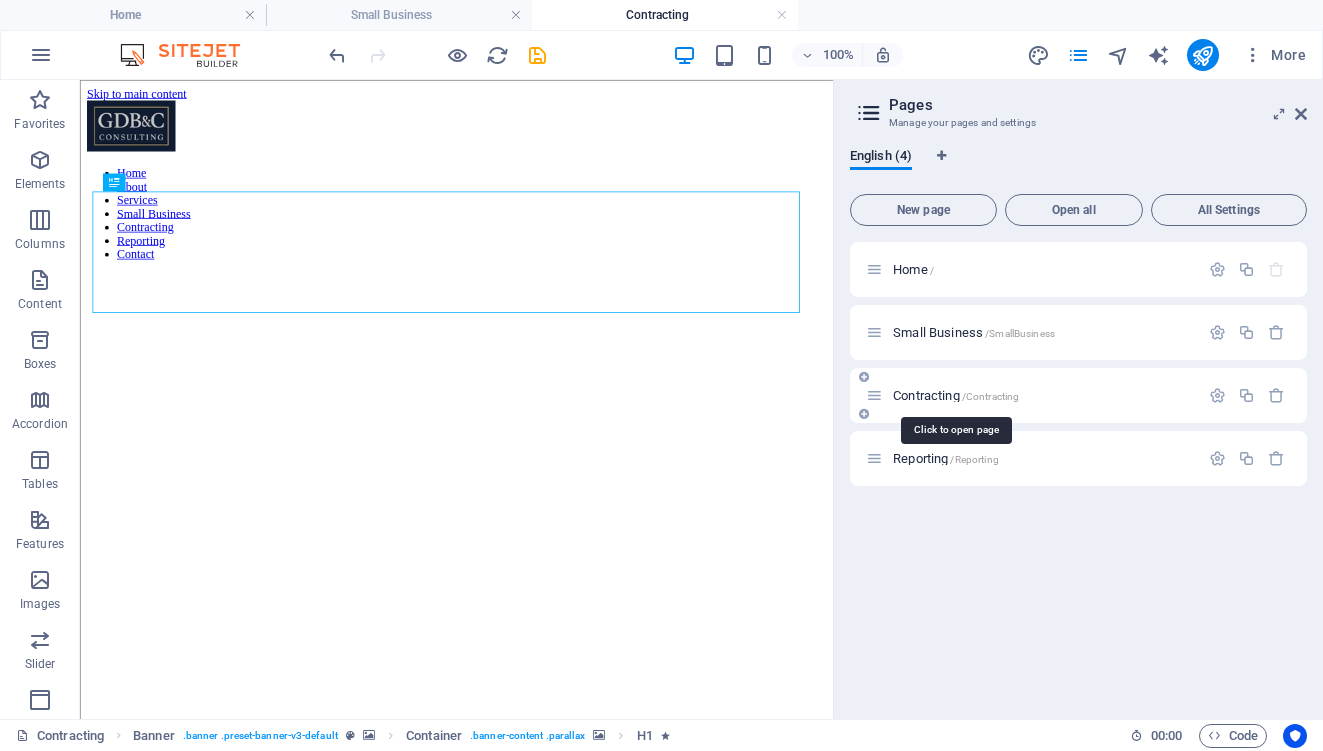 scroll, scrollTop: 0, scrollLeft: 0, axis: both 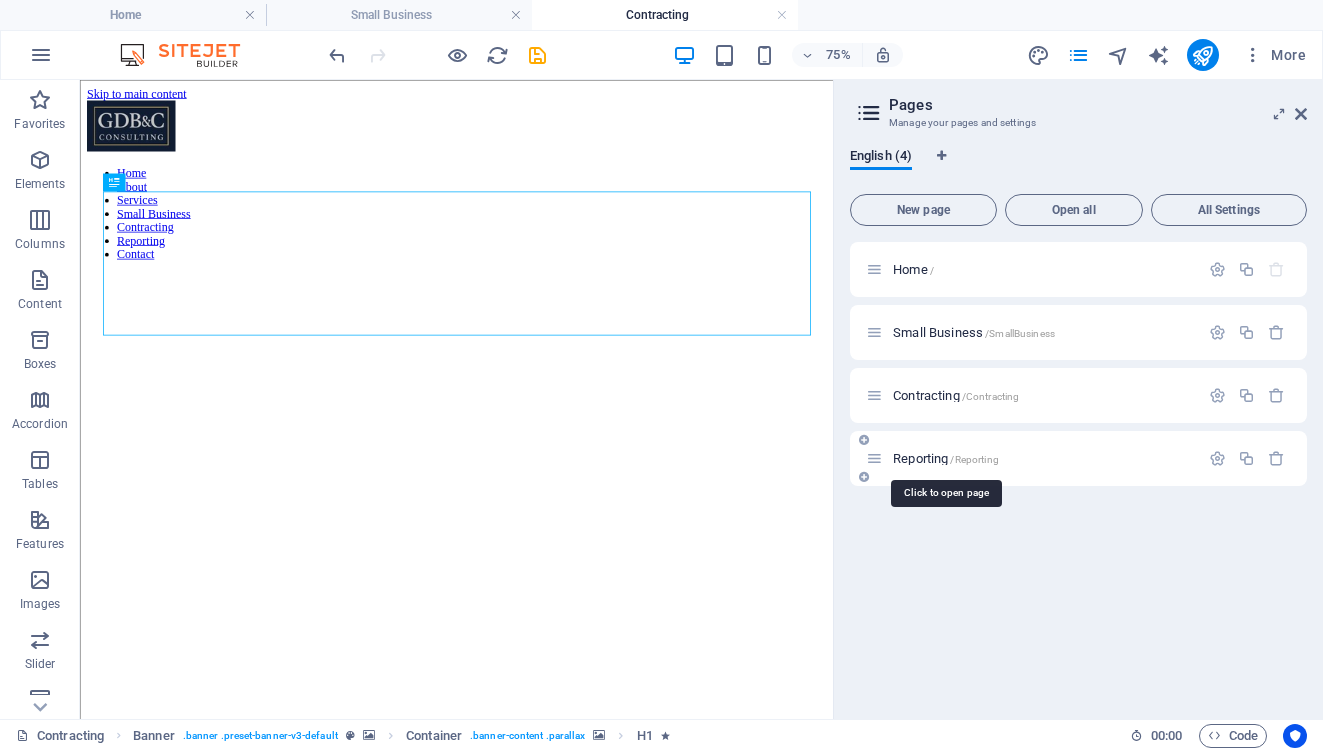 click on "Reporting /Reporting" at bounding box center (946, 458) 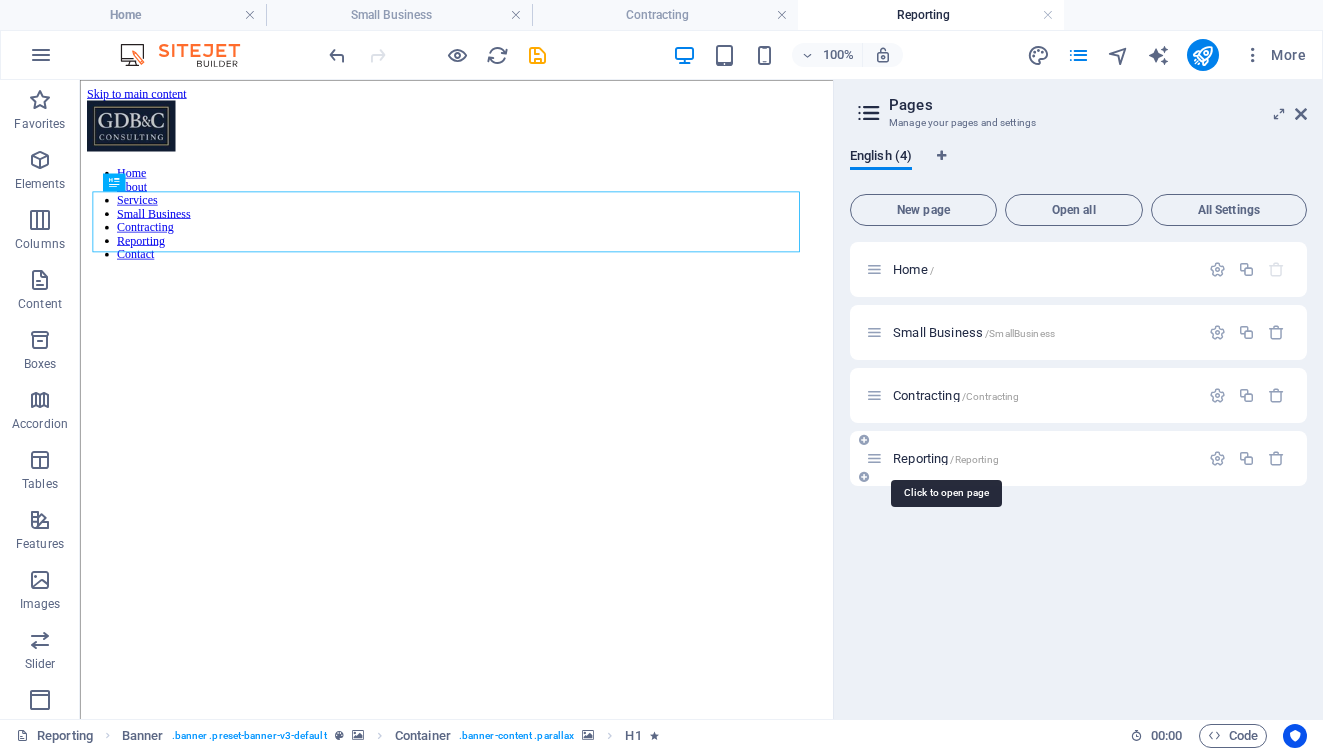 scroll, scrollTop: 0, scrollLeft: 0, axis: both 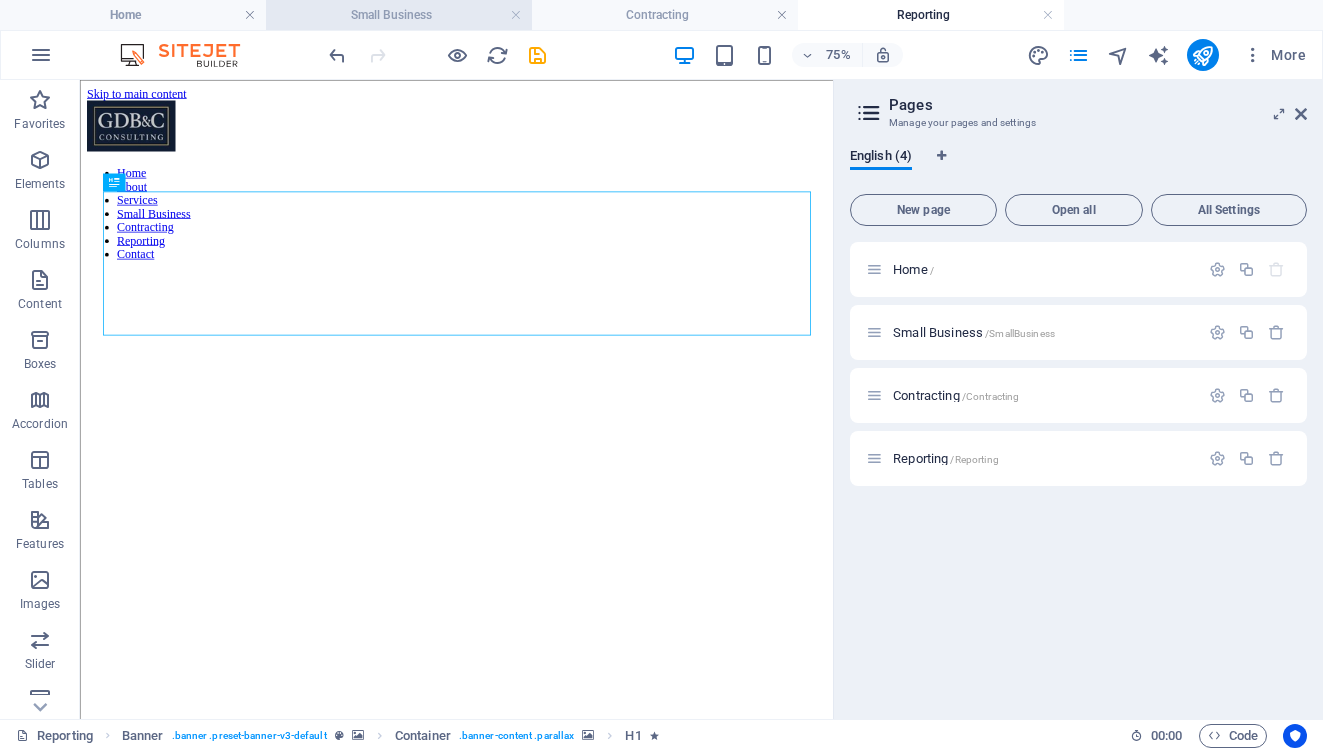 click on "Small Business" at bounding box center (399, 15) 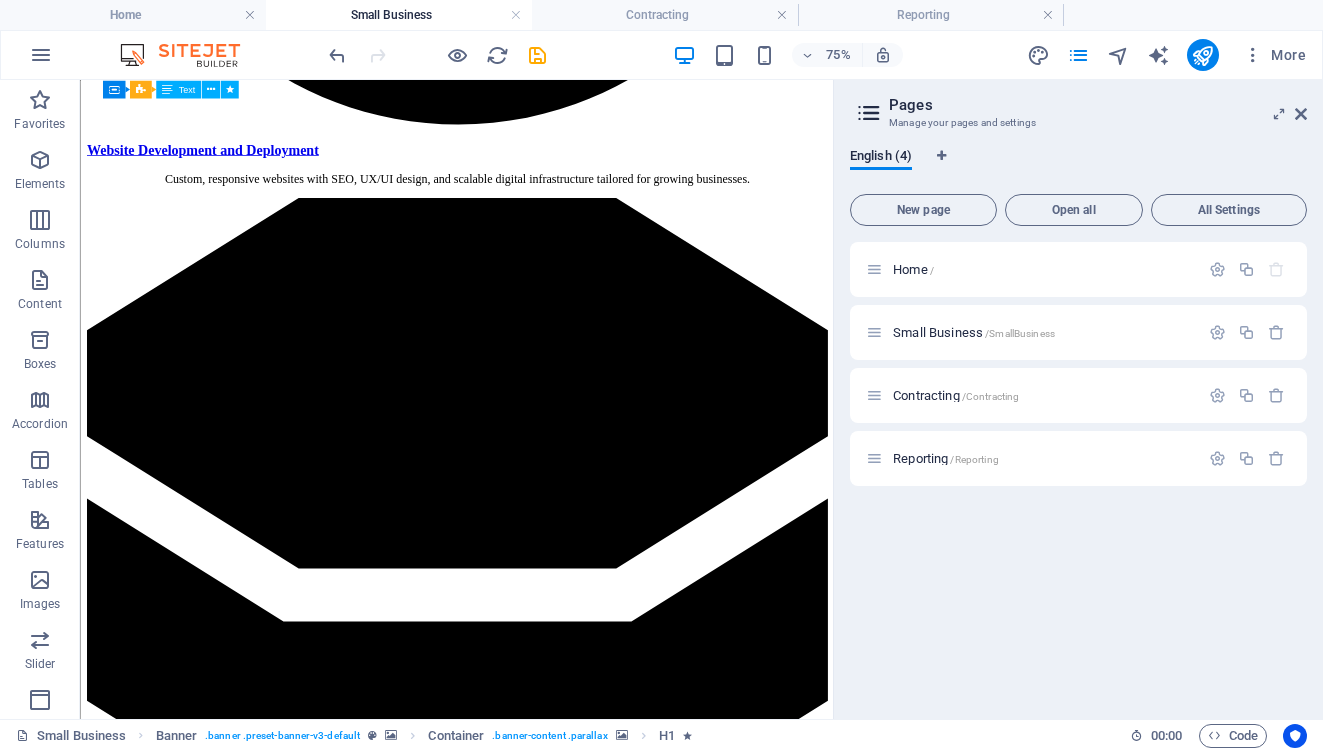 scroll, scrollTop: 2550, scrollLeft: 0, axis: vertical 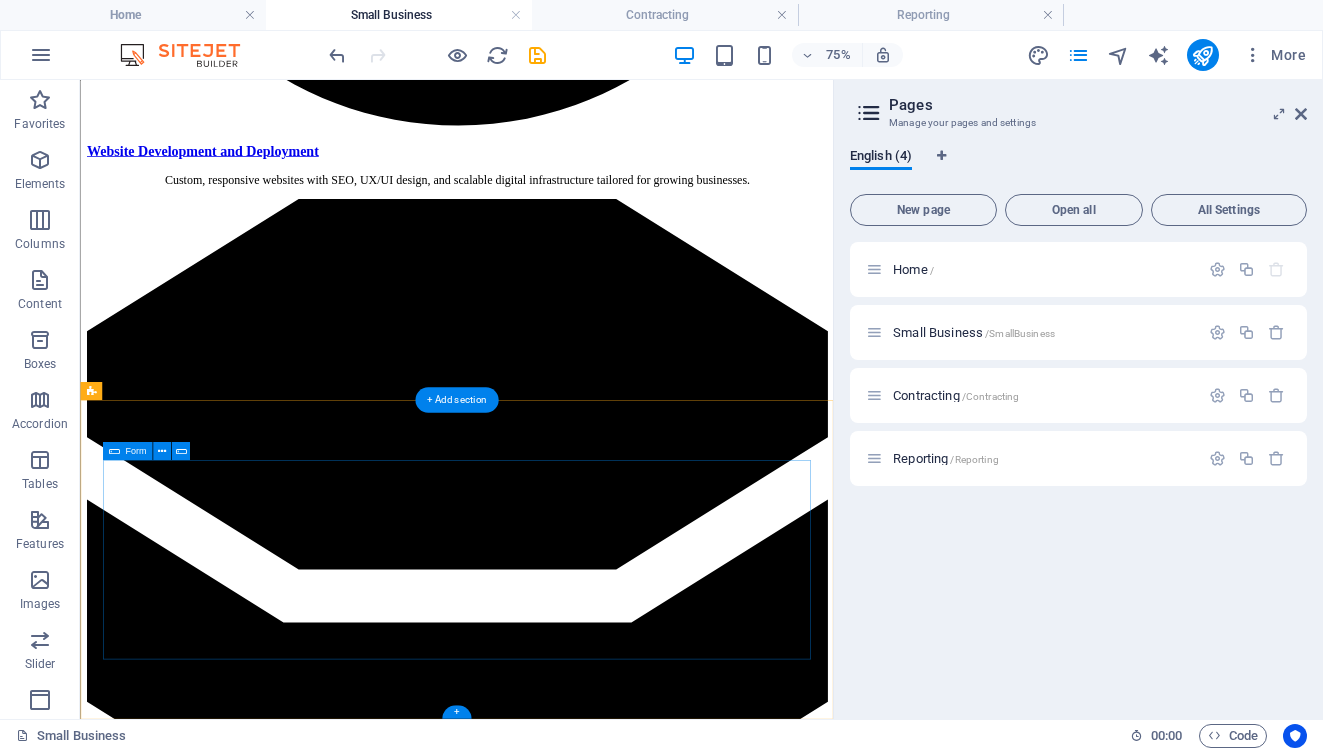 click at bounding box center (114, 451) 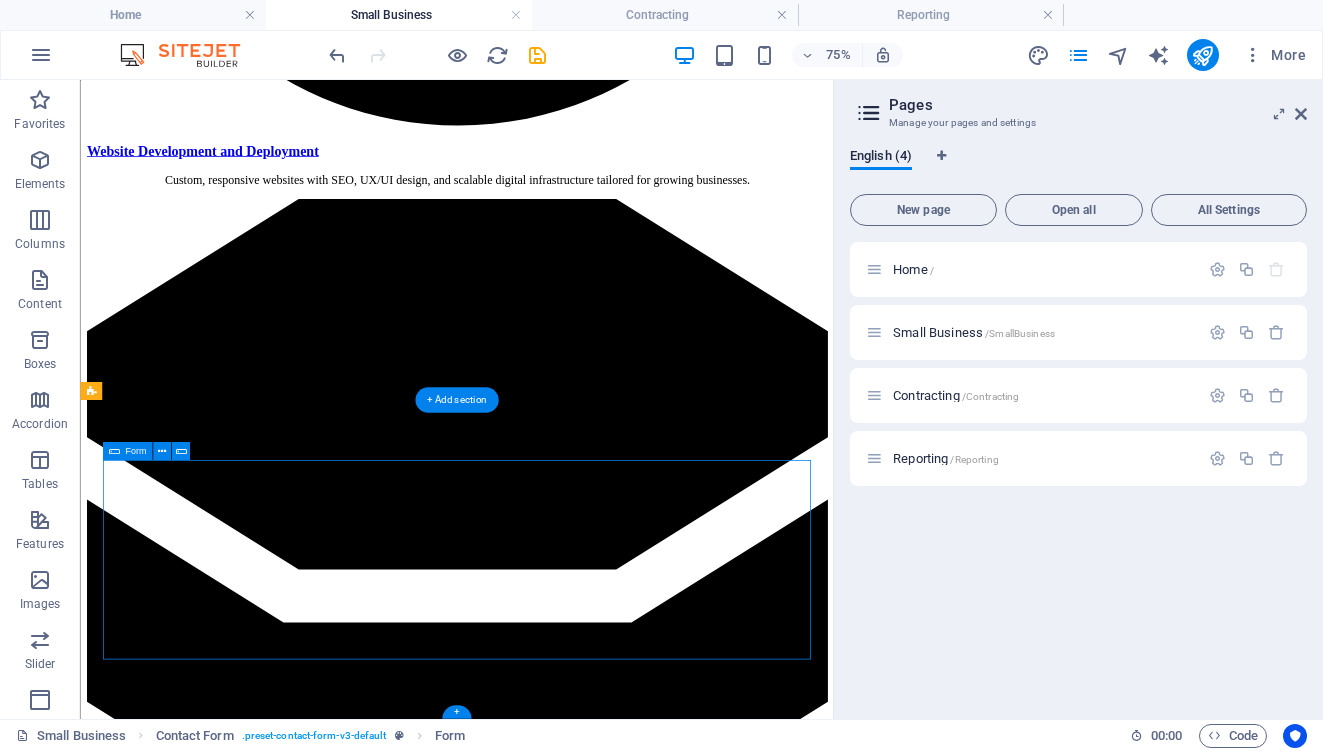 click at bounding box center [114, 451] 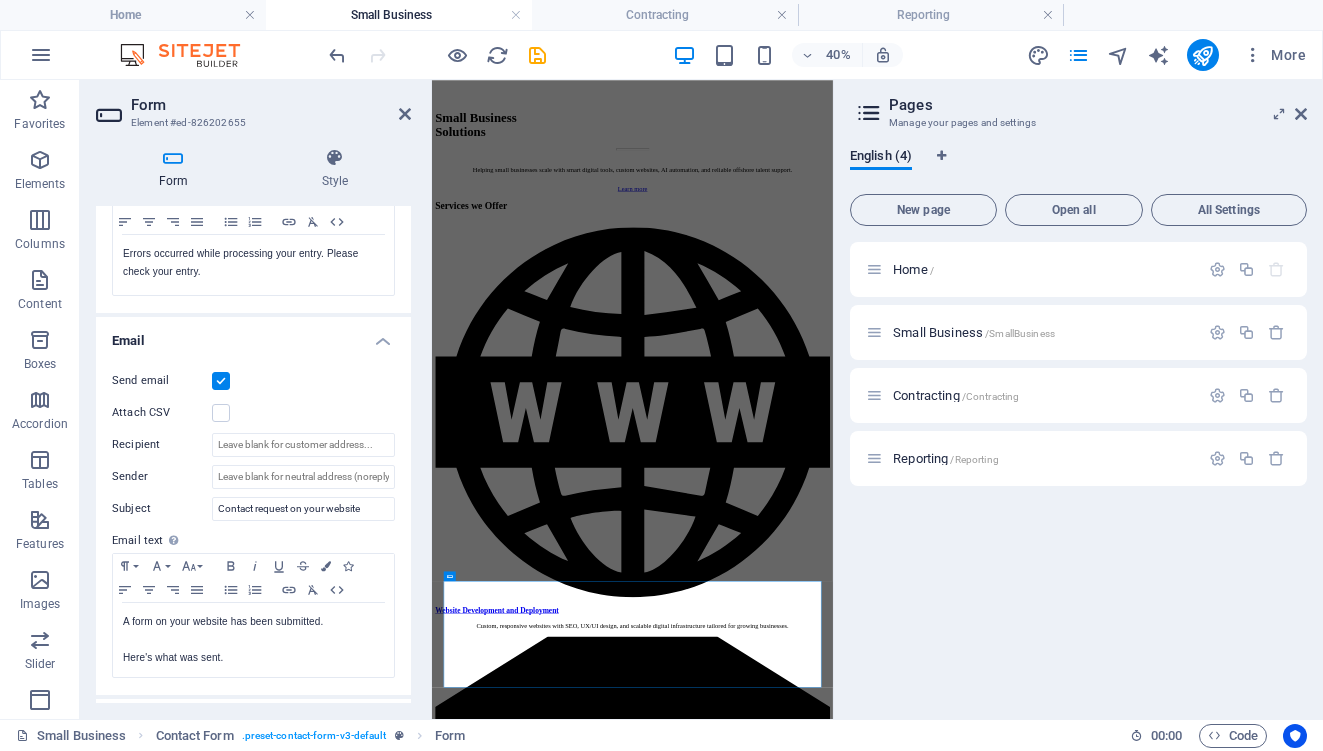 scroll, scrollTop: 386, scrollLeft: 0, axis: vertical 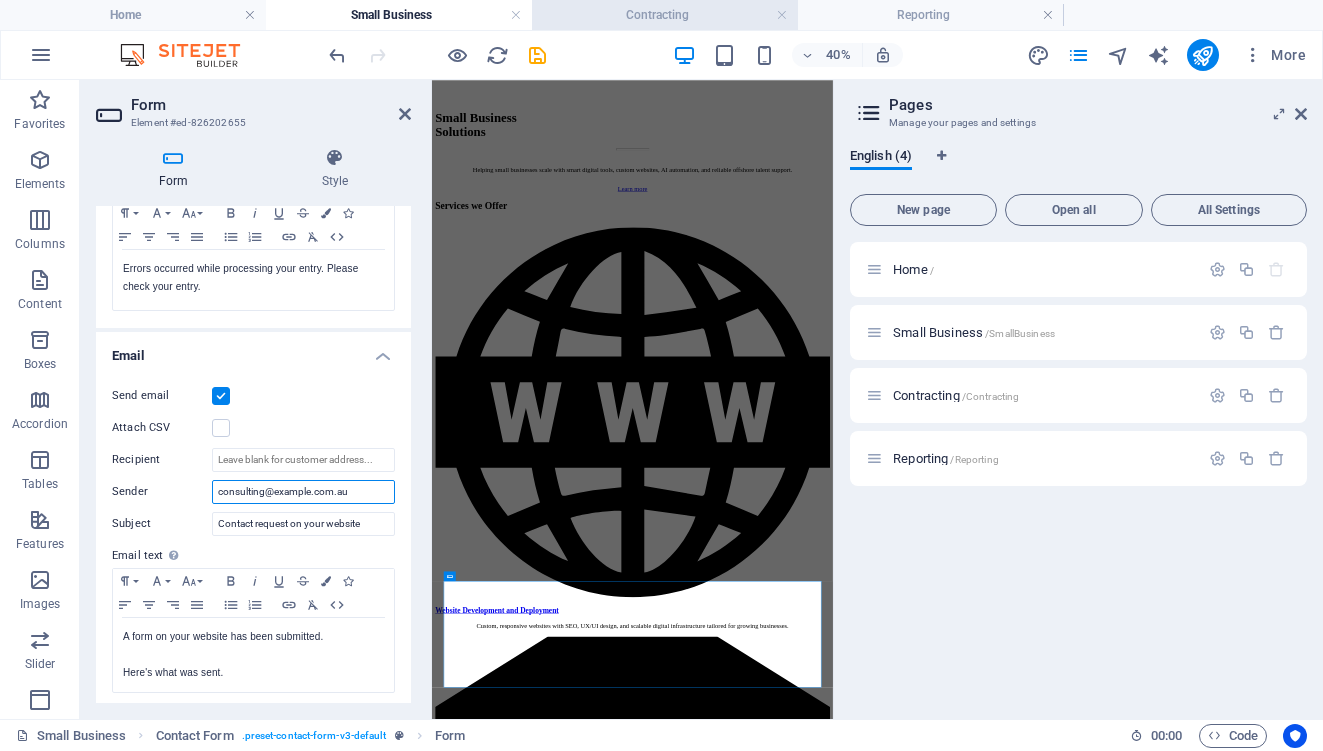 type on "[EMAIL]" 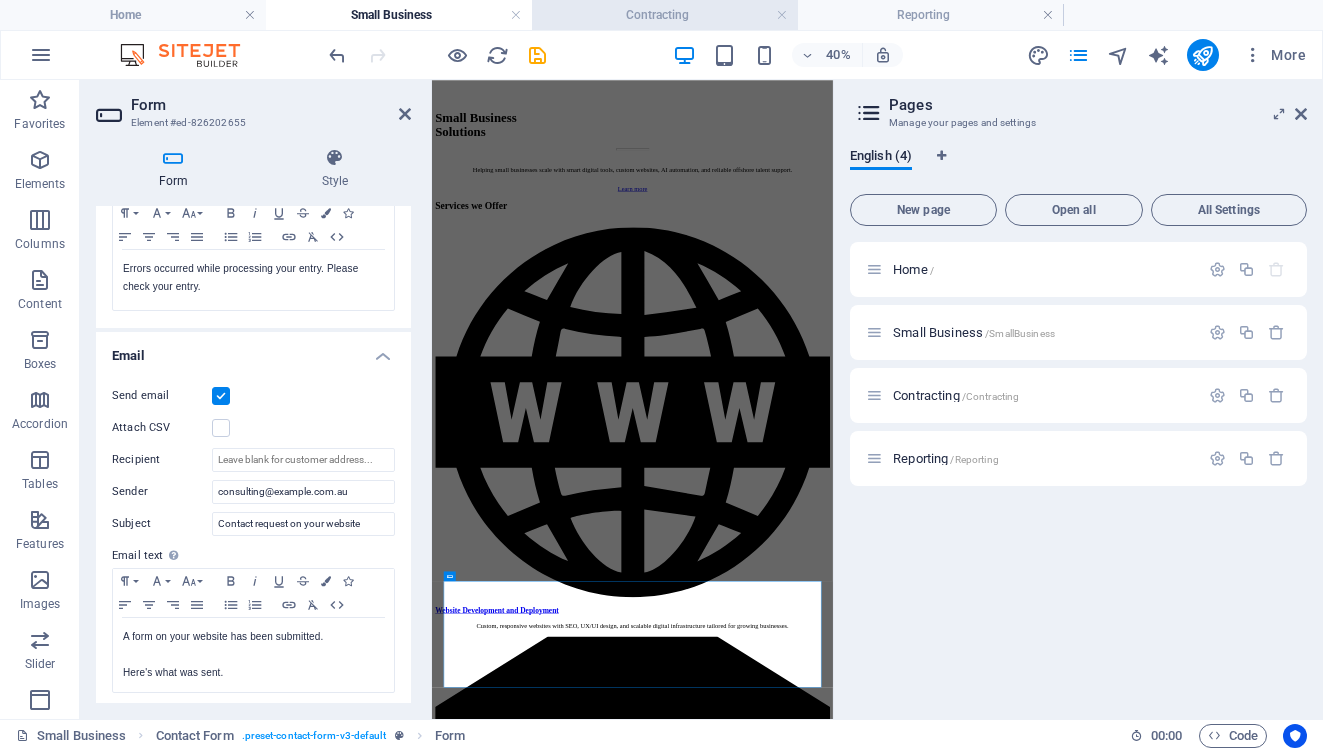 click on "Contracting" at bounding box center (665, 15) 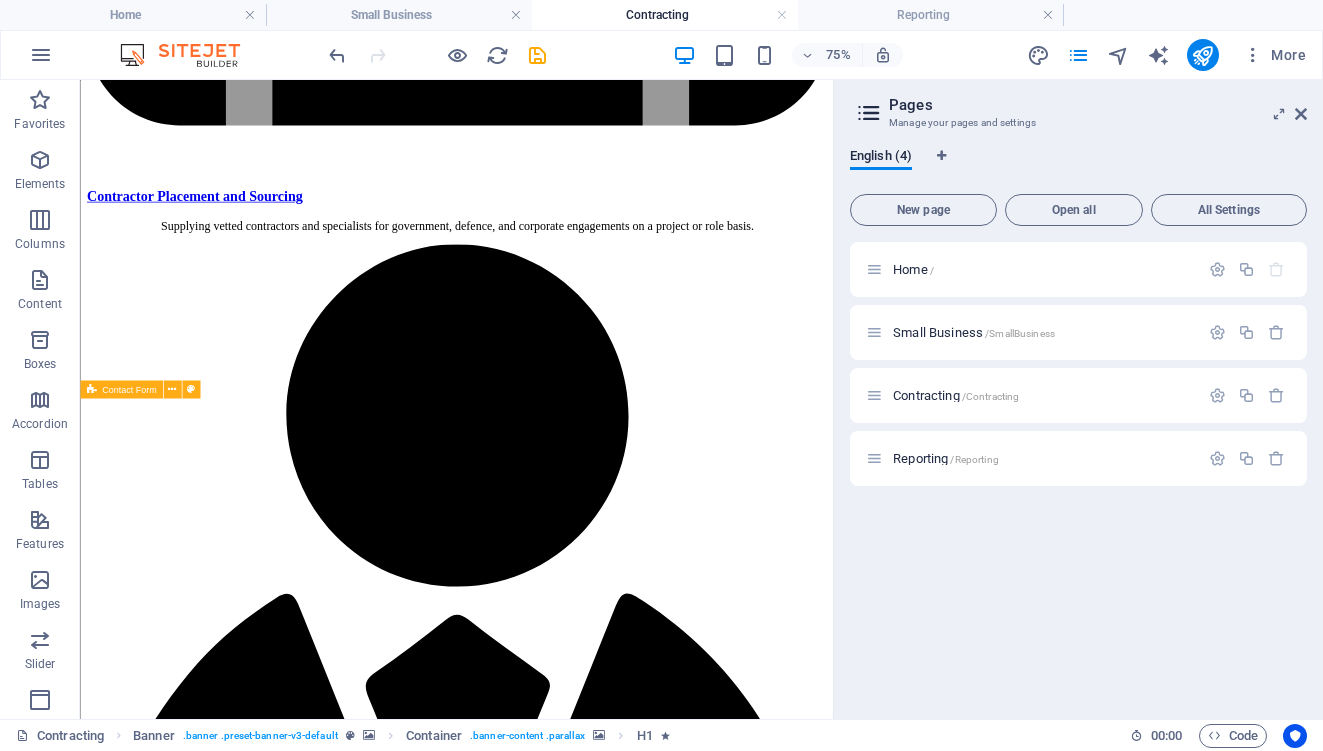 scroll, scrollTop: 2550, scrollLeft: 0, axis: vertical 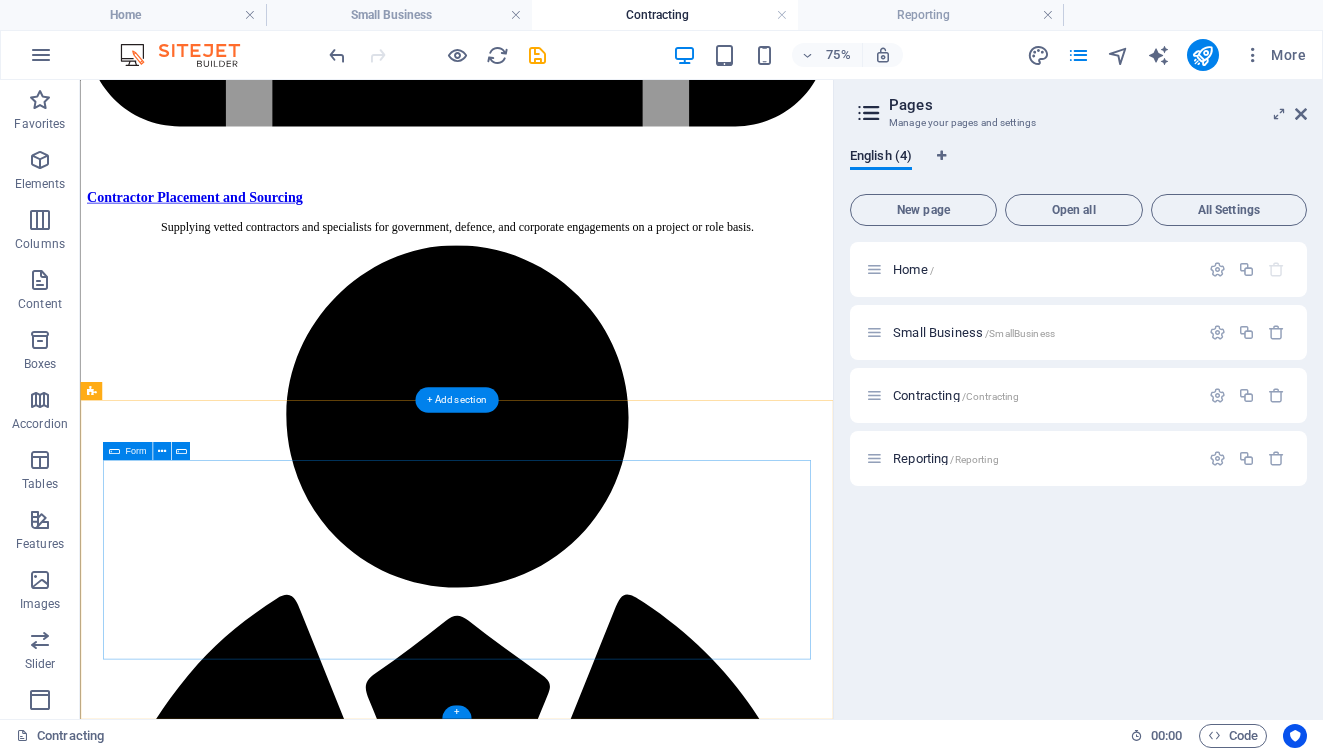 click at bounding box center [114, 451] 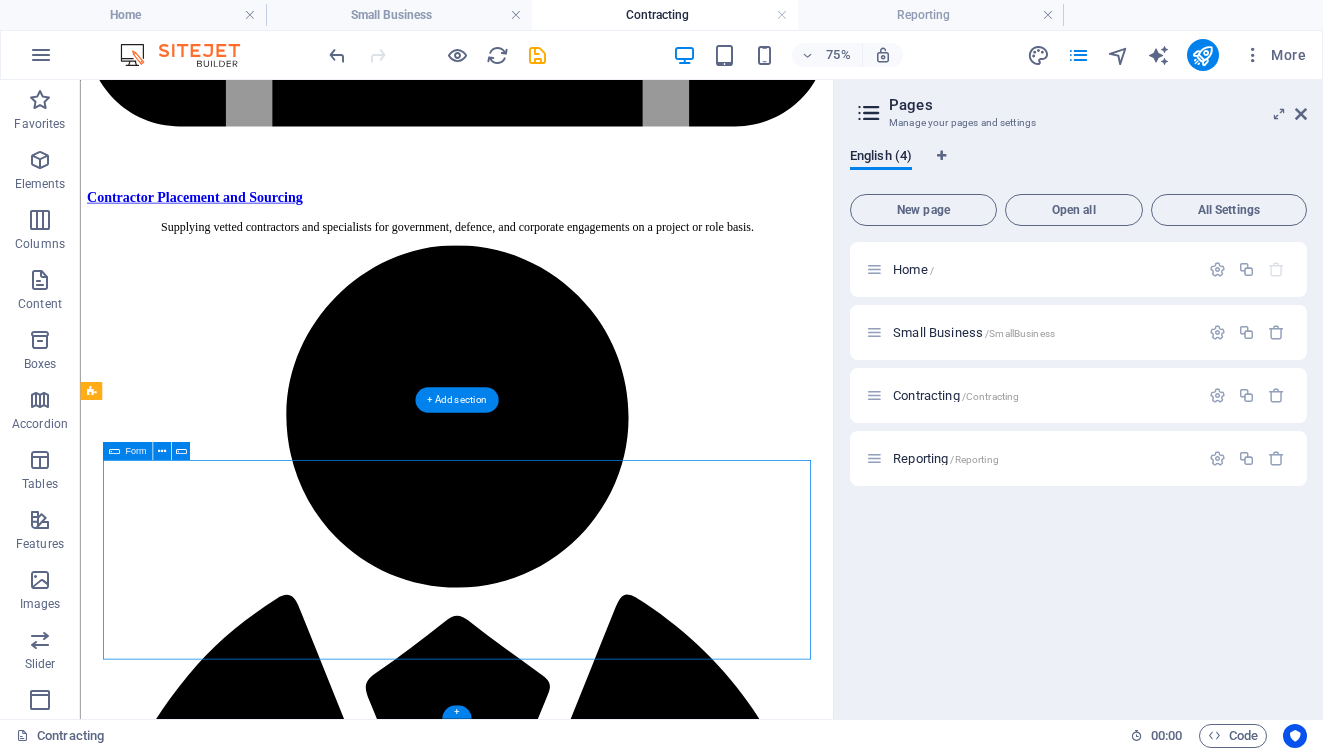 click at bounding box center [114, 451] 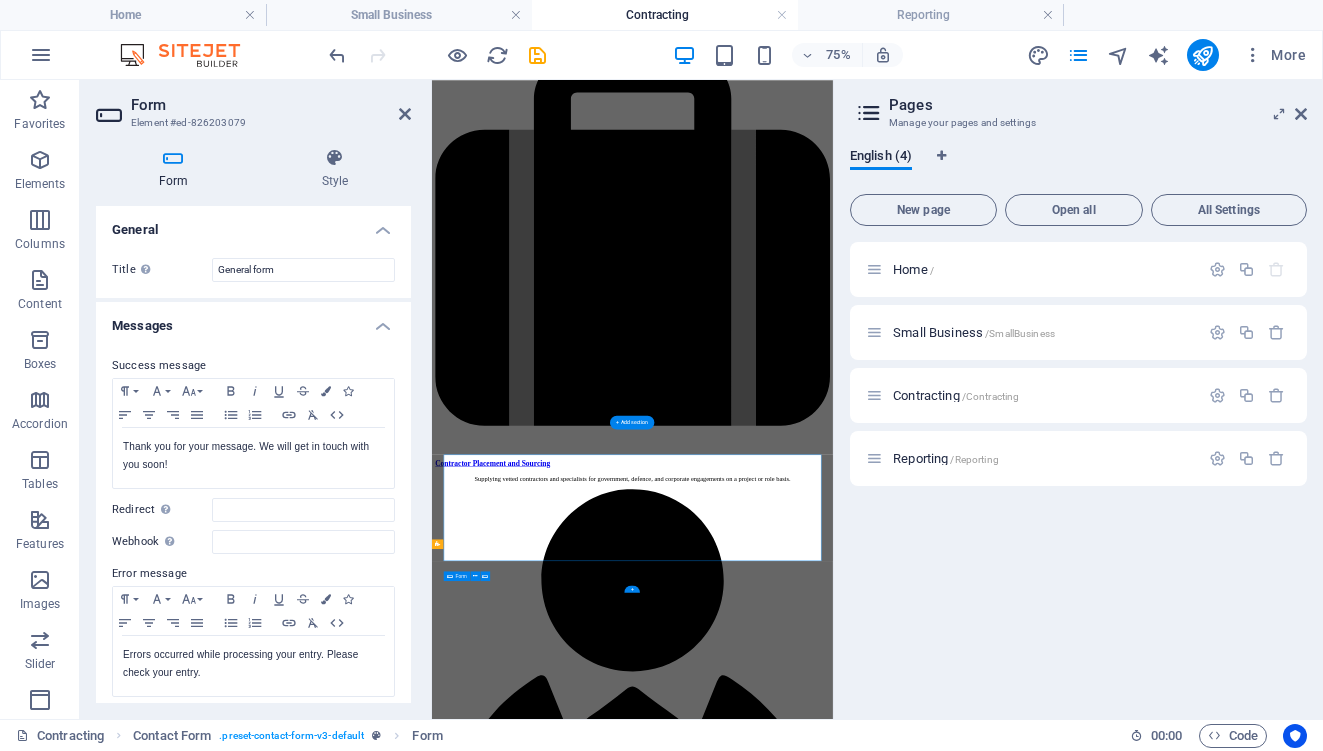 scroll, scrollTop: 2120, scrollLeft: 0, axis: vertical 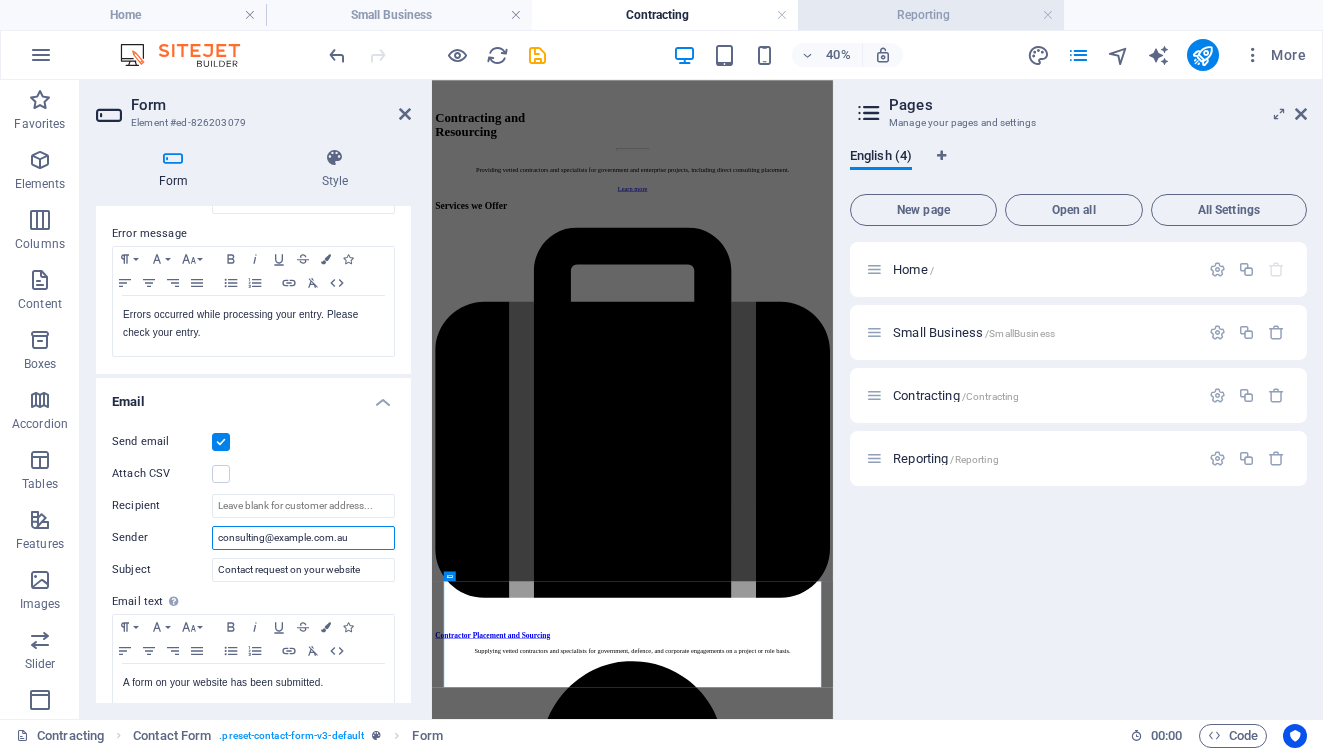 type on "[EMAIL]" 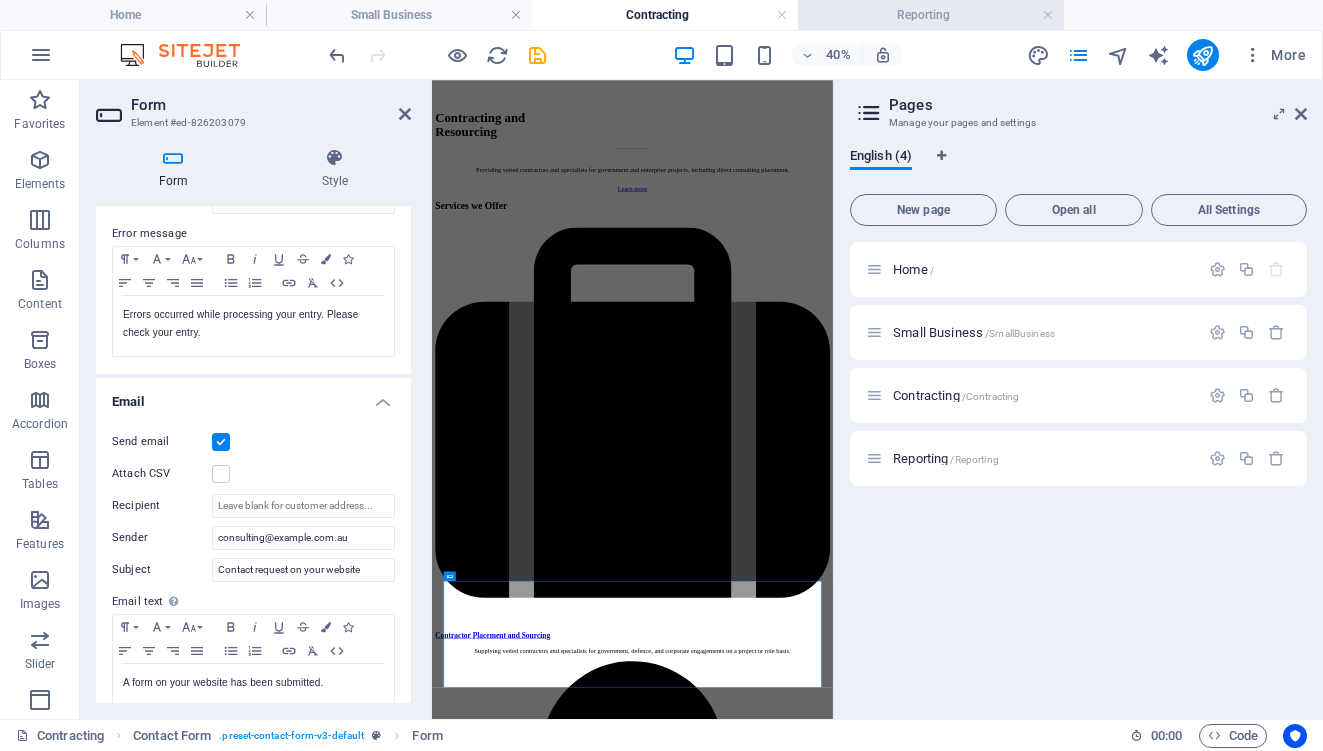 click on "Reporting" at bounding box center [931, 15] 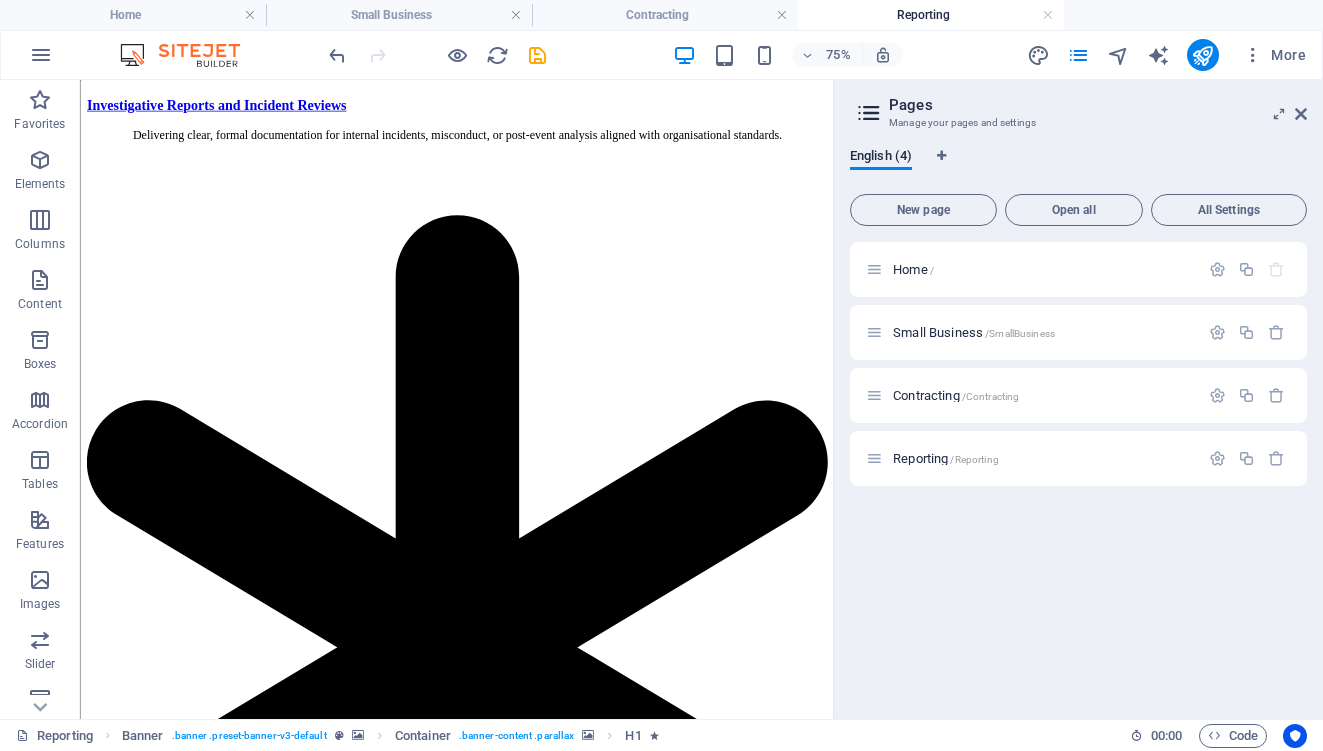 scroll, scrollTop: 2590, scrollLeft: 0, axis: vertical 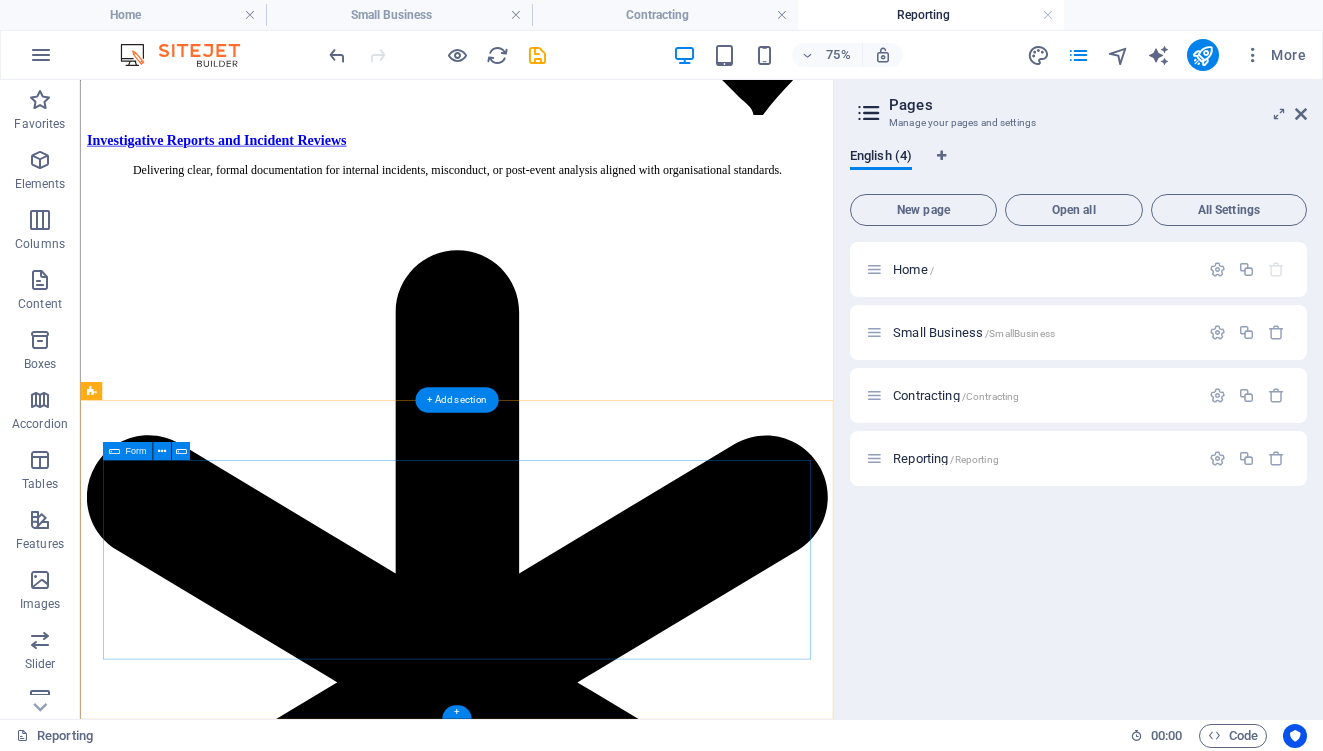 click at bounding box center (114, 451) 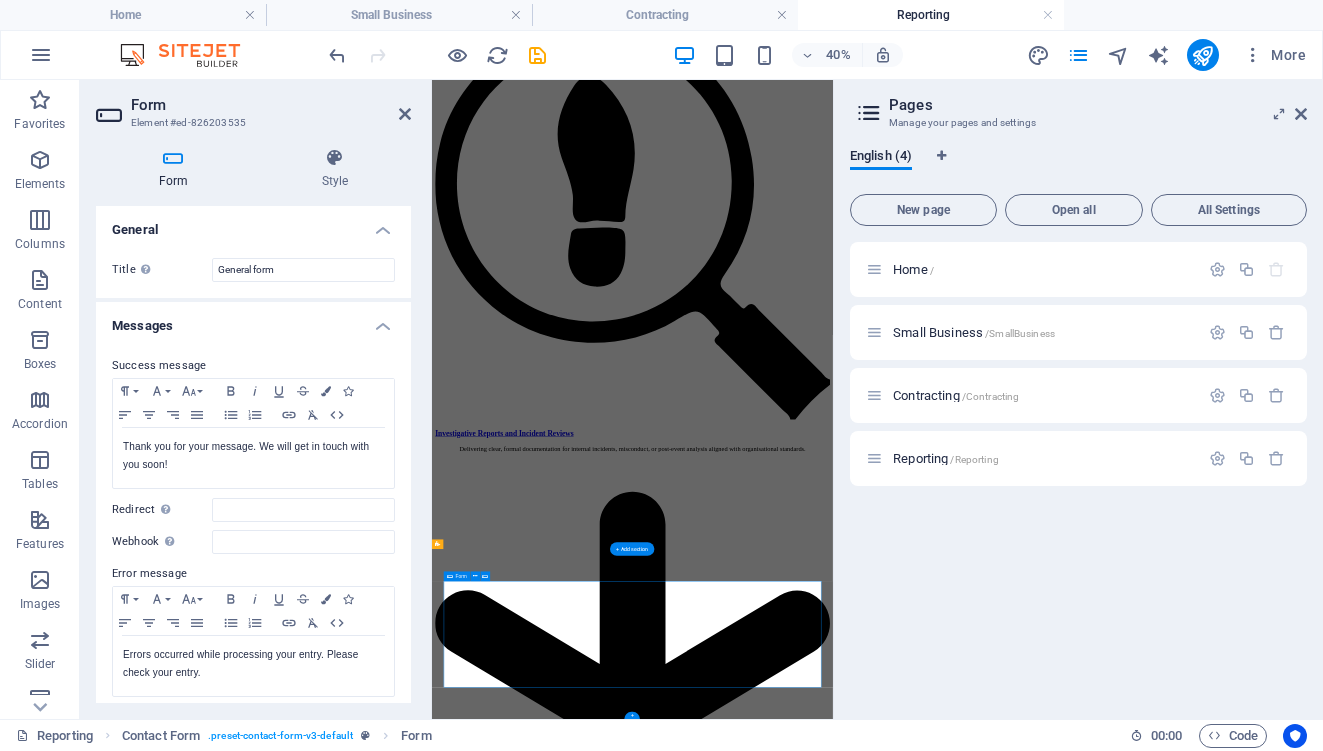 scroll, scrollTop: 2160, scrollLeft: 0, axis: vertical 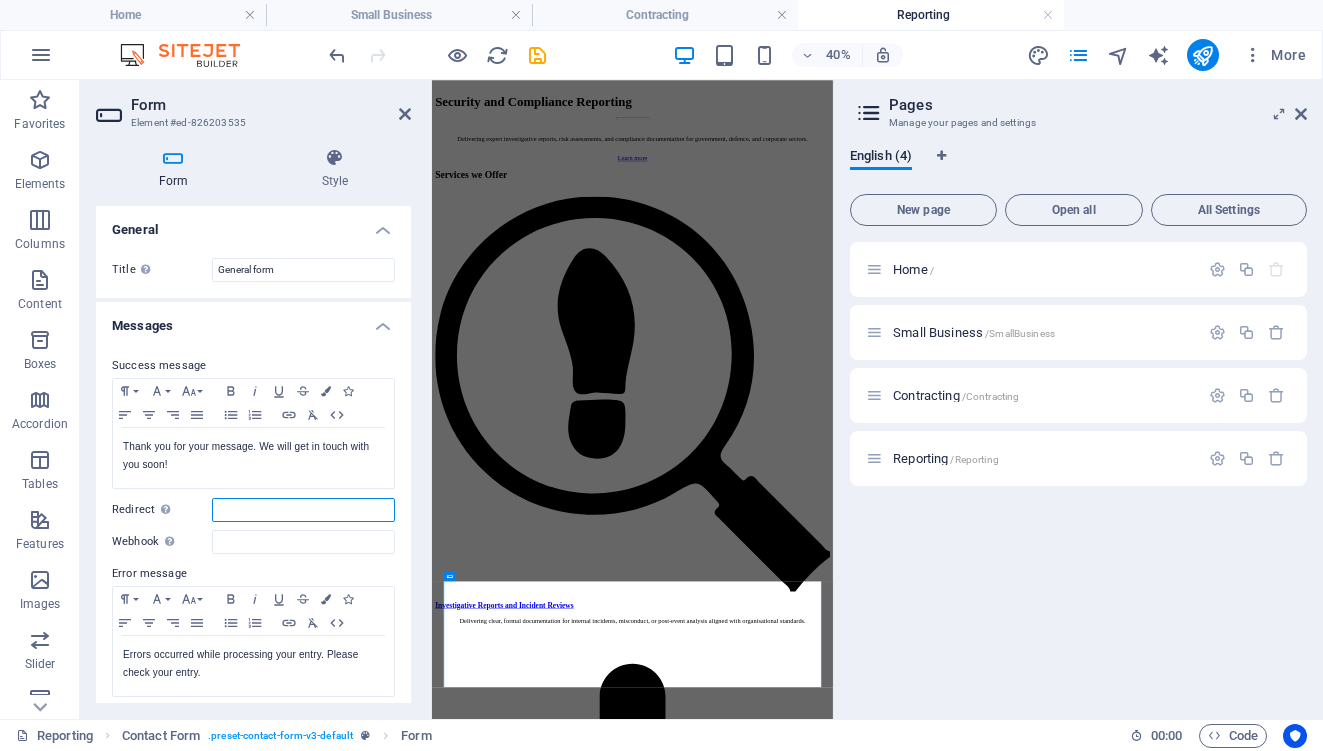 click on "Redirect Define a redirect target upon successful form submission; for example, a success page." at bounding box center [303, 510] 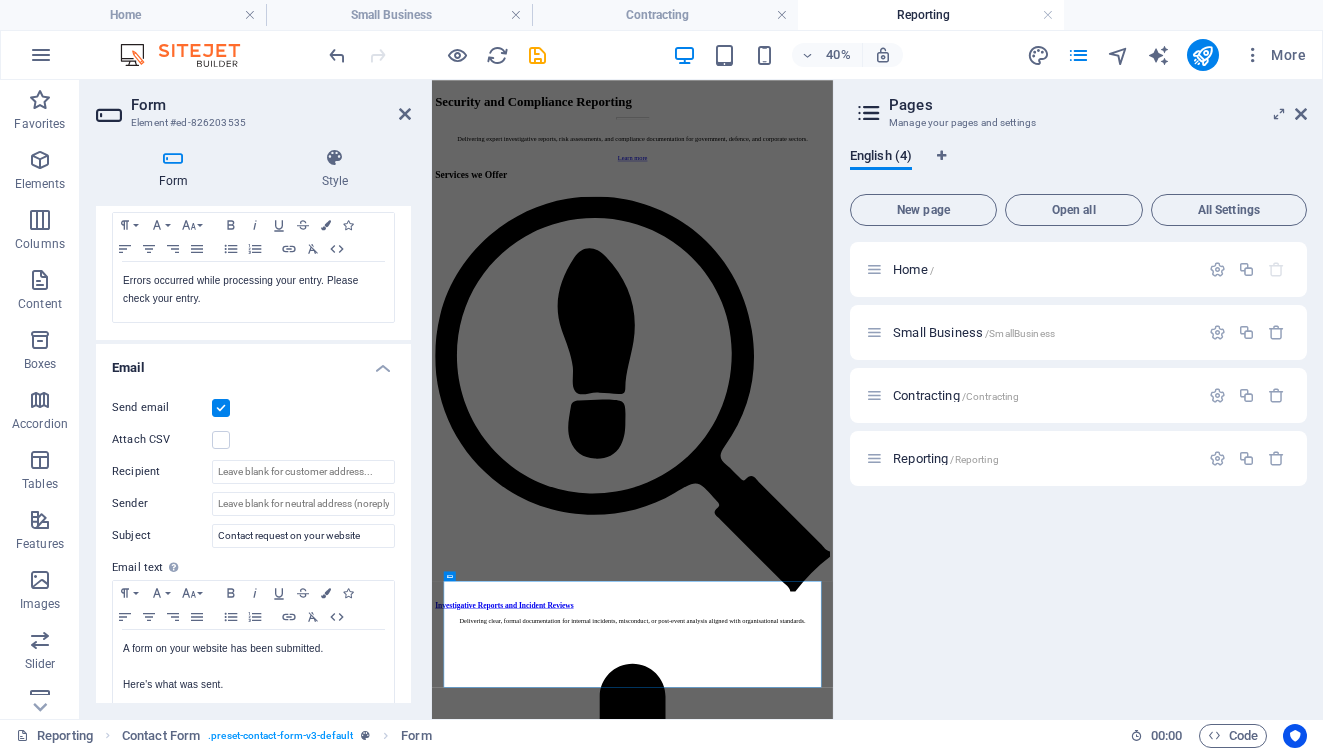 scroll, scrollTop: 400, scrollLeft: 0, axis: vertical 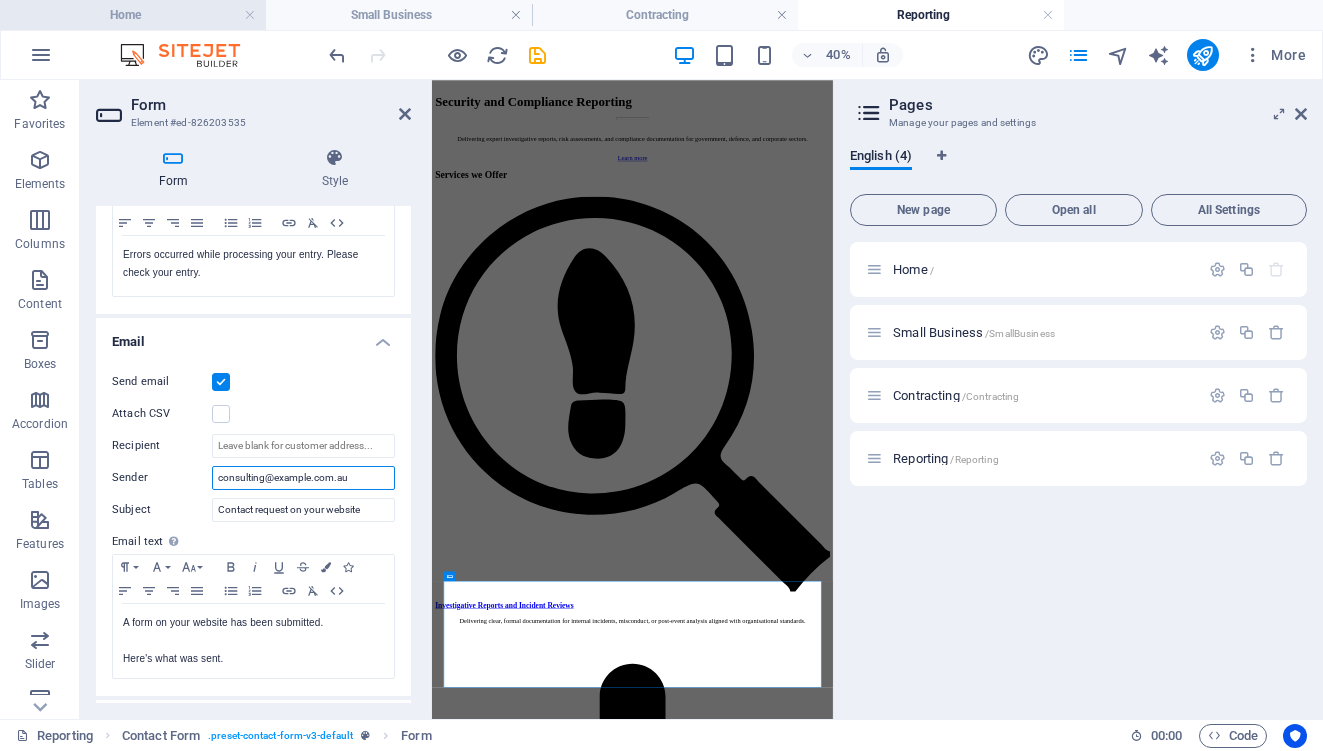 type on "[EMAIL]" 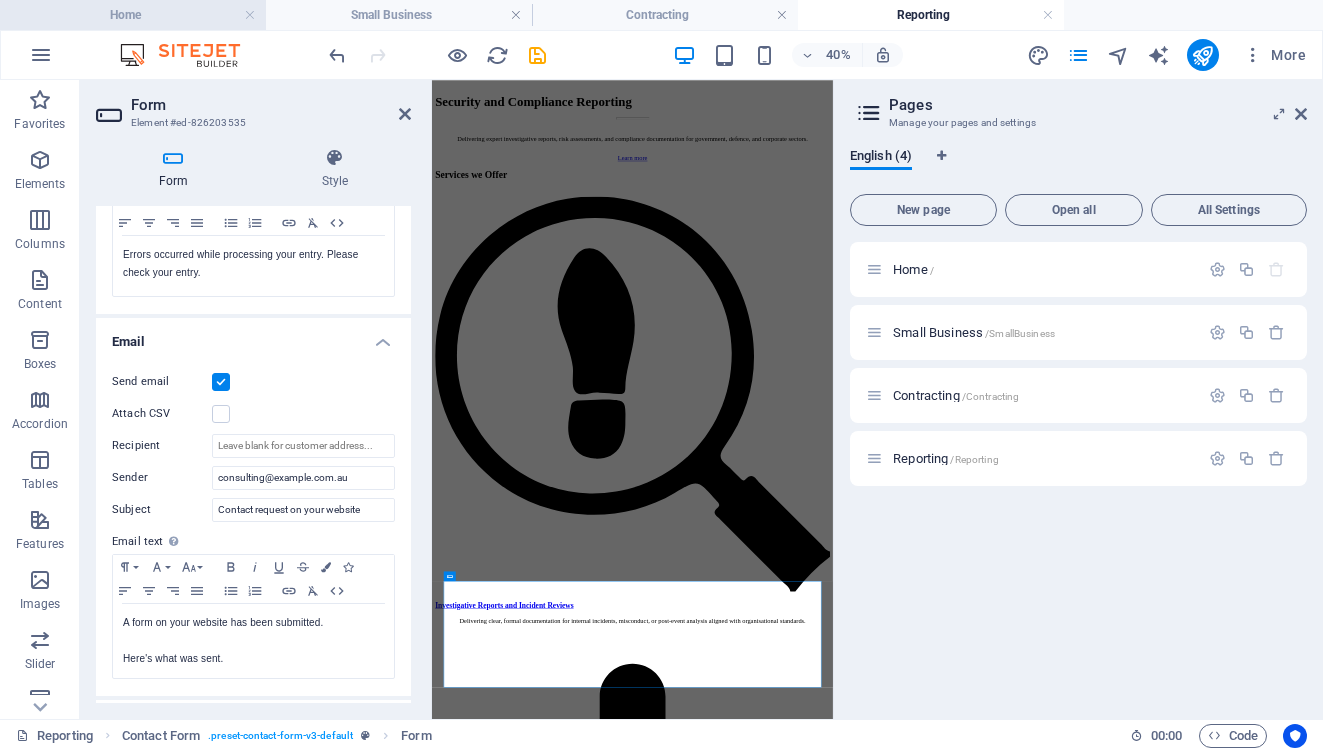 click on "Home" at bounding box center (133, 15) 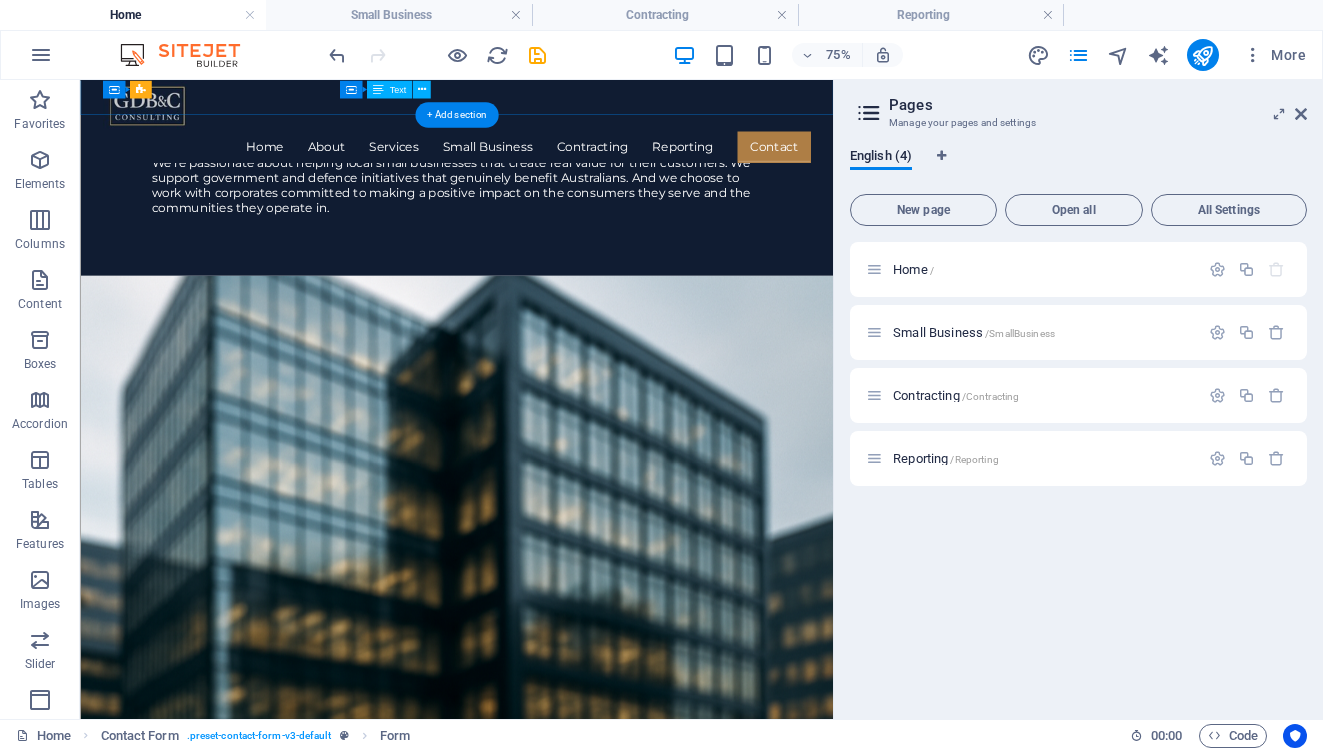 scroll, scrollTop: 2625, scrollLeft: 0, axis: vertical 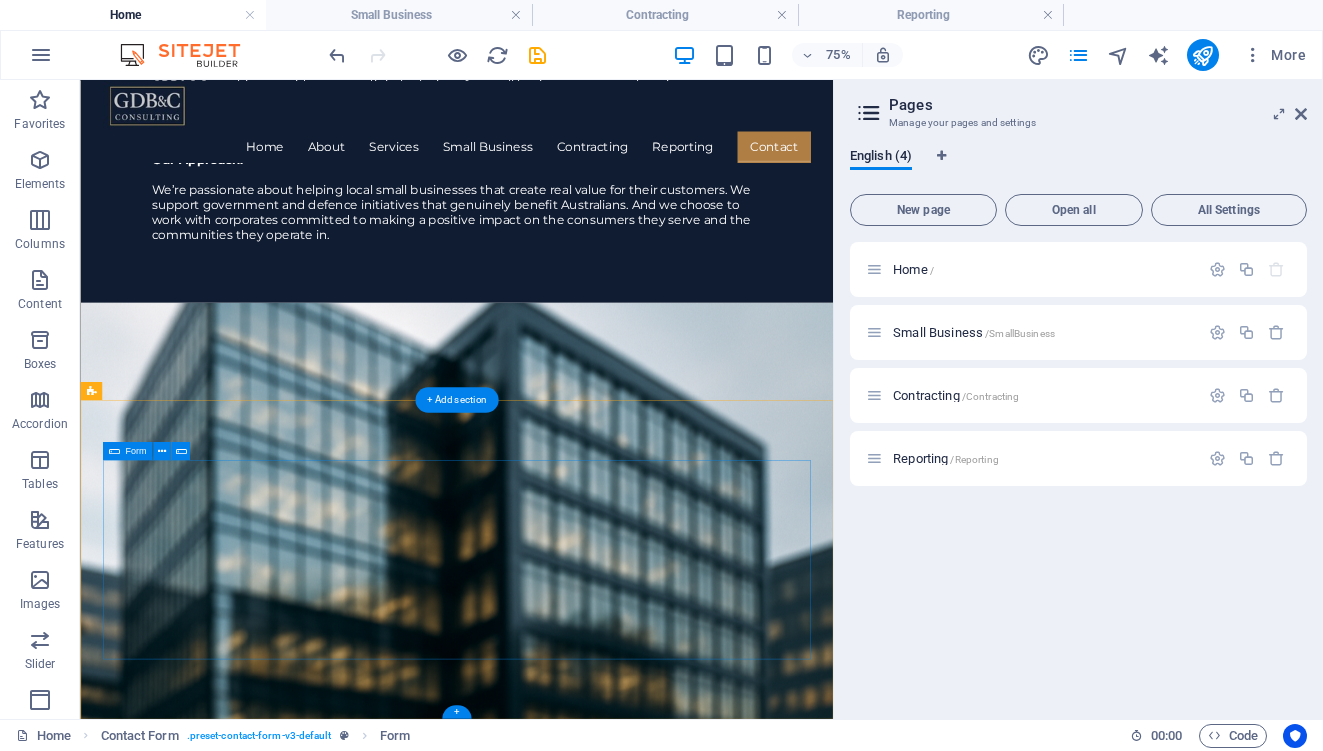 click at bounding box center [114, 451] 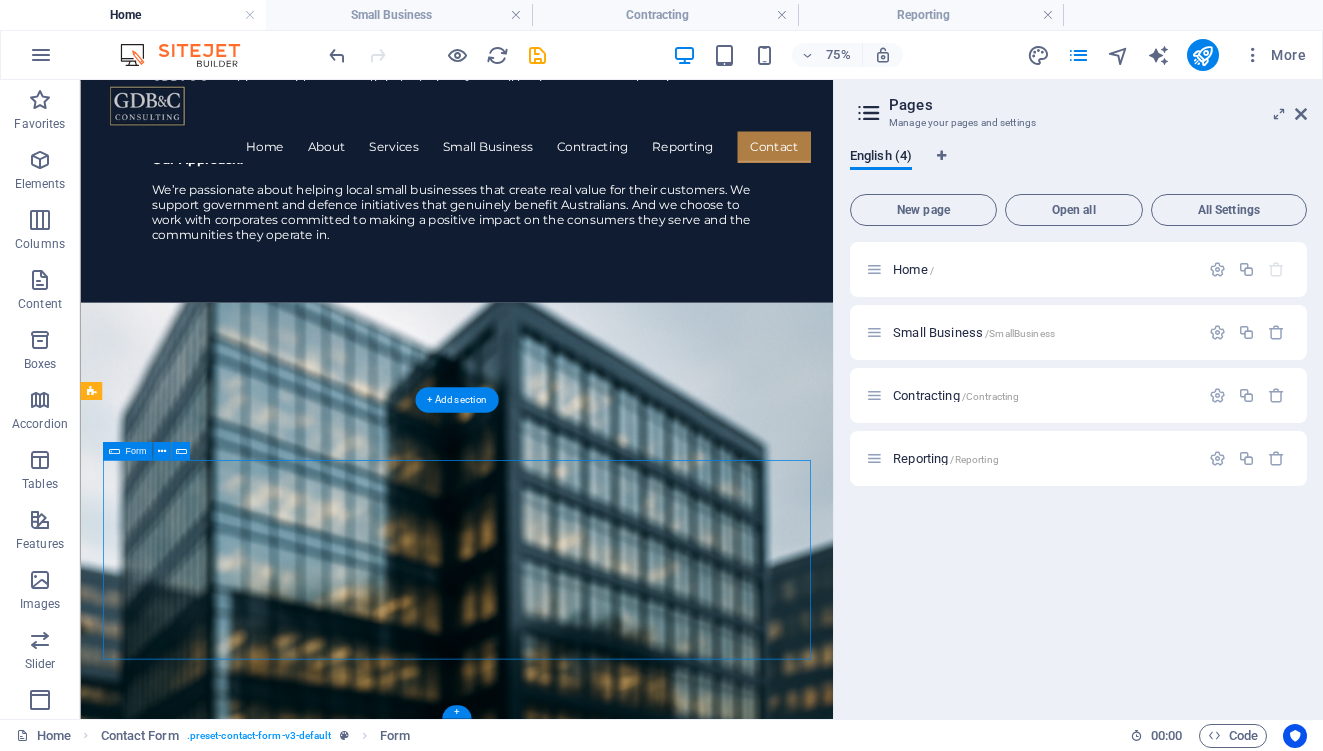 click at bounding box center (114, 451) 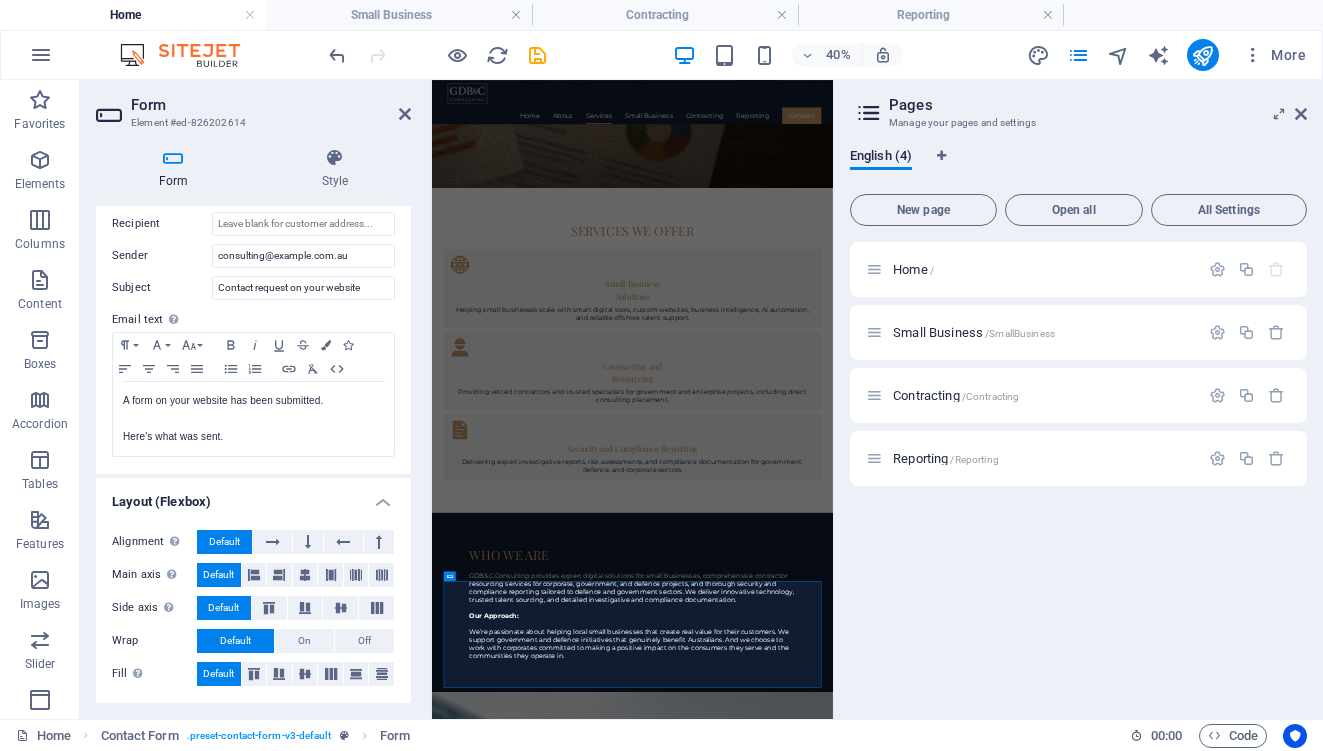 scroll, scrollTop: 670, scrollLeft: 0, axis: vertical 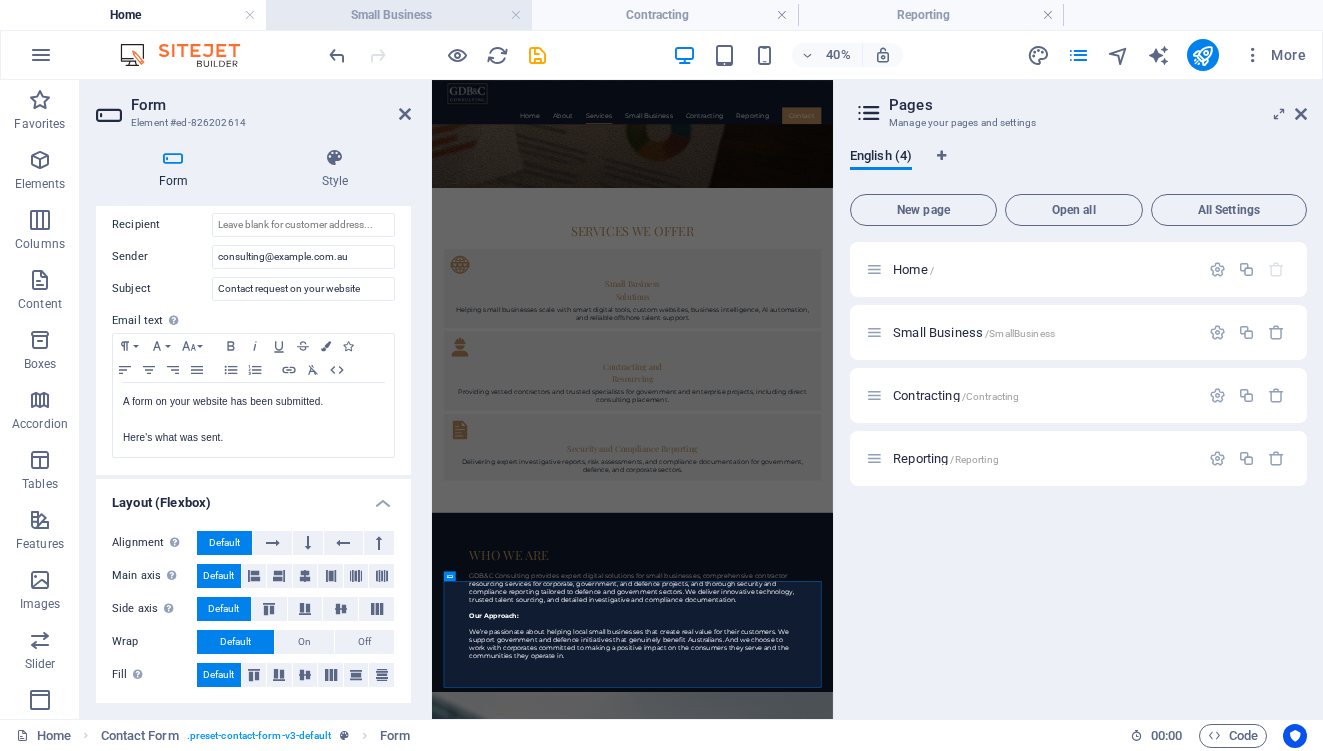click on "Small Business" at bounding box center [399, 15] 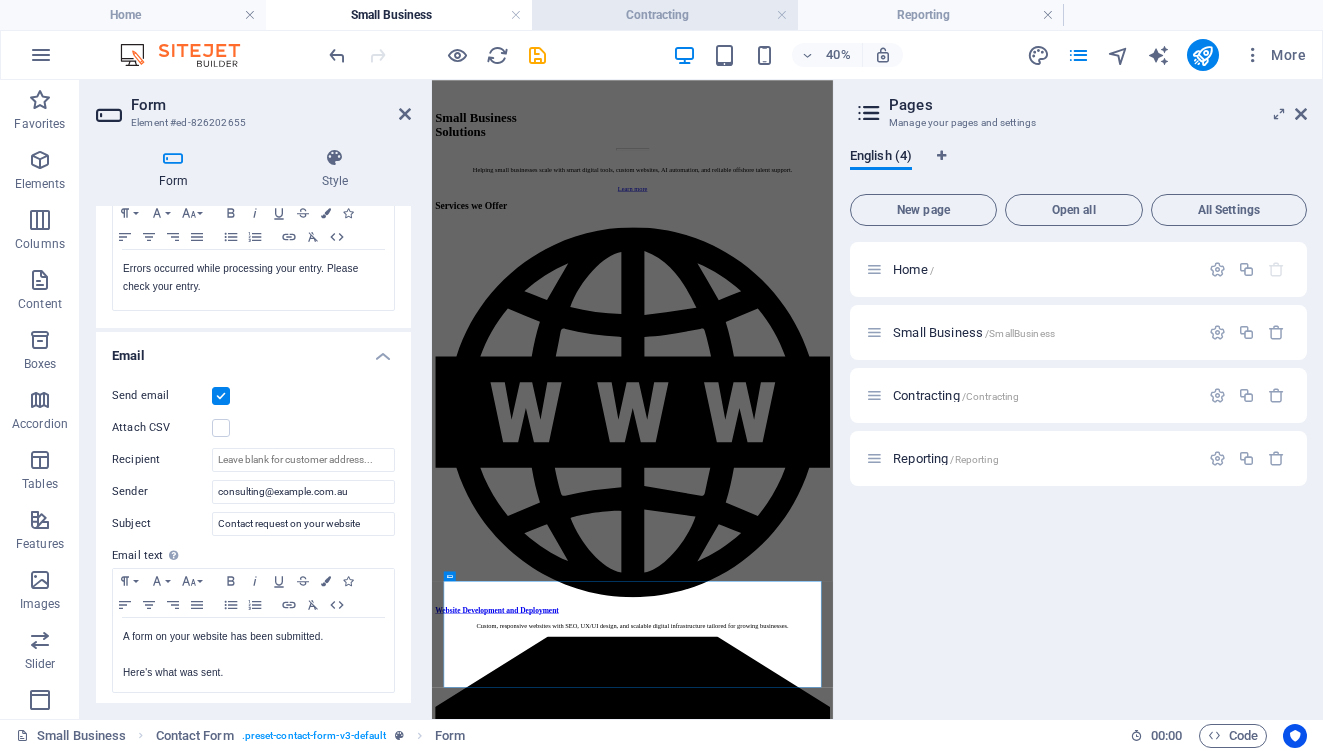 click on "Contracting" at bounding box center [665, 15] 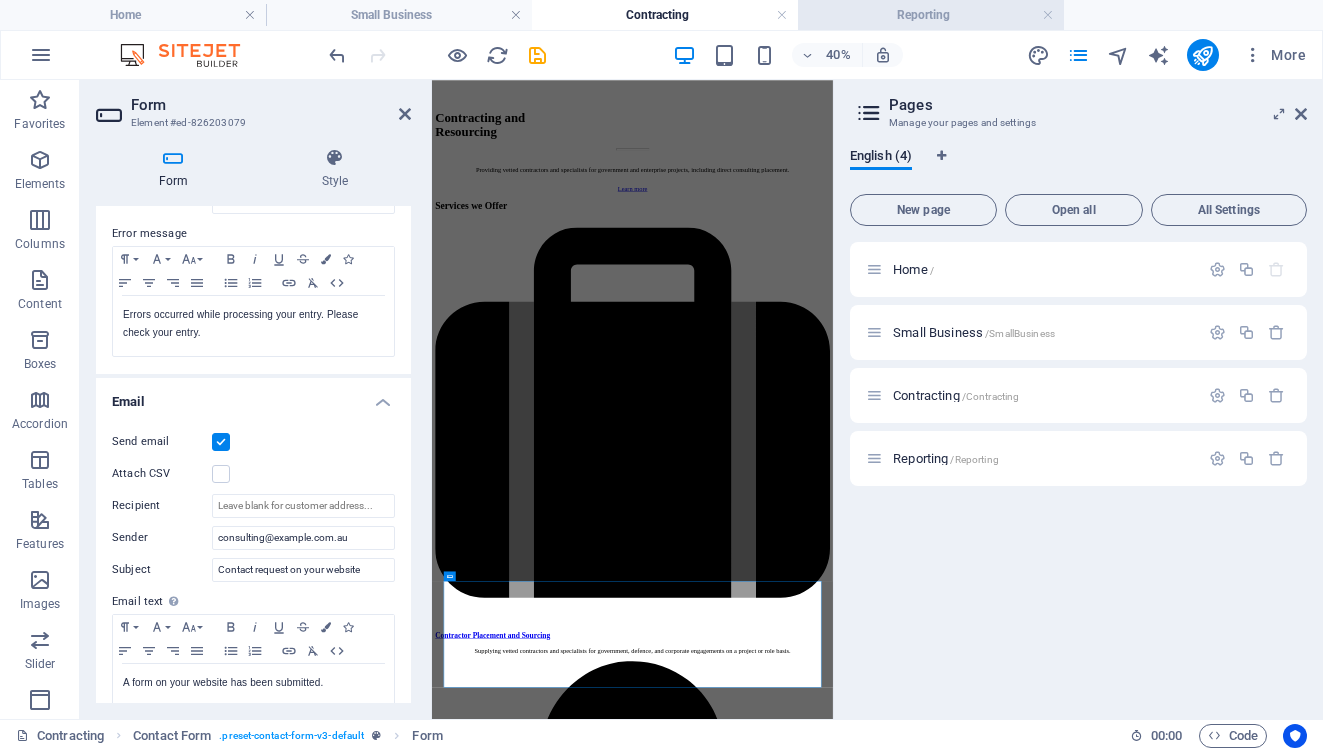 click on "Reporting" at bounding box center [931, 15] 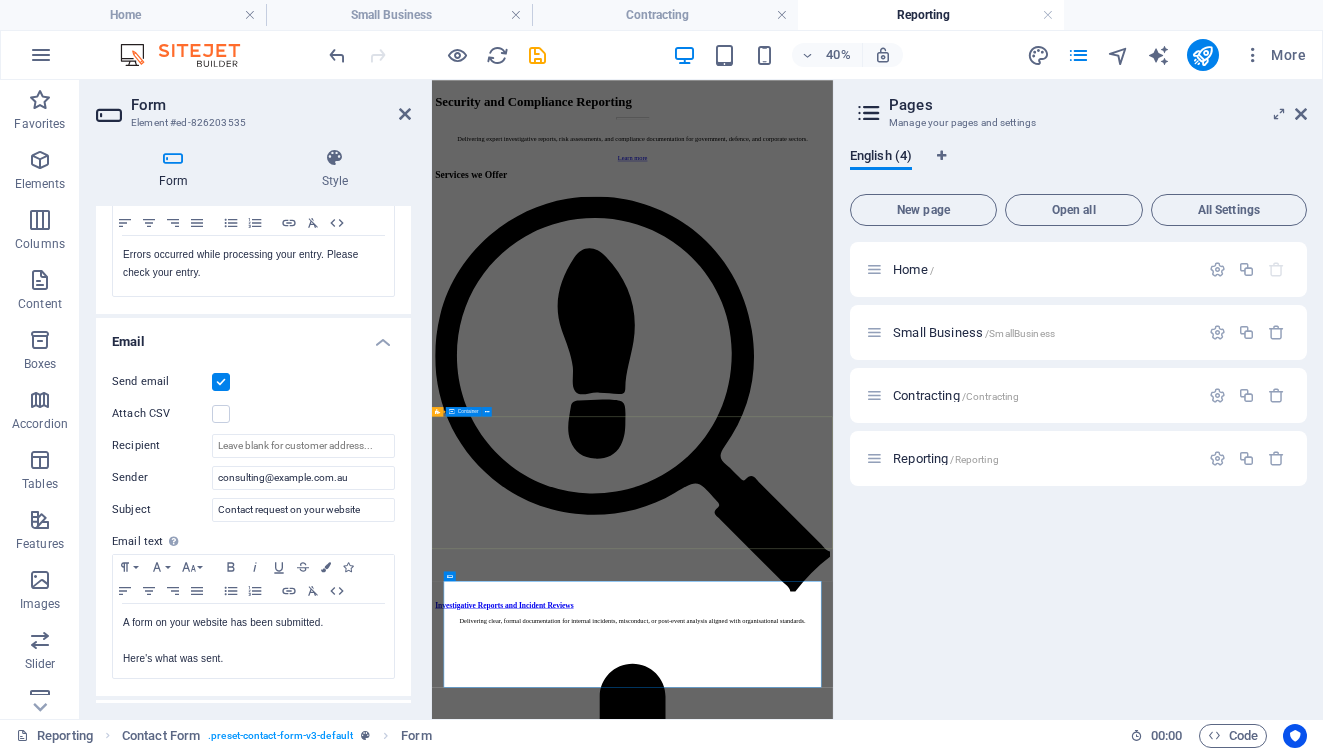 click on "Explore site Home About Services Small Business Solutions Contracting and Resourcing Security and Compliance Reporting Contact SERvices  Investigative Reports and Incident Reviews Risk assessments and Security Audits Comprehensive Compliance Reviews  Contact US Phone +61 427 762 438 Email consulting@gdbandc.com.au LinkedIn" at bounding box center [933, 6614] 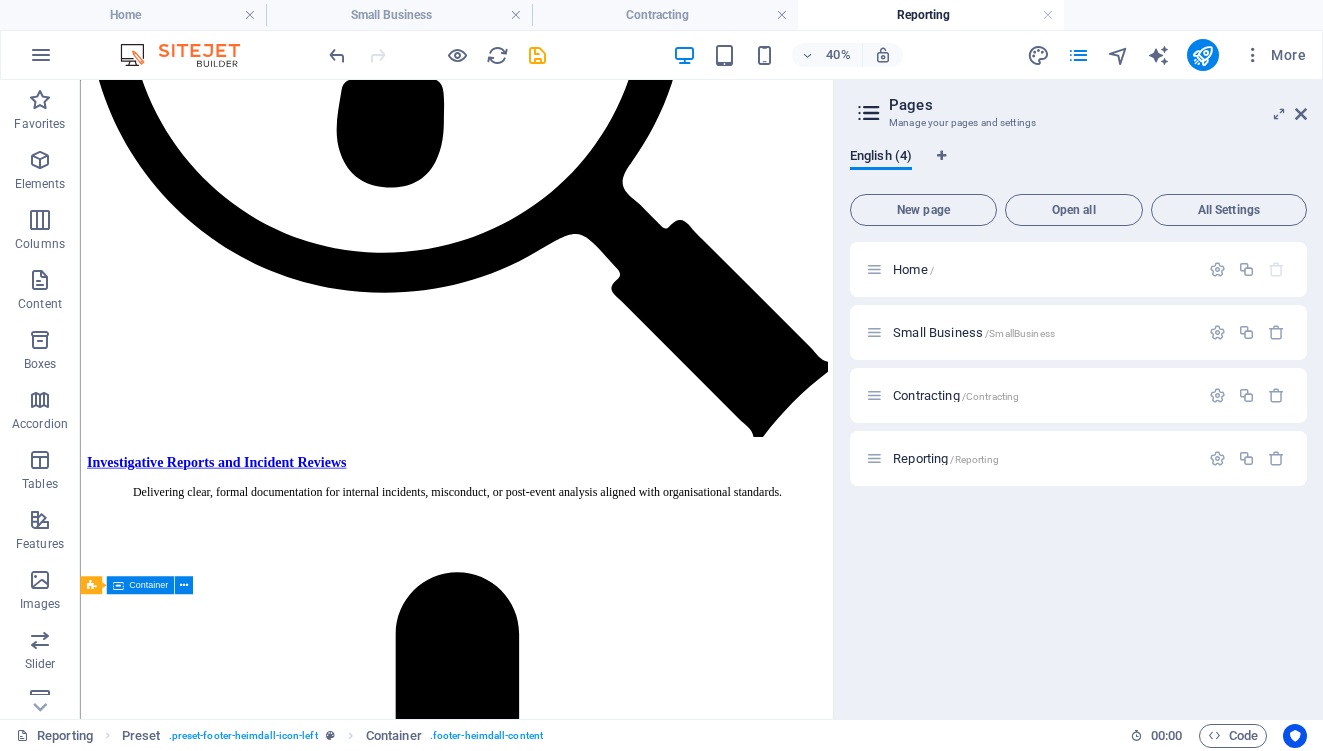 scroll, scrollTop: 2000, scrollLeft: 0, axis: vertical 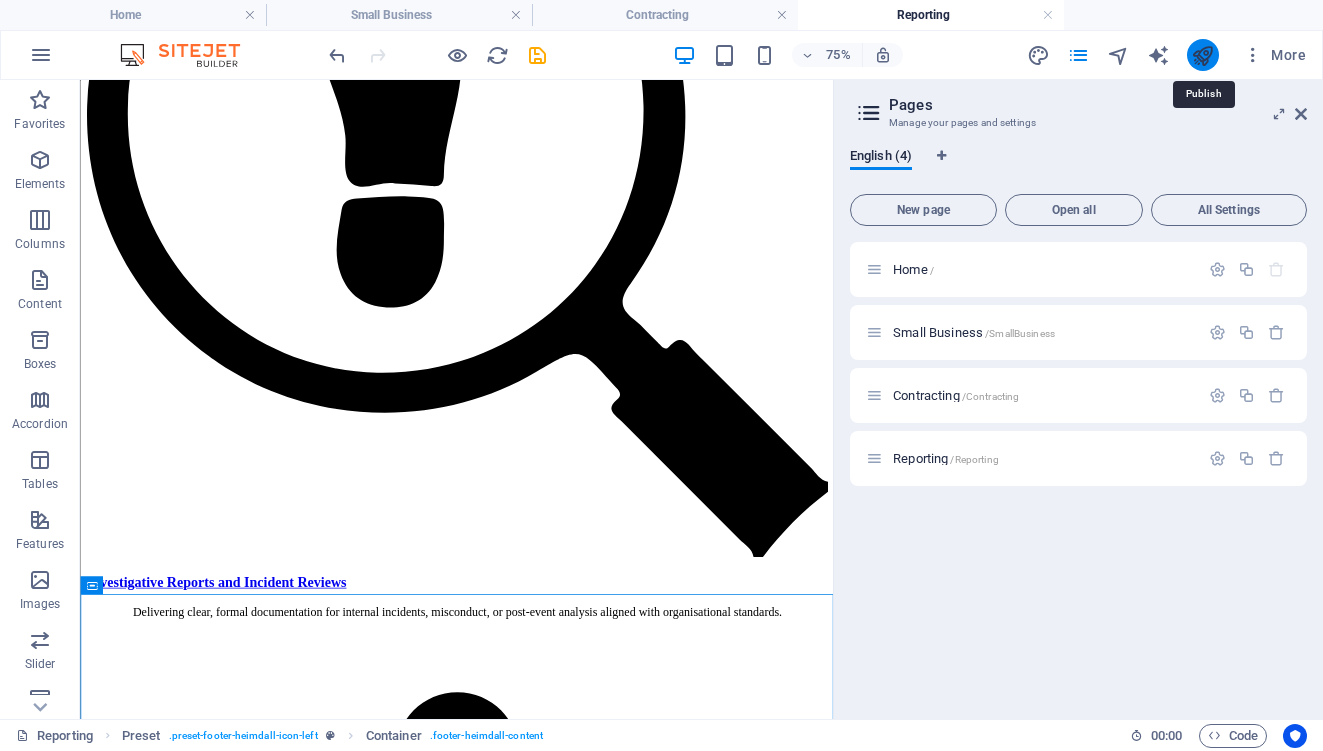 click at bounding box center (1202, 55) 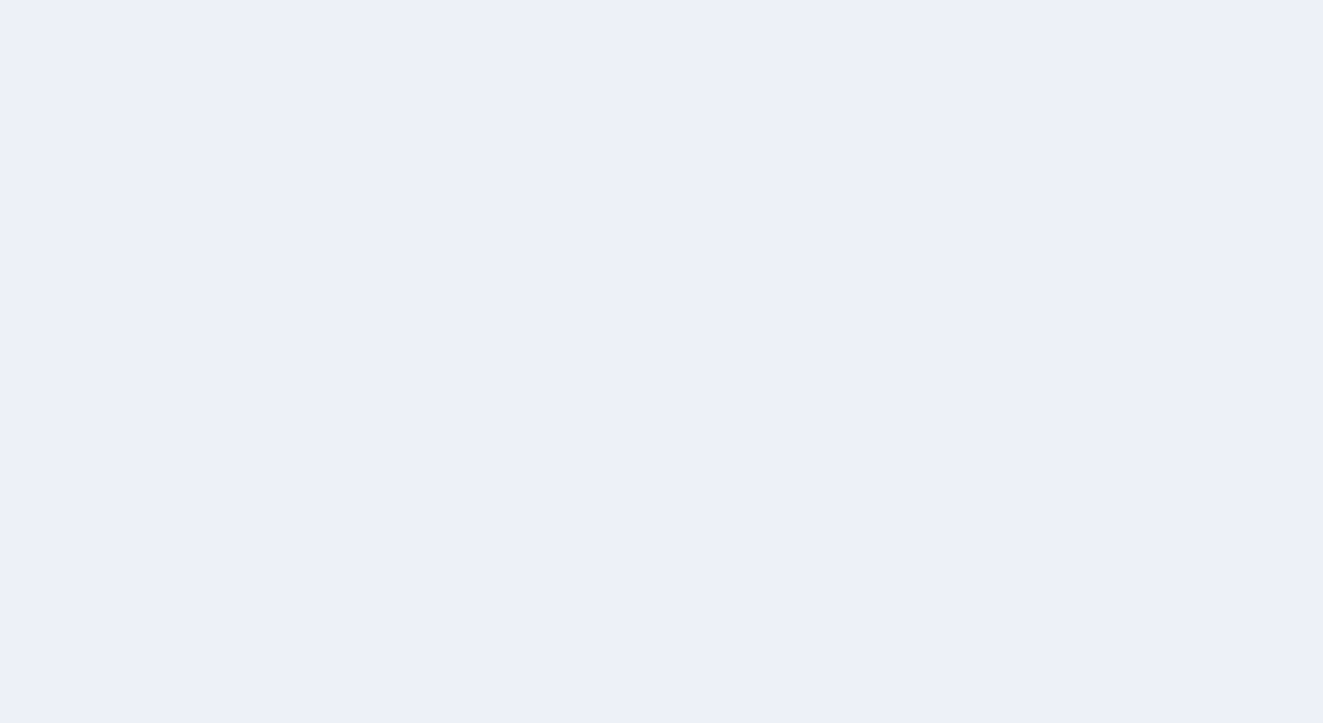 scroll, scrollTop: 0, scrollLeft: 0, axis: both 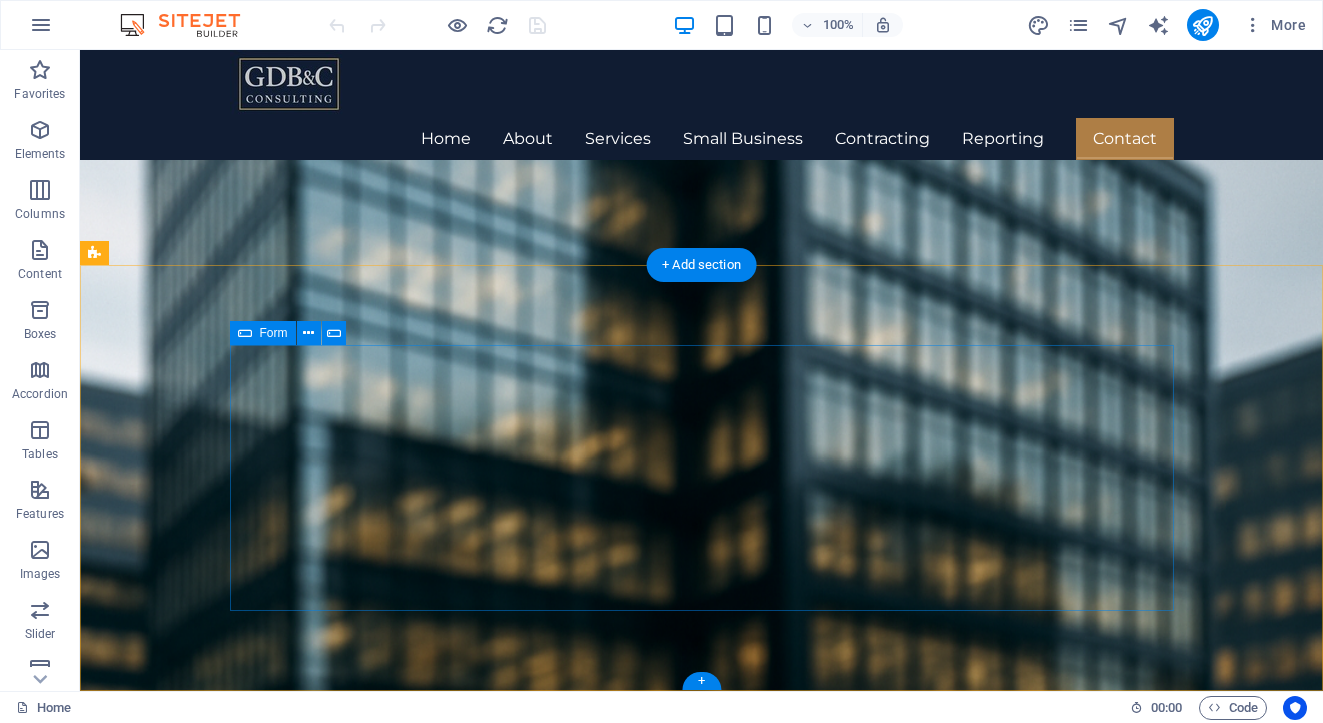 click on "Form" at bounding box center (263, 333) 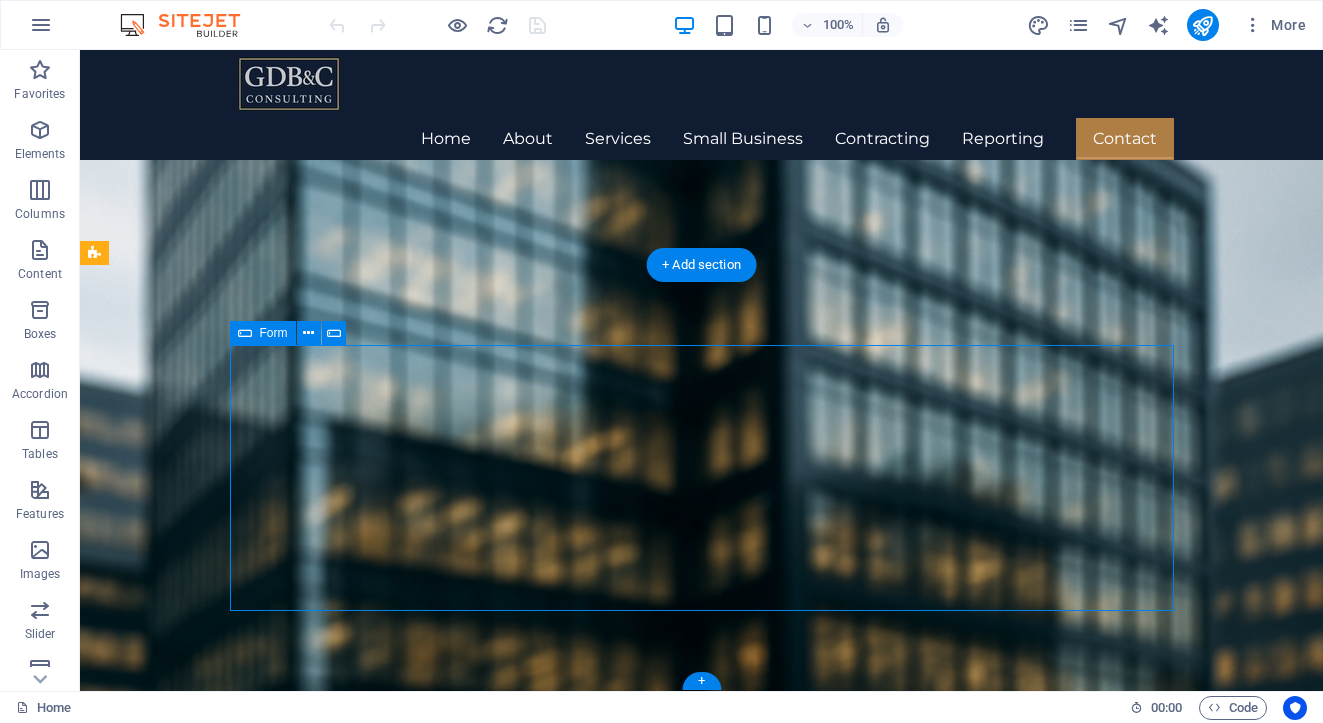 click on "Form" at bounding box center [263, 333] 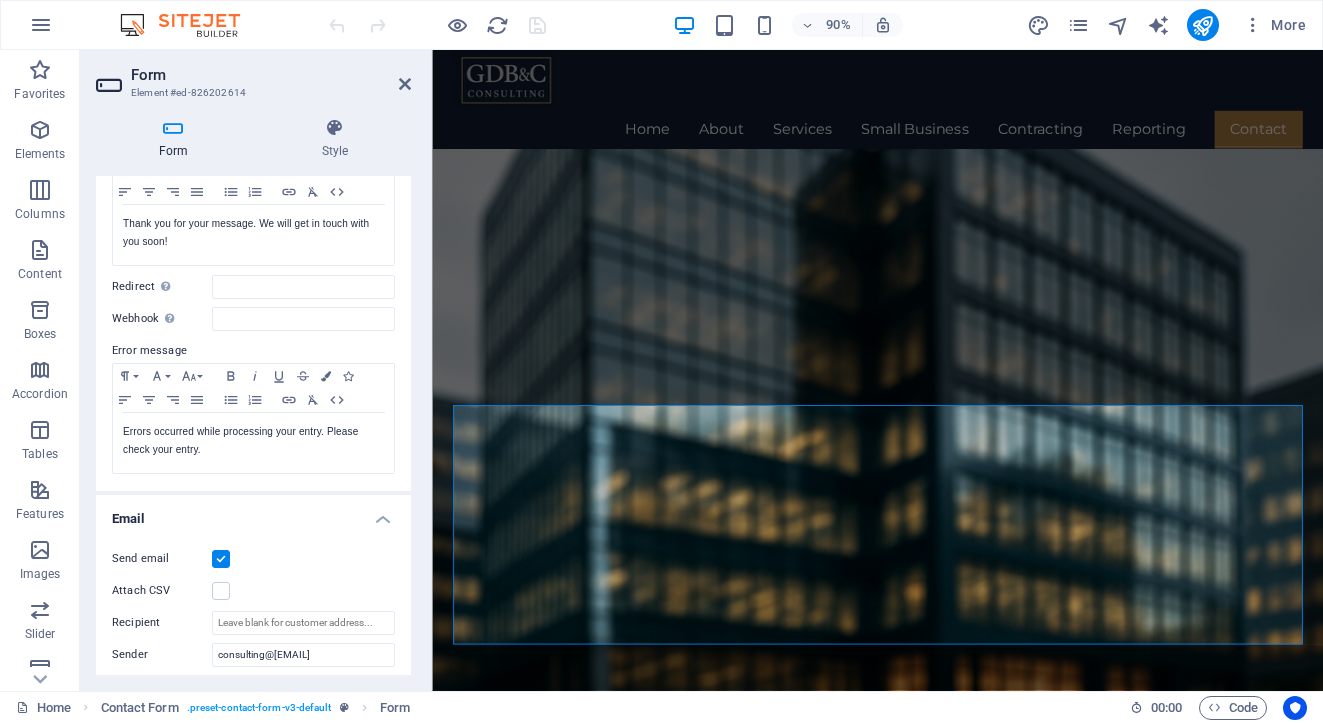 scroll, scrollTop: 0, scrollLeft: 0, axis: both 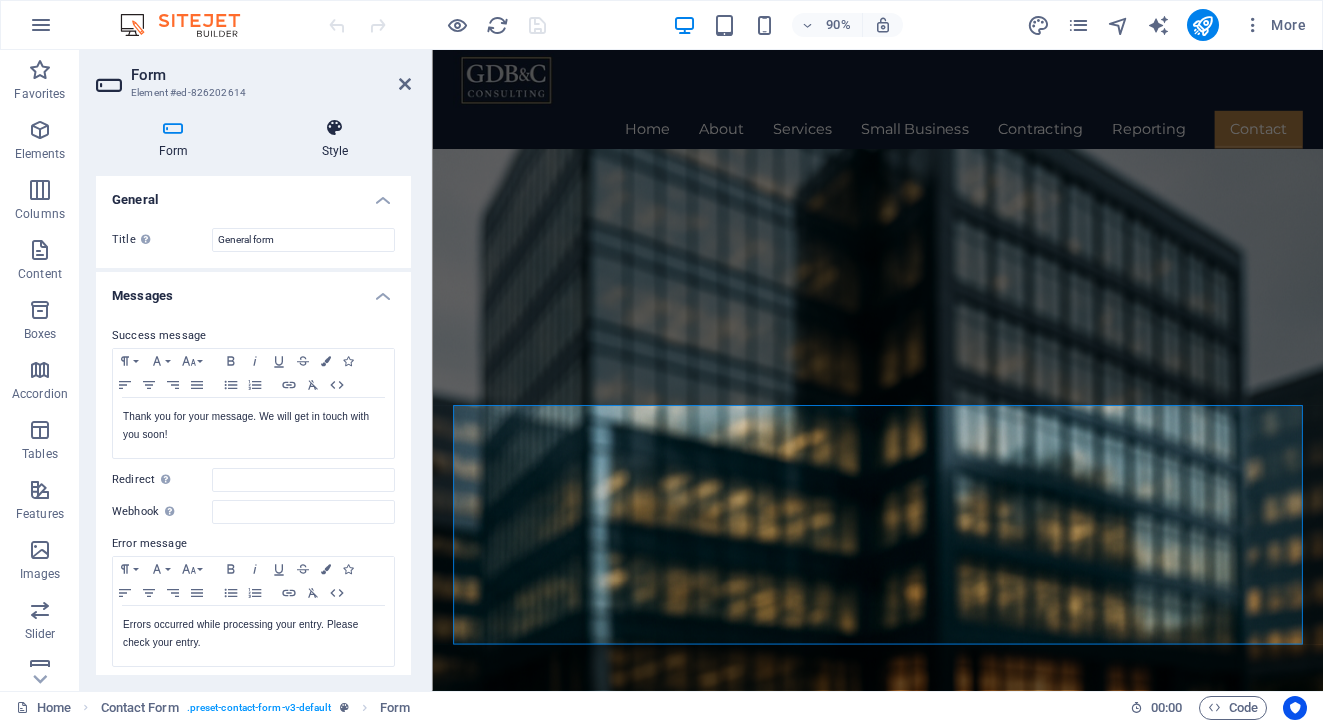 click at bounding box center [335, 128] 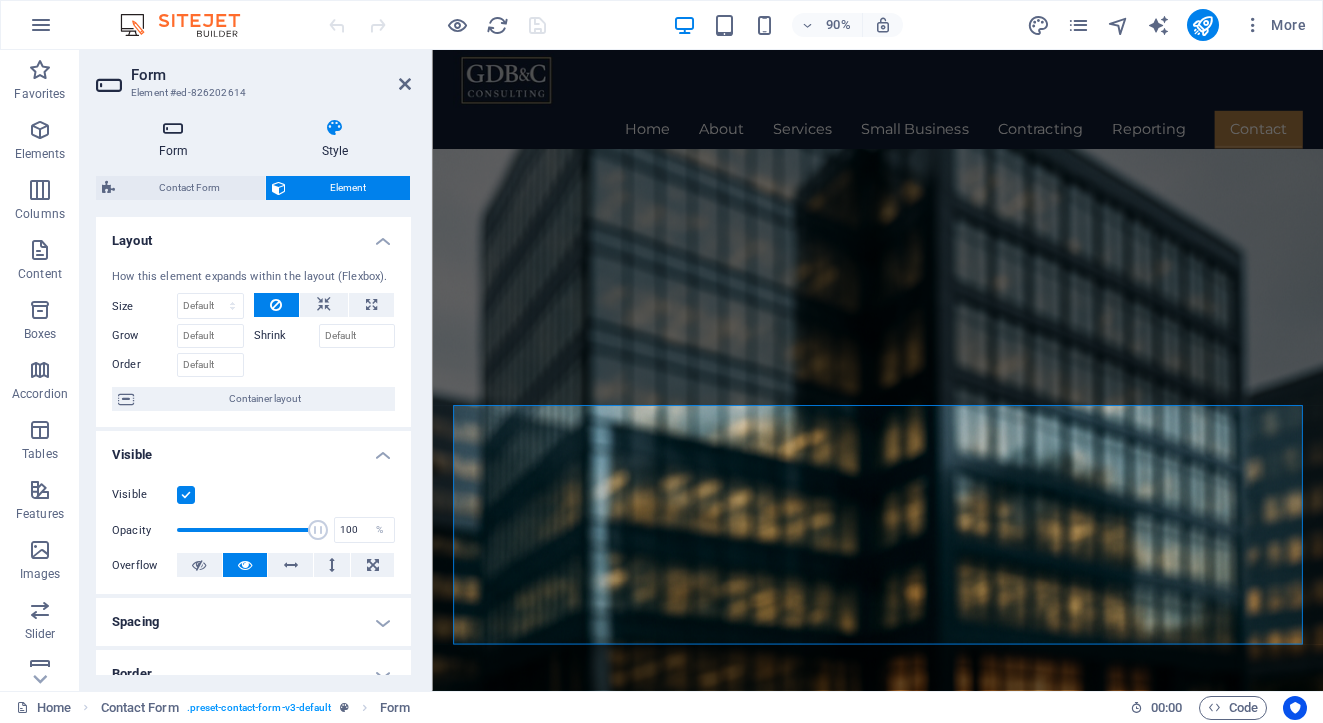 click at bounding box center (173, 128) 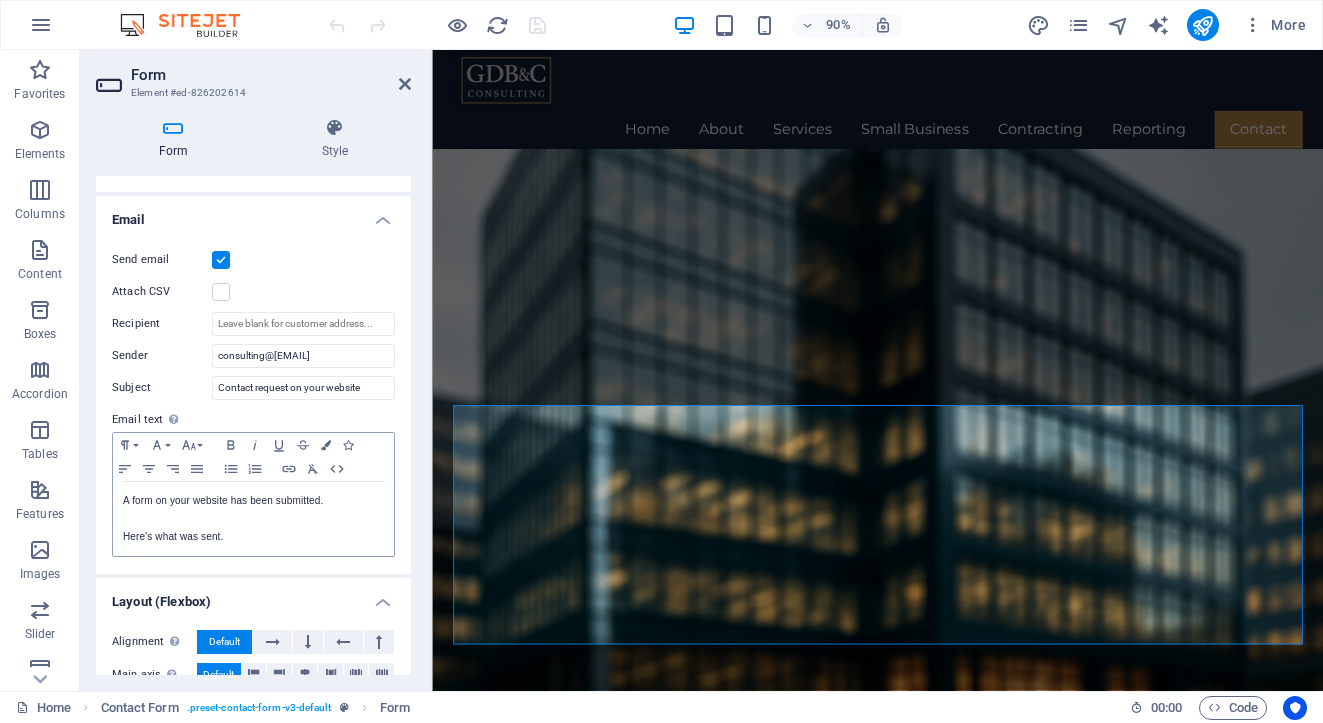 scroll, scrollTop: 490, scrollLeft: 0, axis: vertical 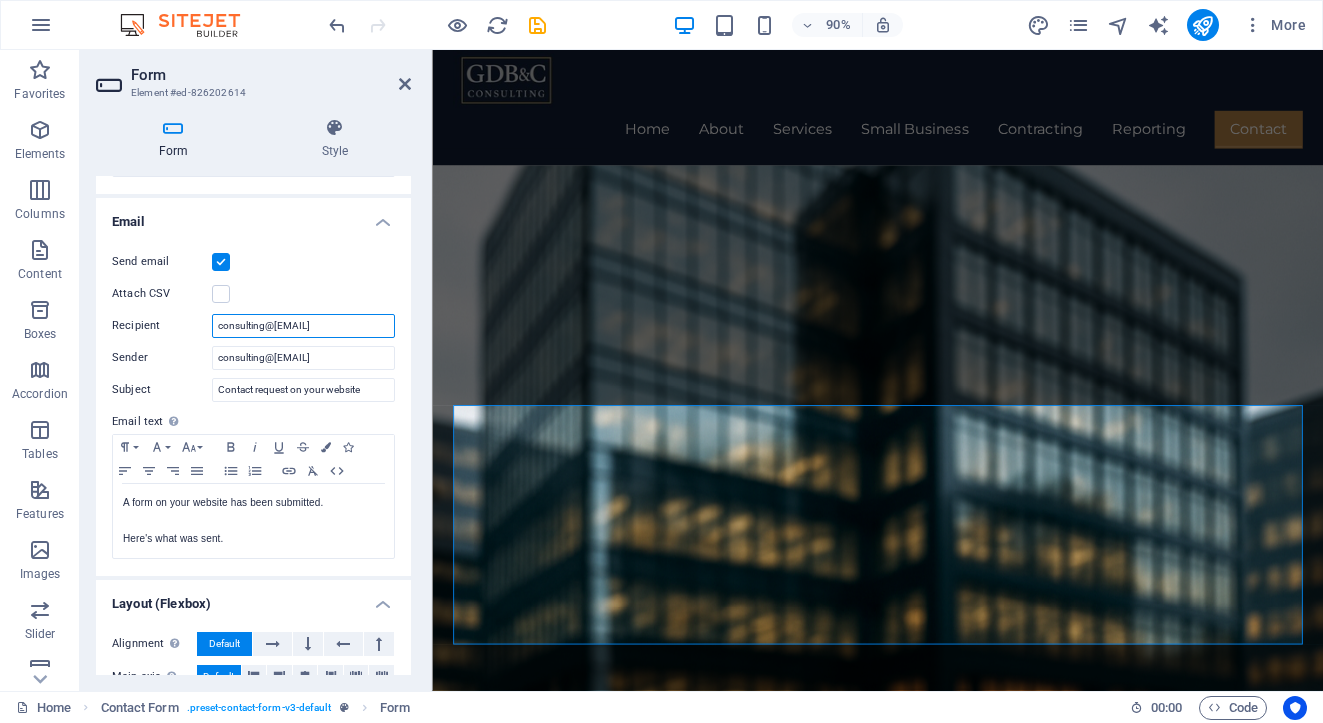 drag, startPoint x: 351, startPoint y: 323, endPoint x: 216, endPoint y: 320, distance: 135.03333 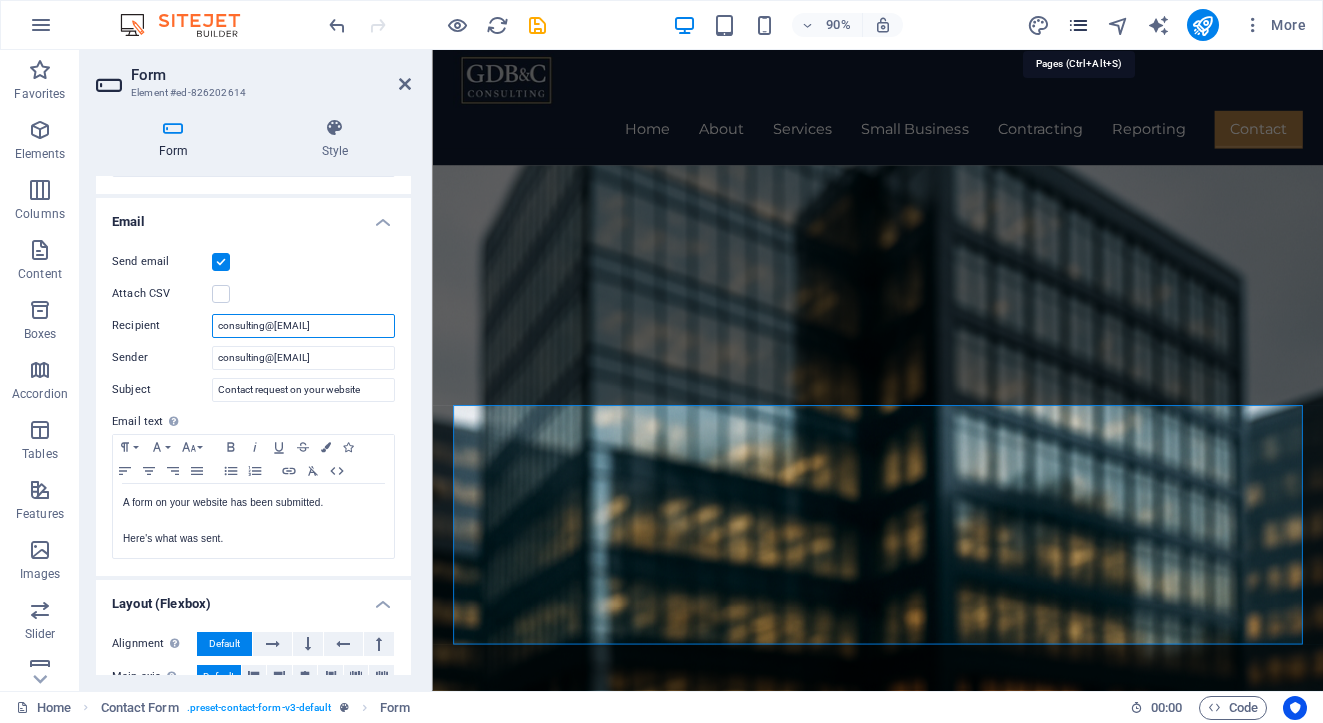 type on "[EMAIL]" 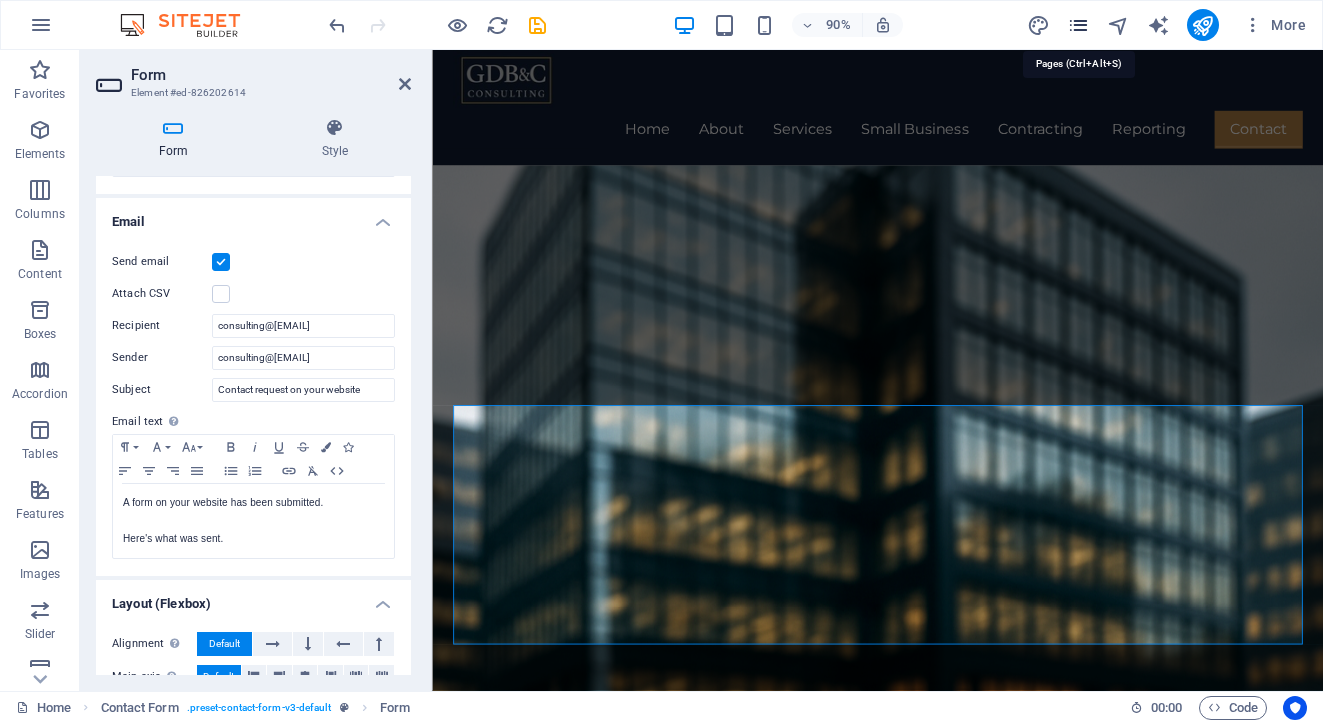 click at bounding box center [1078, 25] 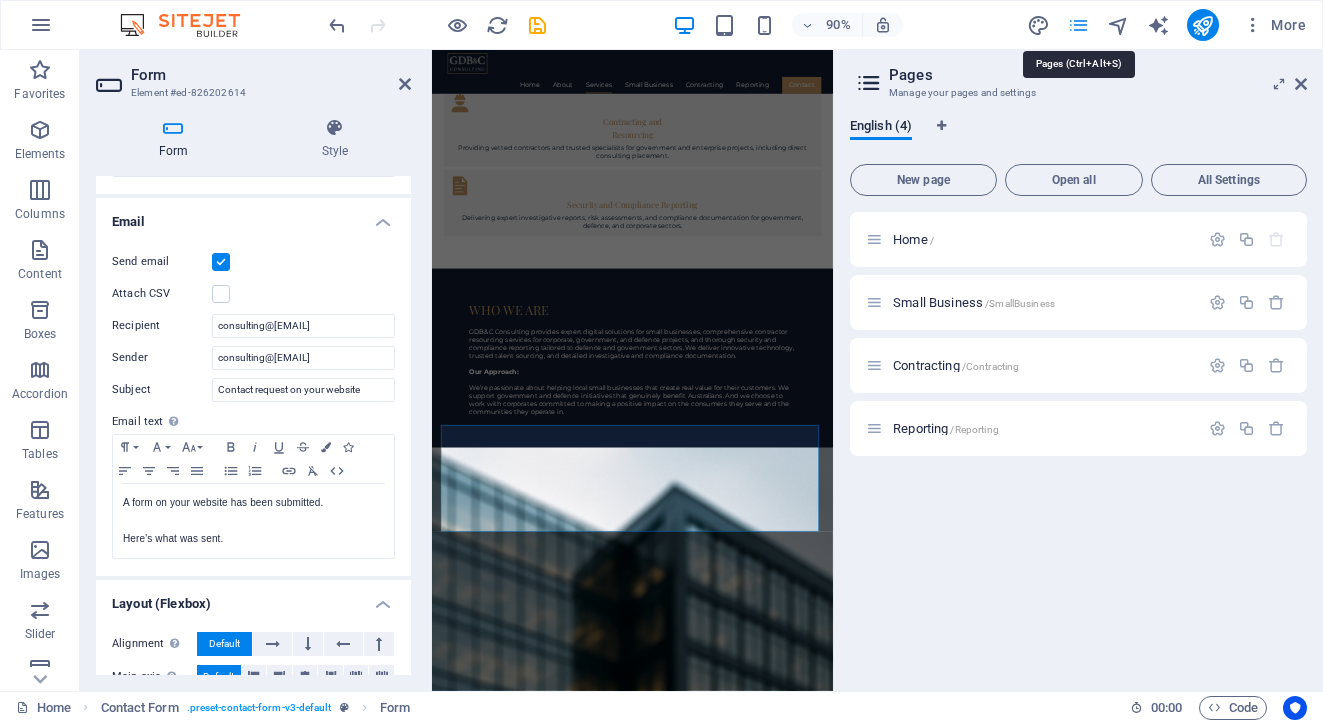 scroll, scrollTop: 2193, scrollLeft: 0, axis: vertical 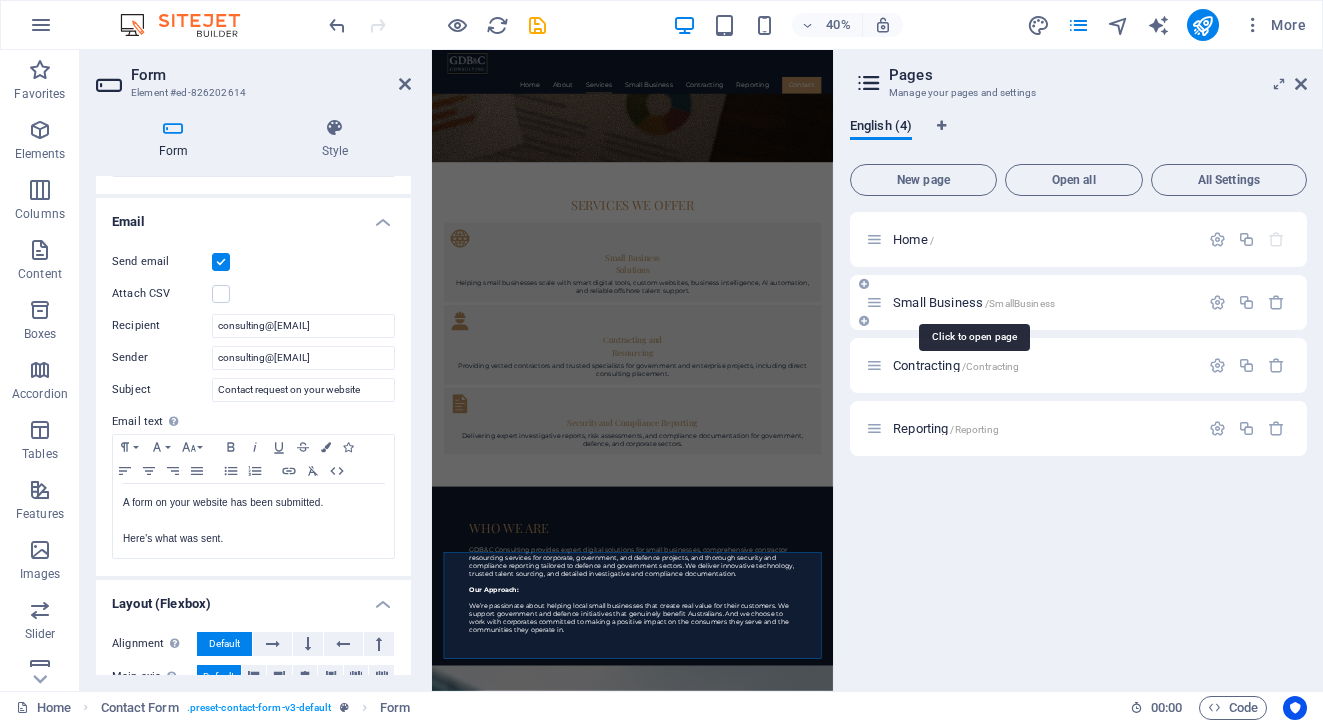click on "Small Business /SmallBusiness" at bounding box center (974, 302) 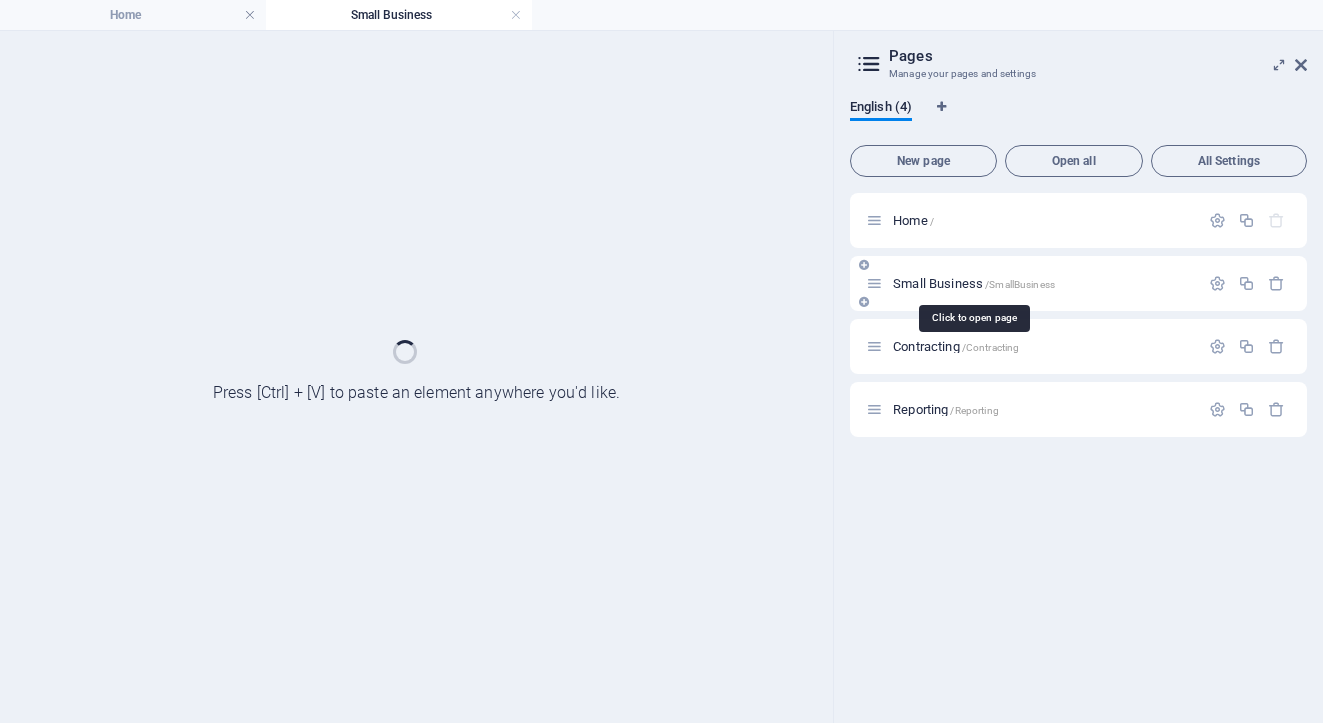 scroll, scrollTop: 2066, scrollLeft: 0, axis: vertical 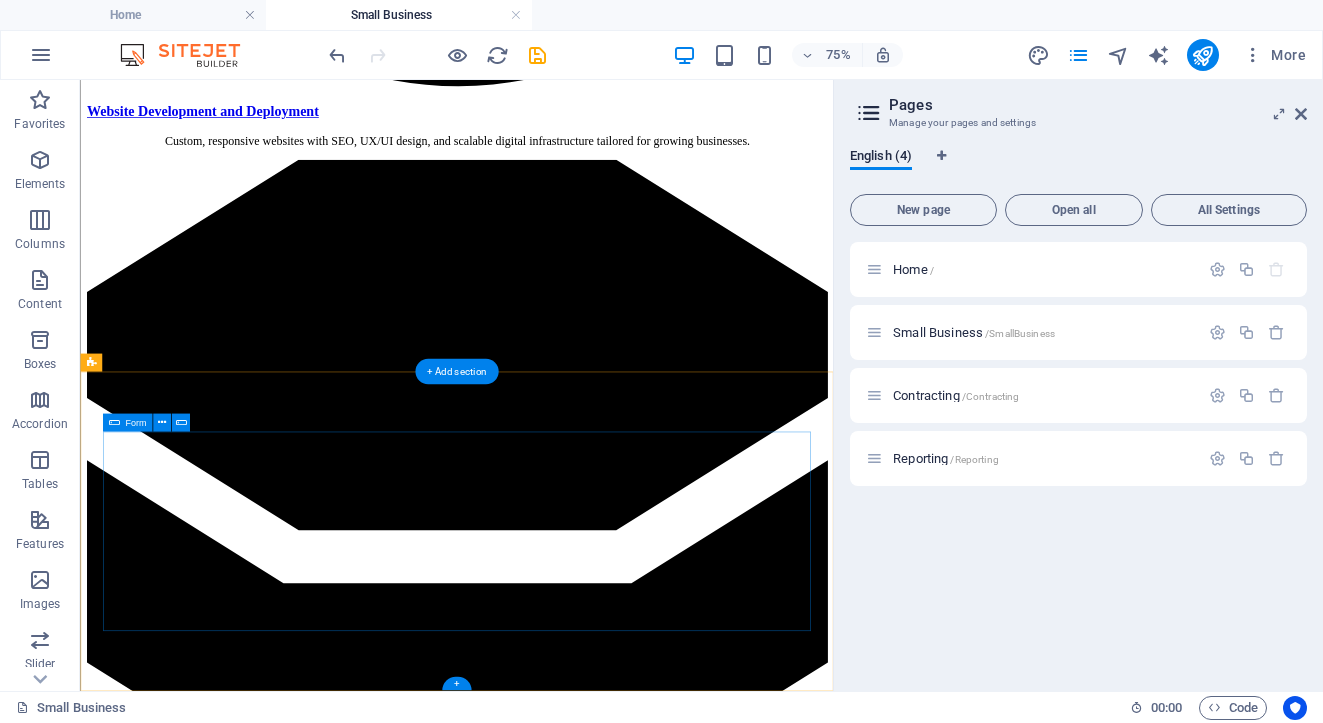 click on "Form" at bounding box center [128, 423] 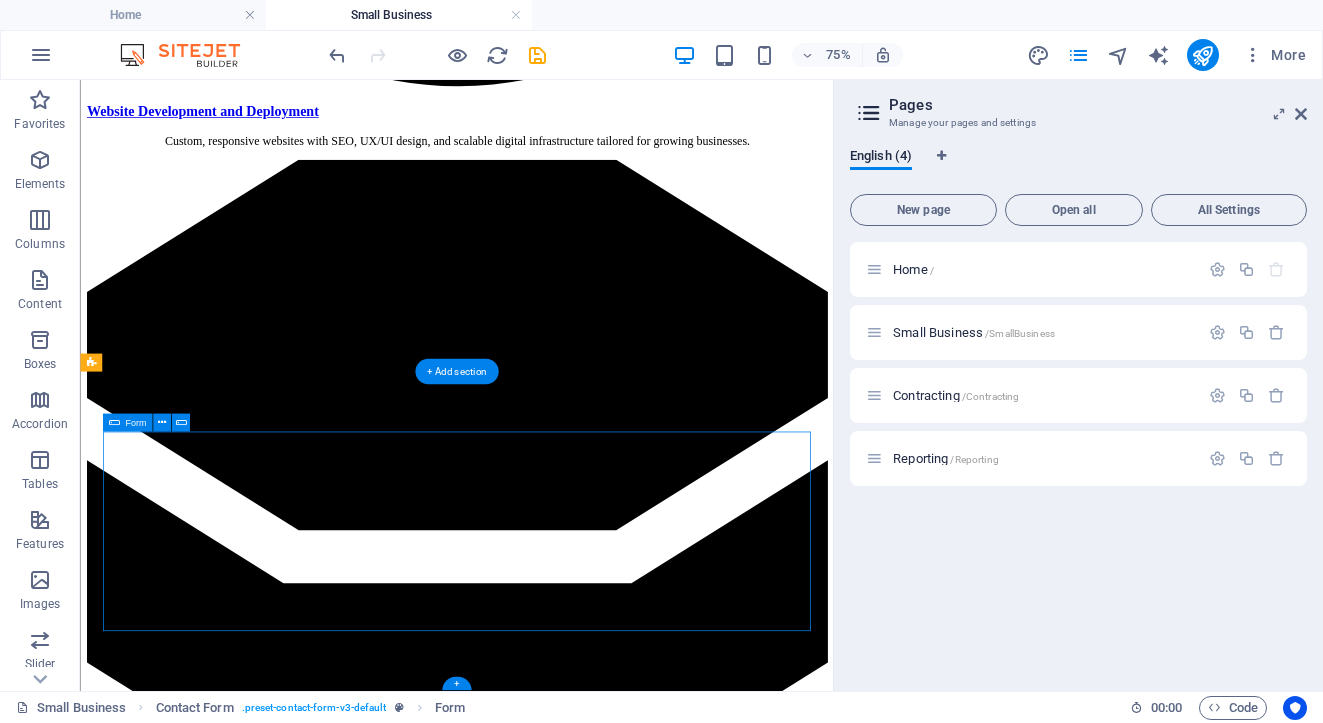 click on "Form" at bounding box center (128, 423) 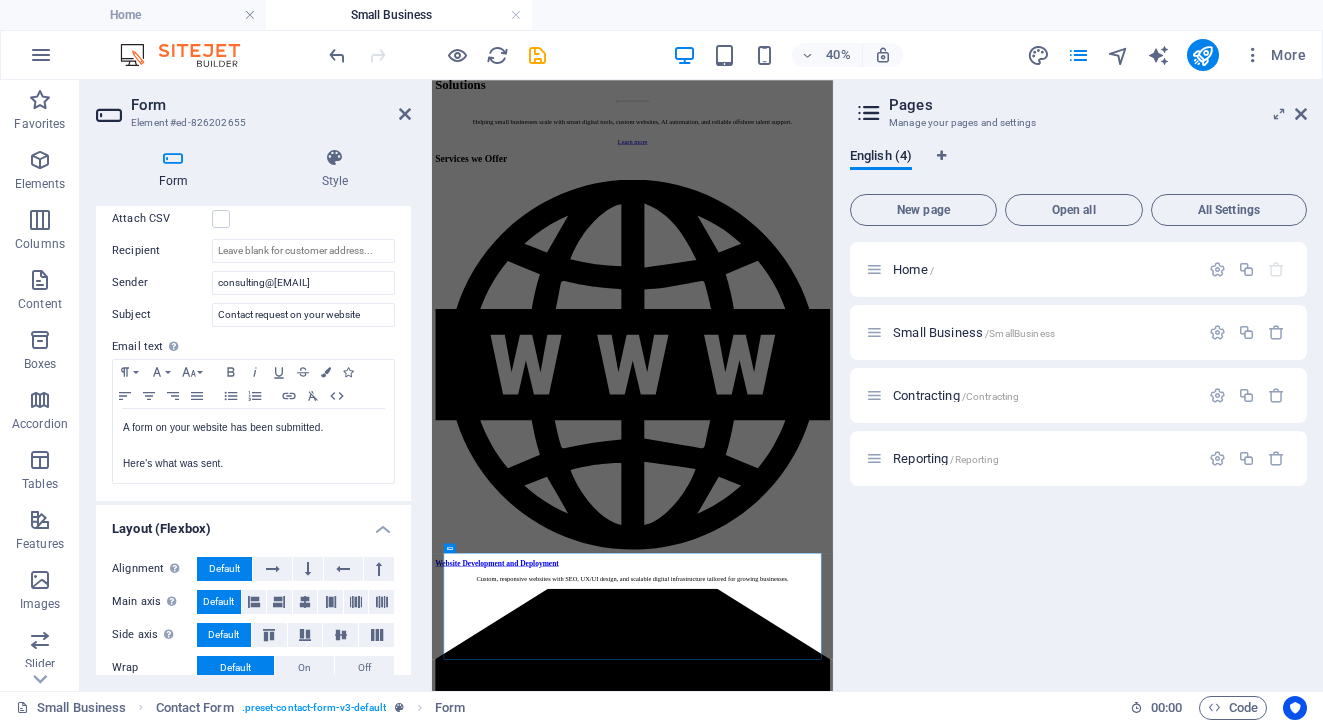 scroll, scrollTop: 568, scrollLeft: 0, axis: vertical 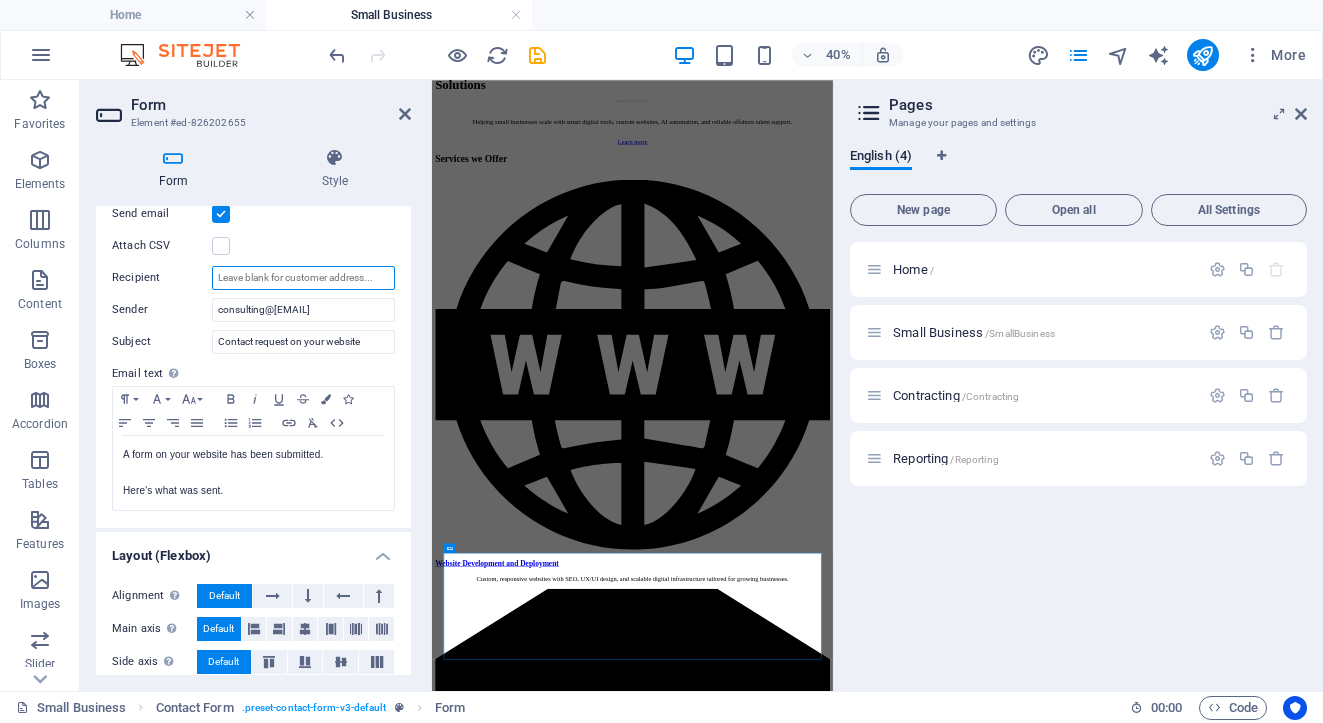 paste on "[EMAIL]" 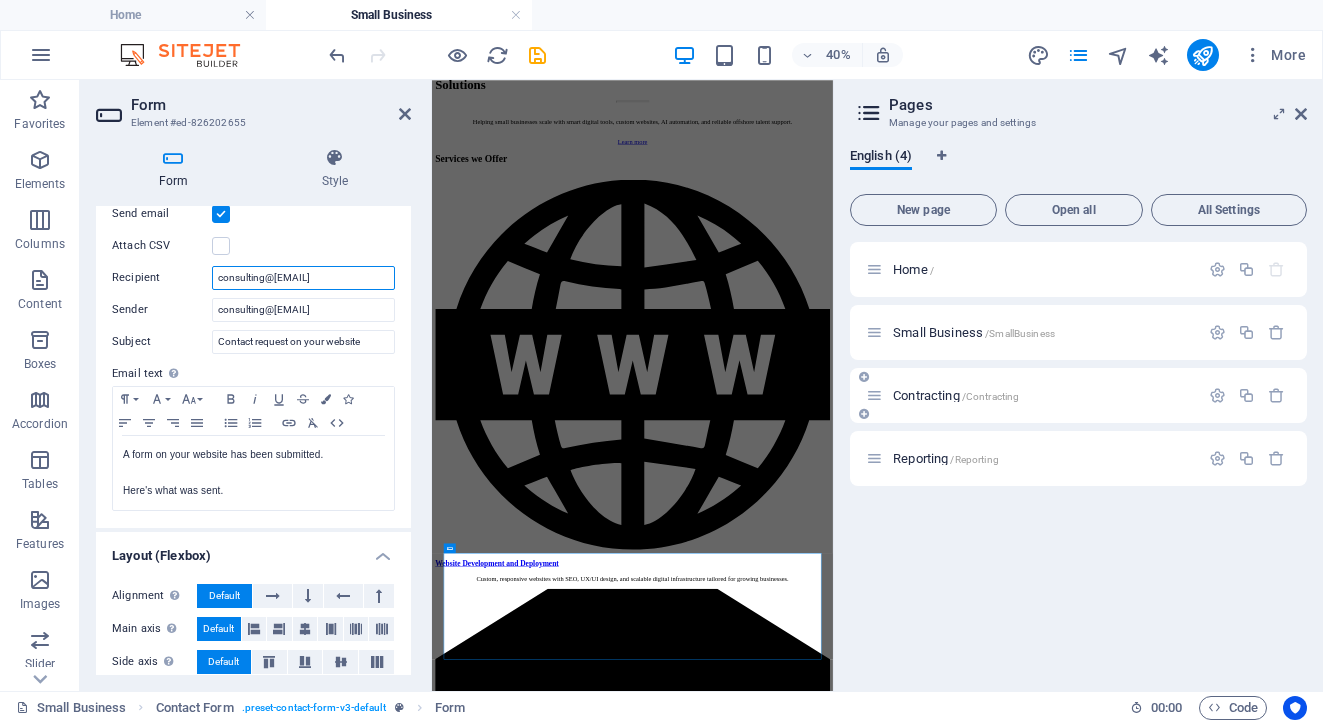 type on "[EMAIL]" 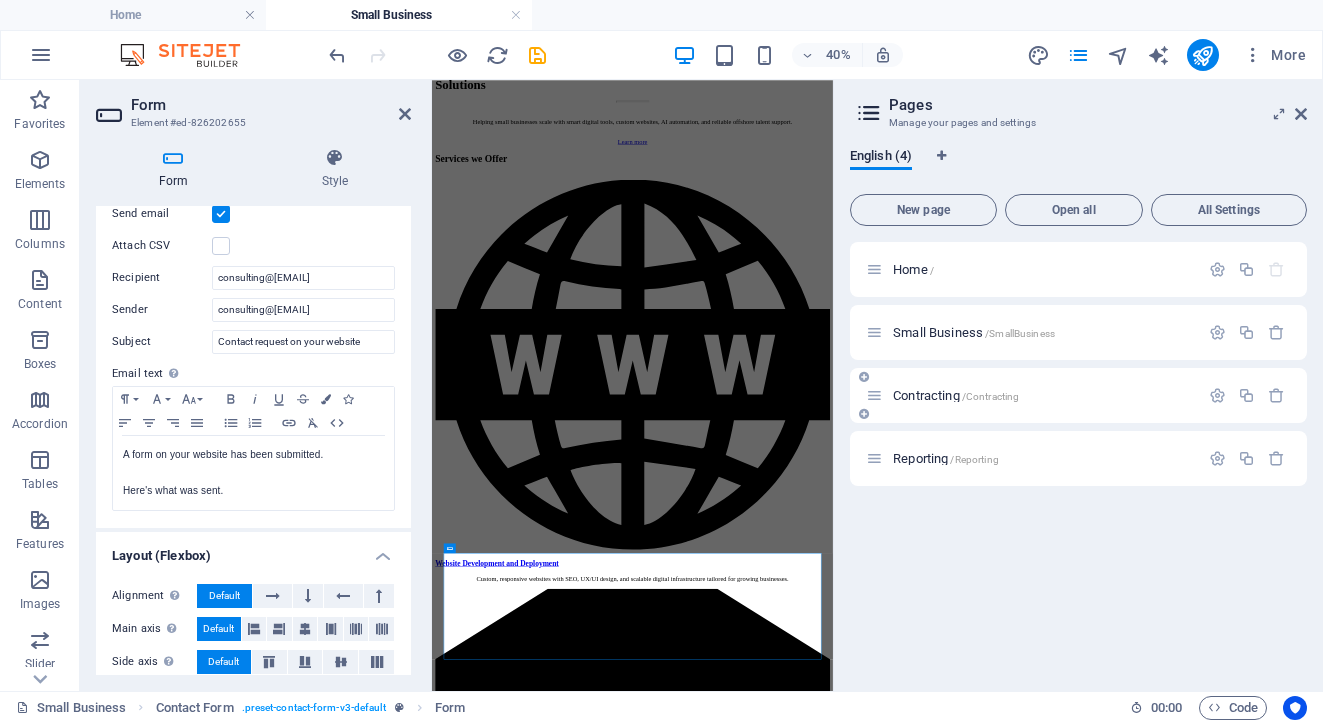 click on "Contracting /Contracting" at bounding box center [956, 395] 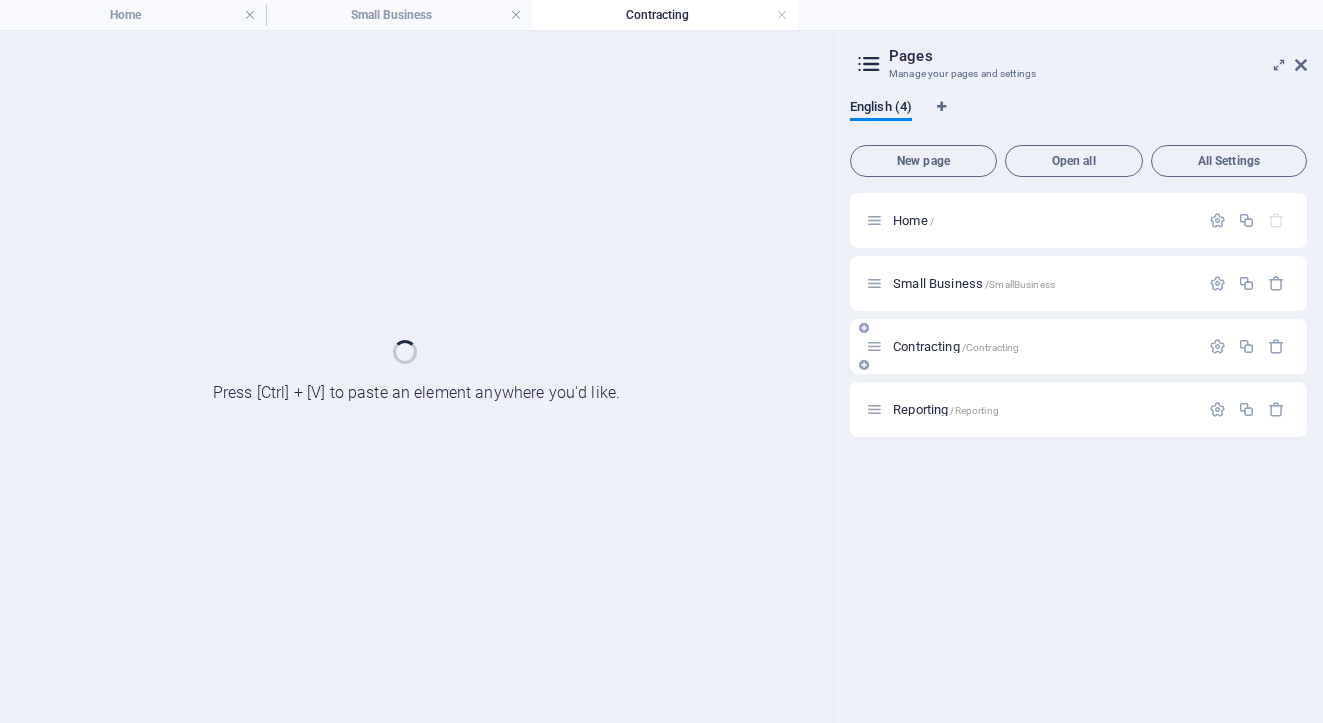 scroll, scrollTop: 1953, scrollLeft: 0, axis: vertical 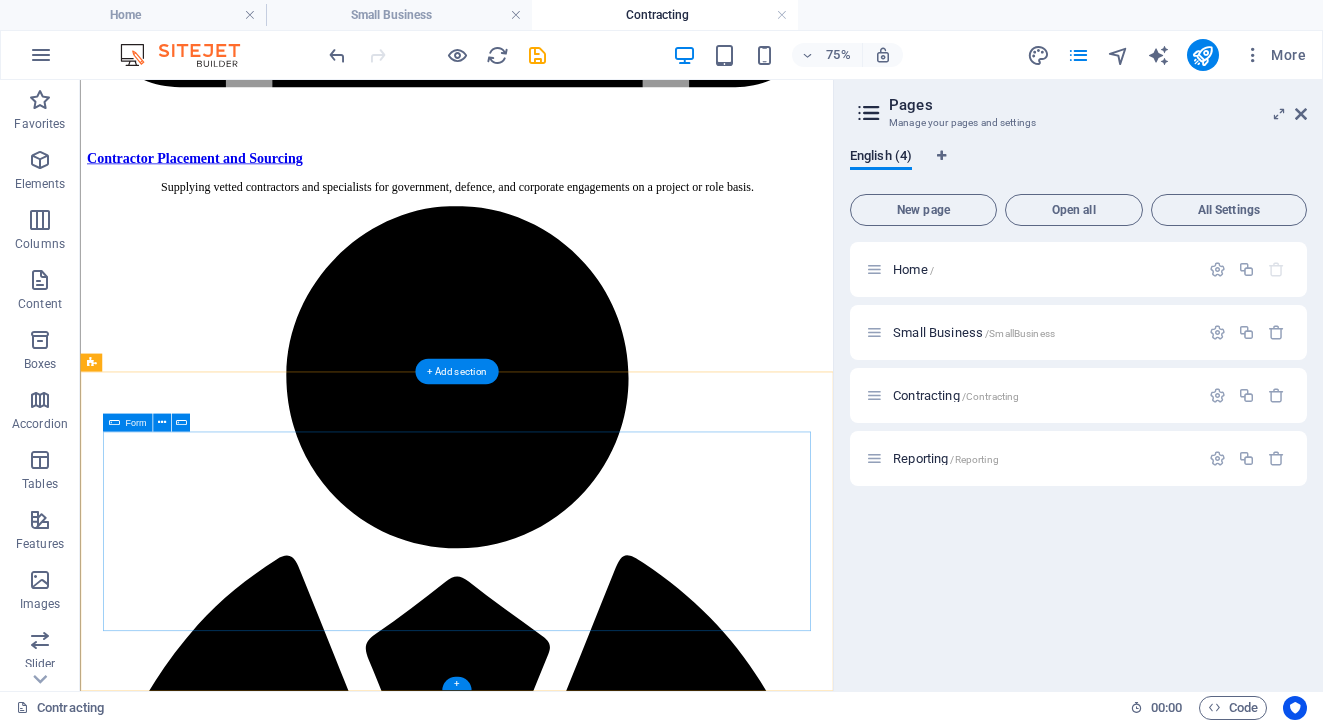 click on "Form" at bounding box center (128, 423) 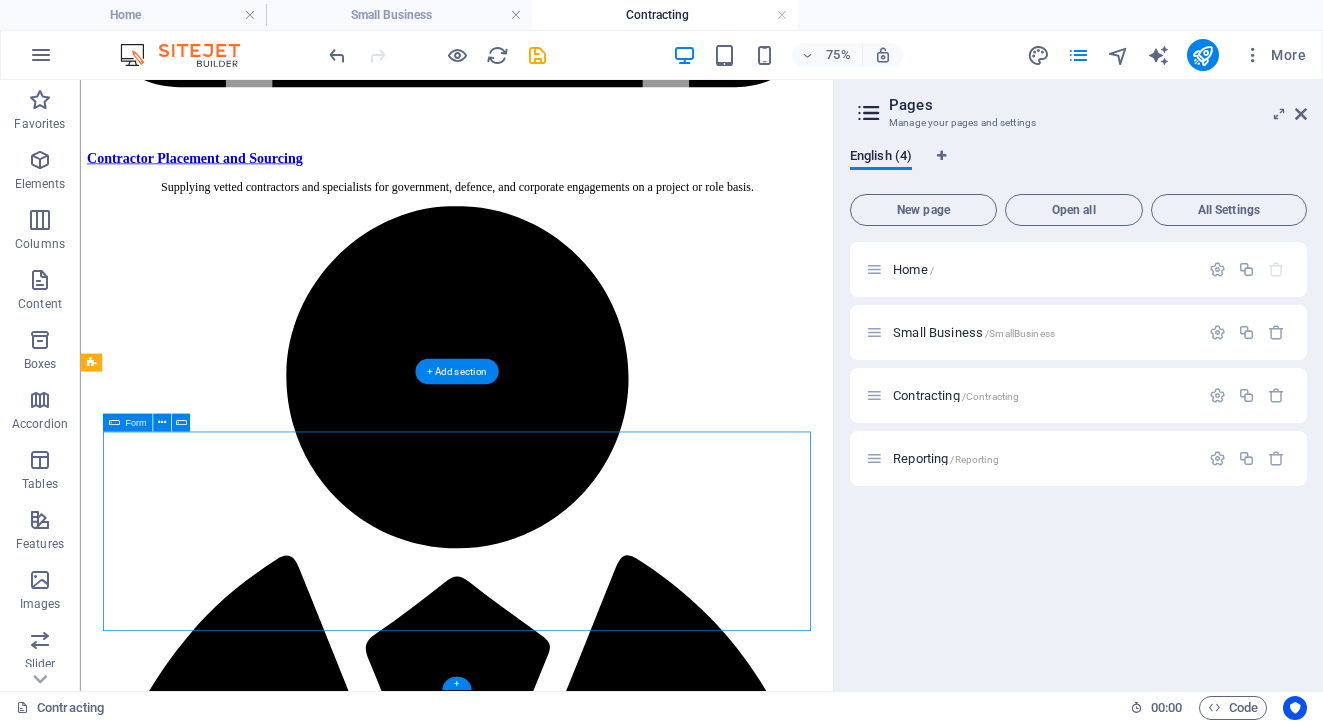 click on "Form" at bounding box center (128, 423) 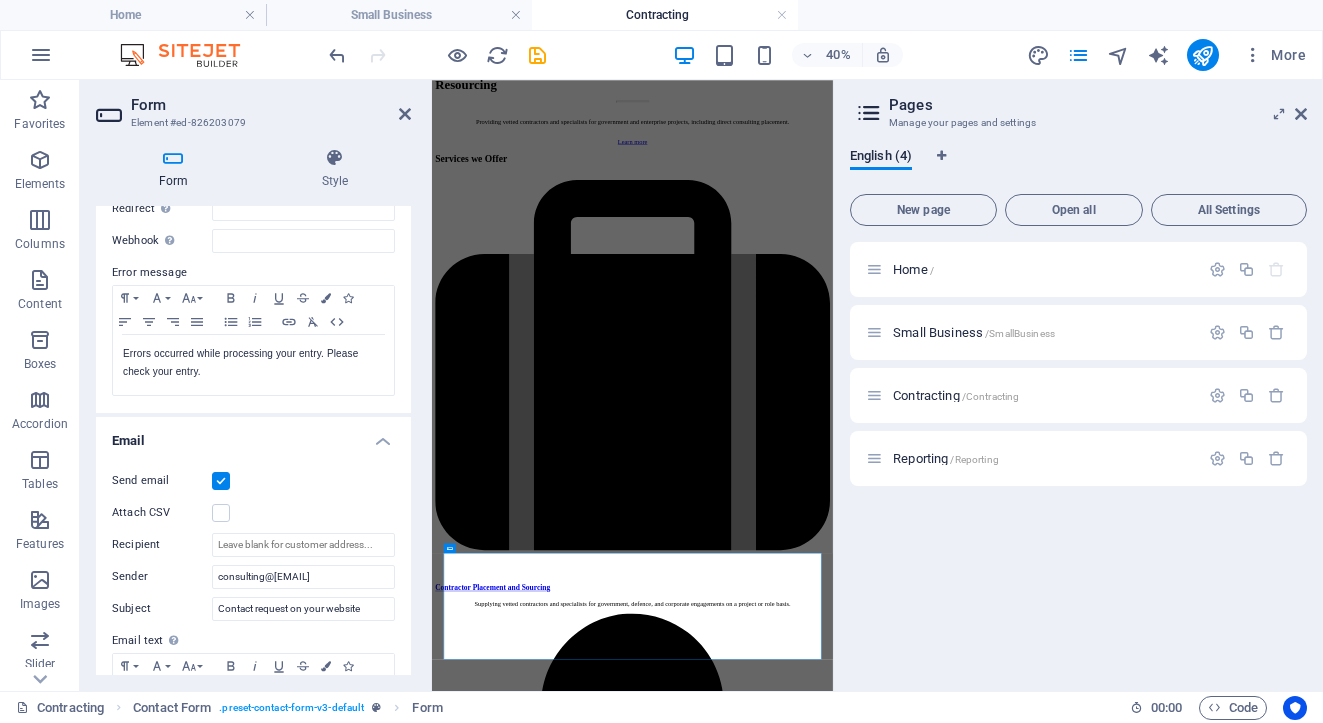 scroll, scrollTop: 405, scrollLeft: 0, axis: vertical 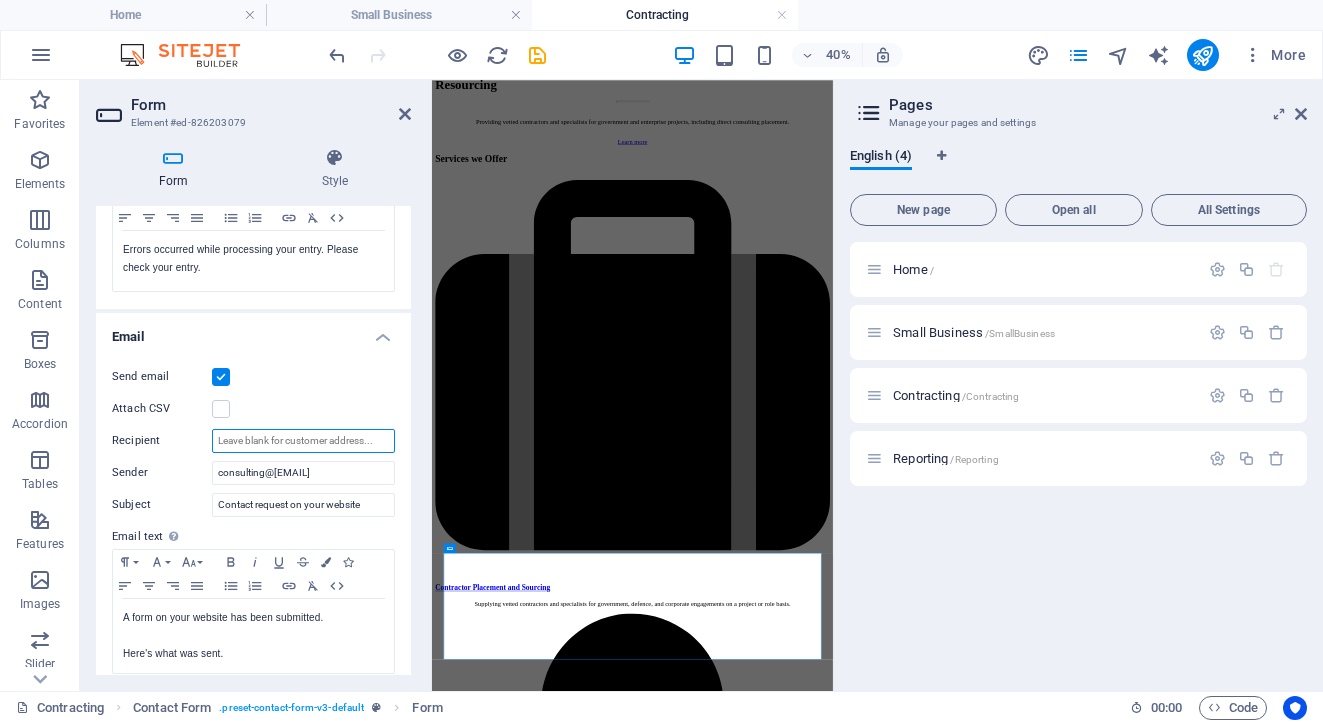 paste on "[EMAIL]" 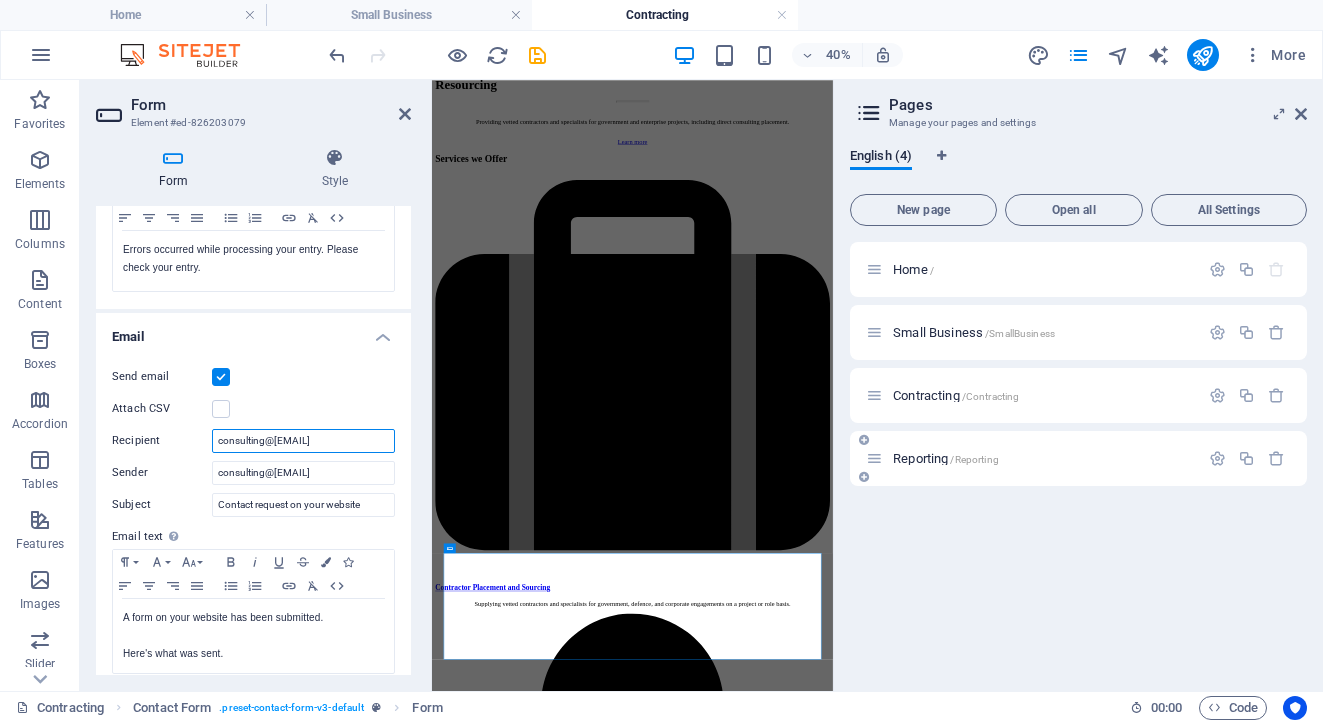 type on "[EMAIL]" 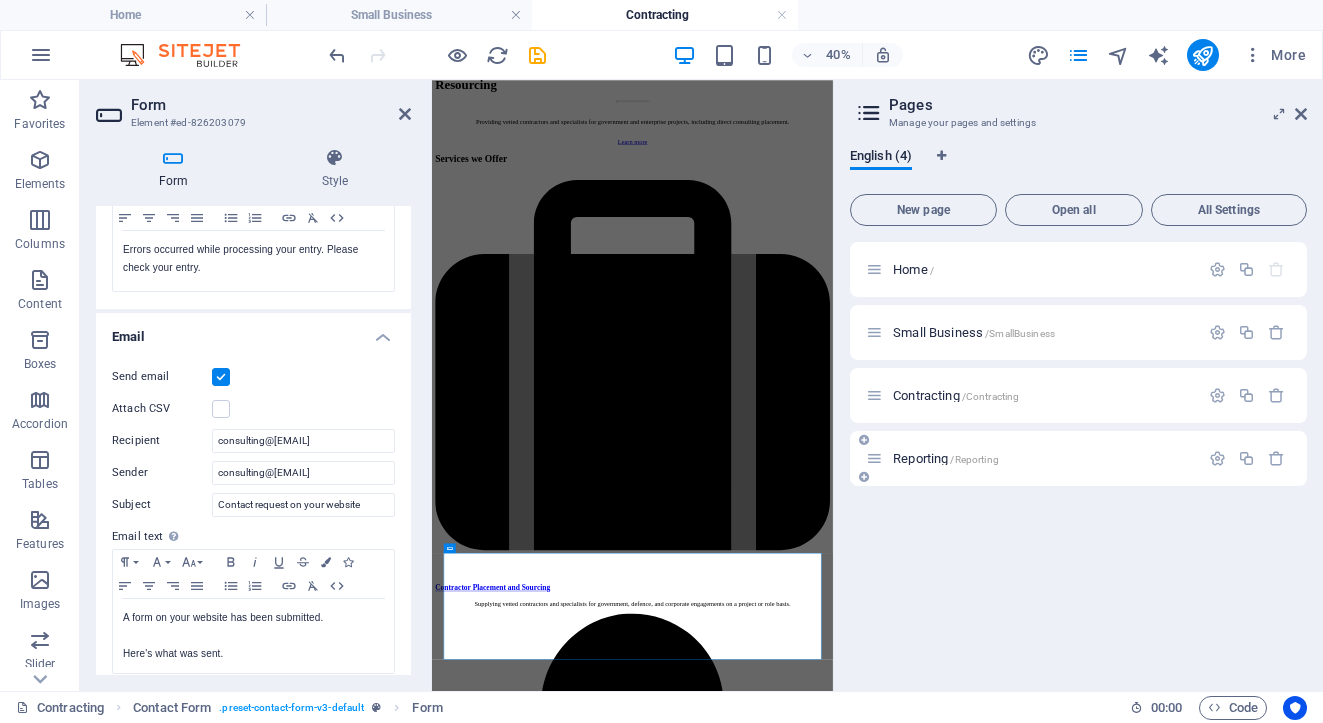 click on "Reporting /Reporting" at bounding box center (946, 458) 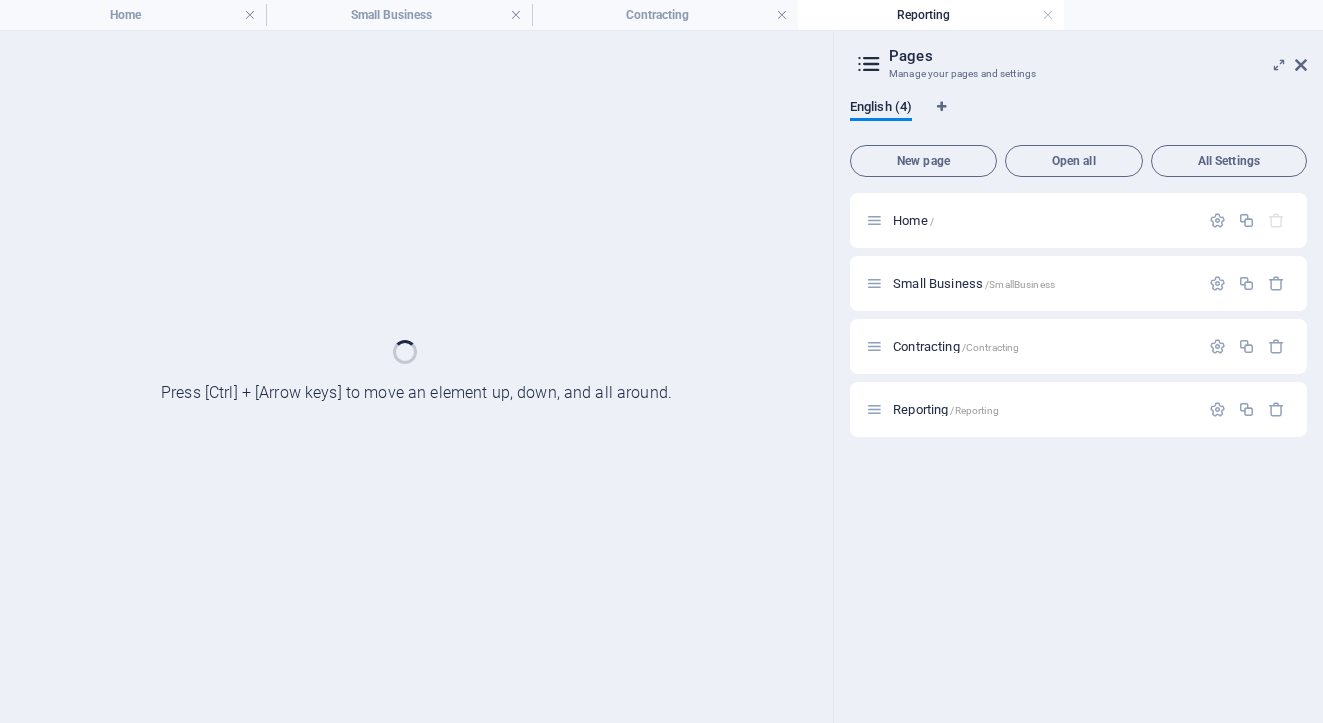 scroll, scrollTop: 1953, scrollLeft: 0, axis: vertical 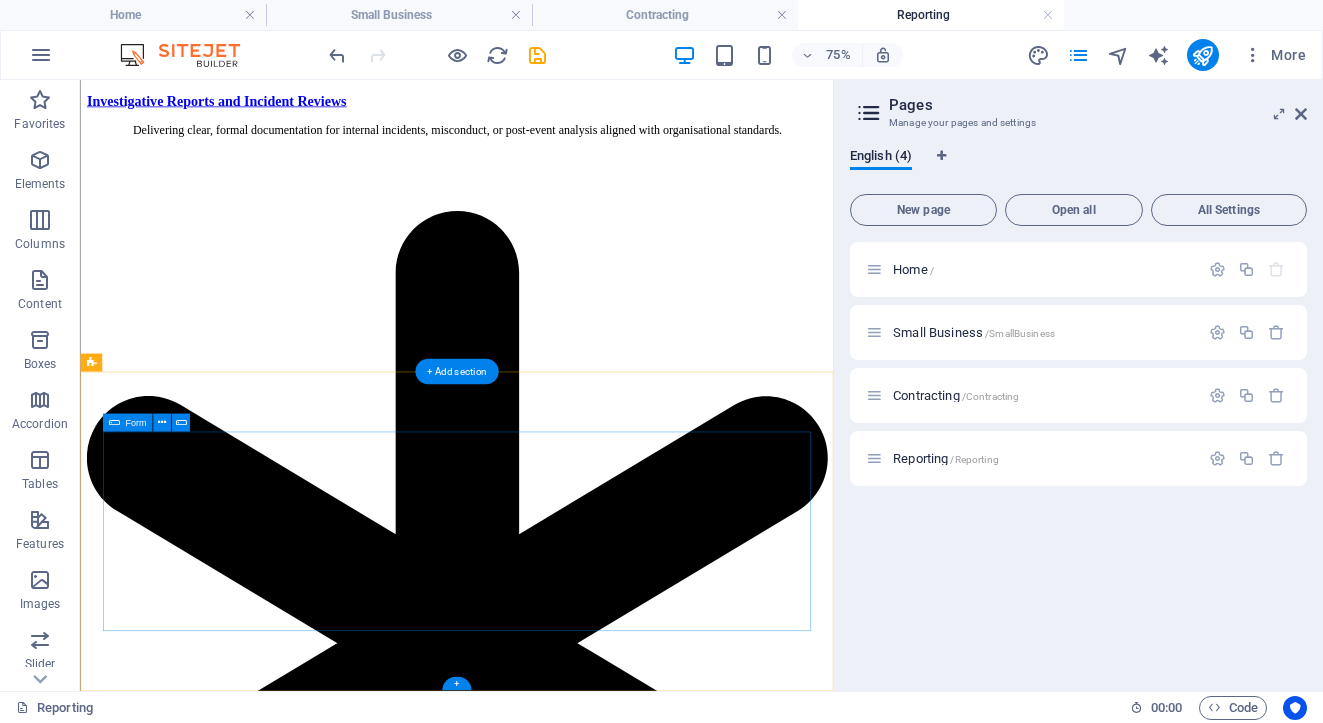 click on "Form" at bounding box center (128, 423) 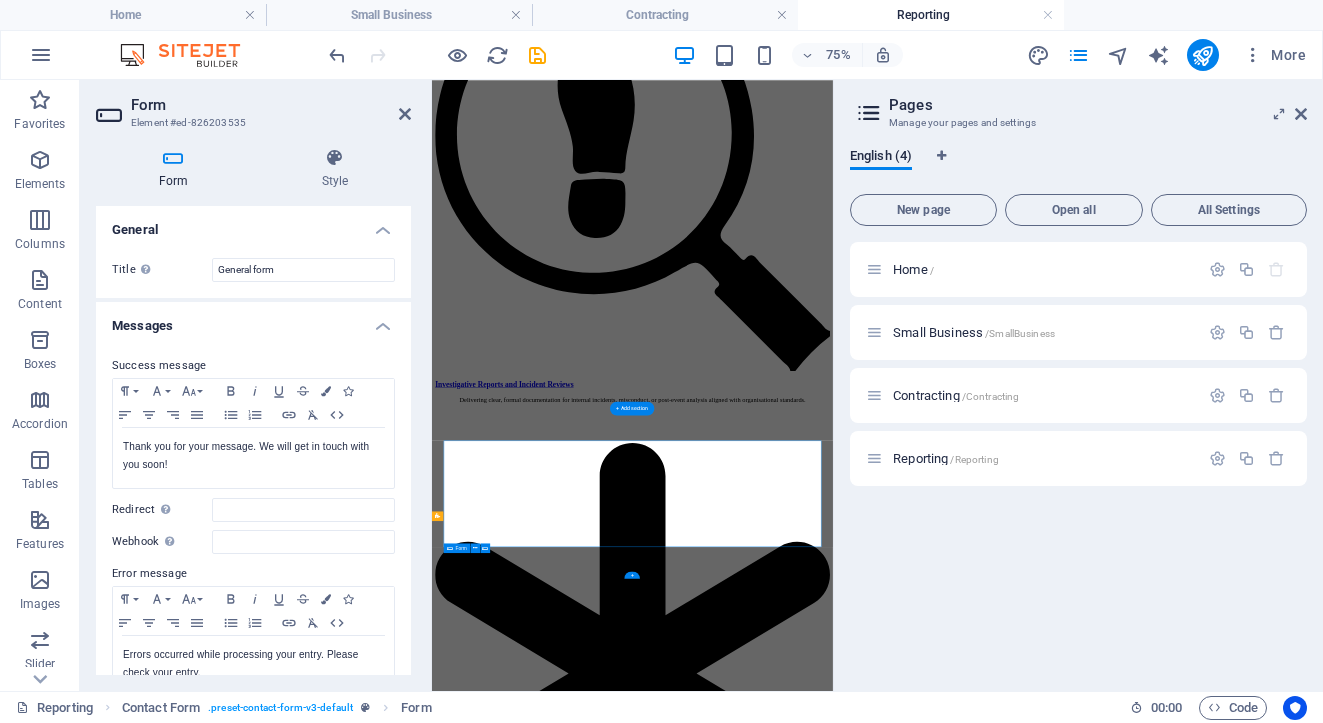 scroll, scrollTop: 2195, scrollLeft: 0, axis: vertical 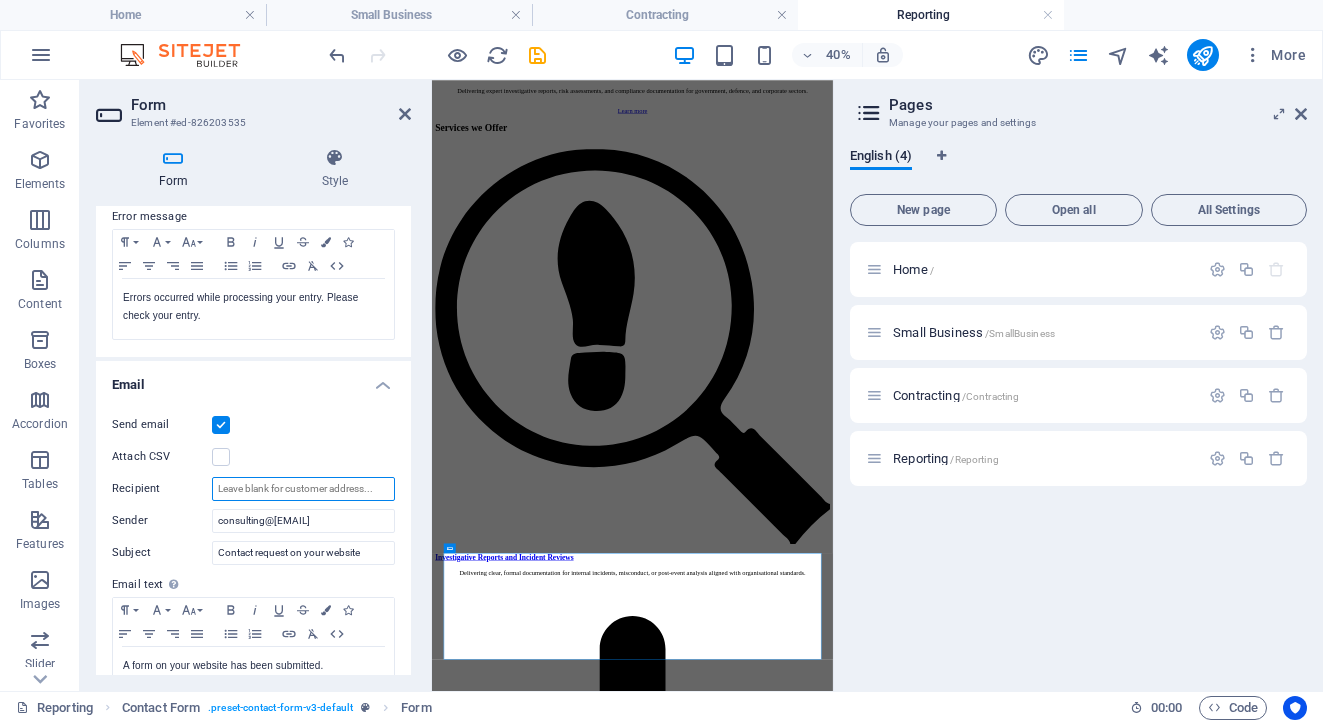paste on "[EMAIL]" 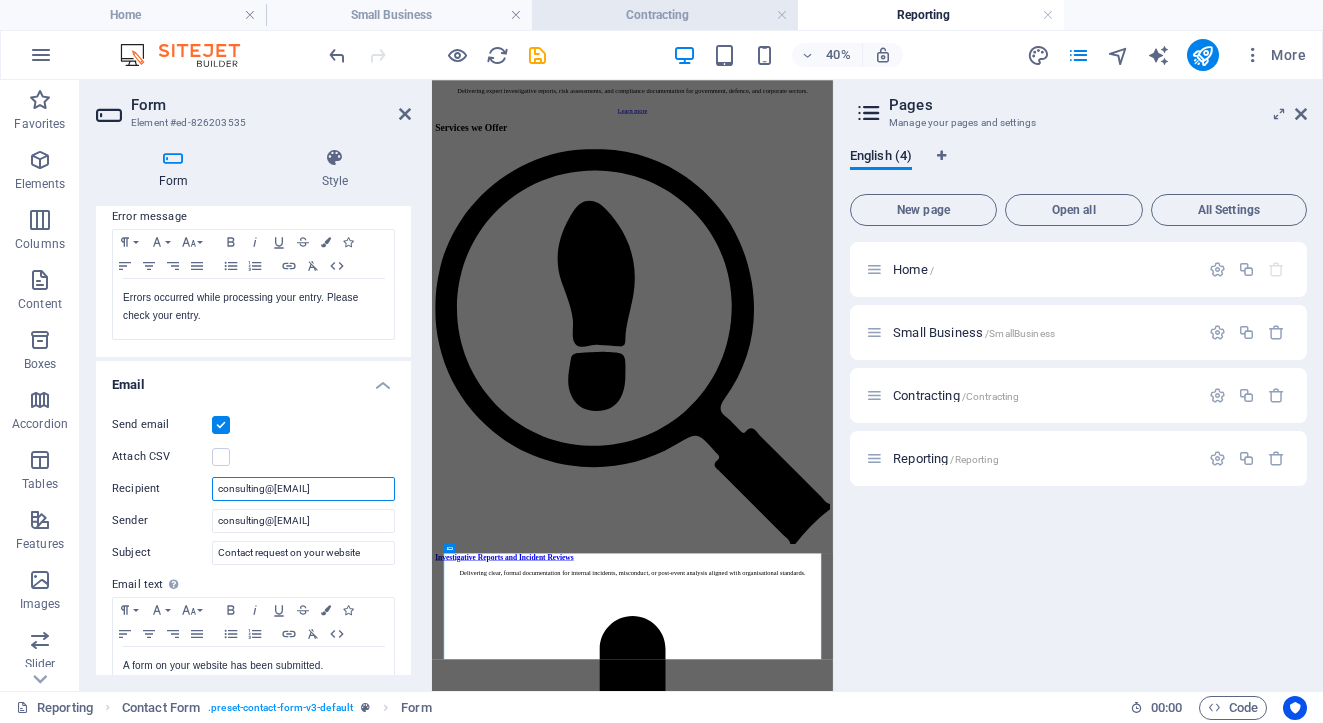 type on "[EMAIL]" 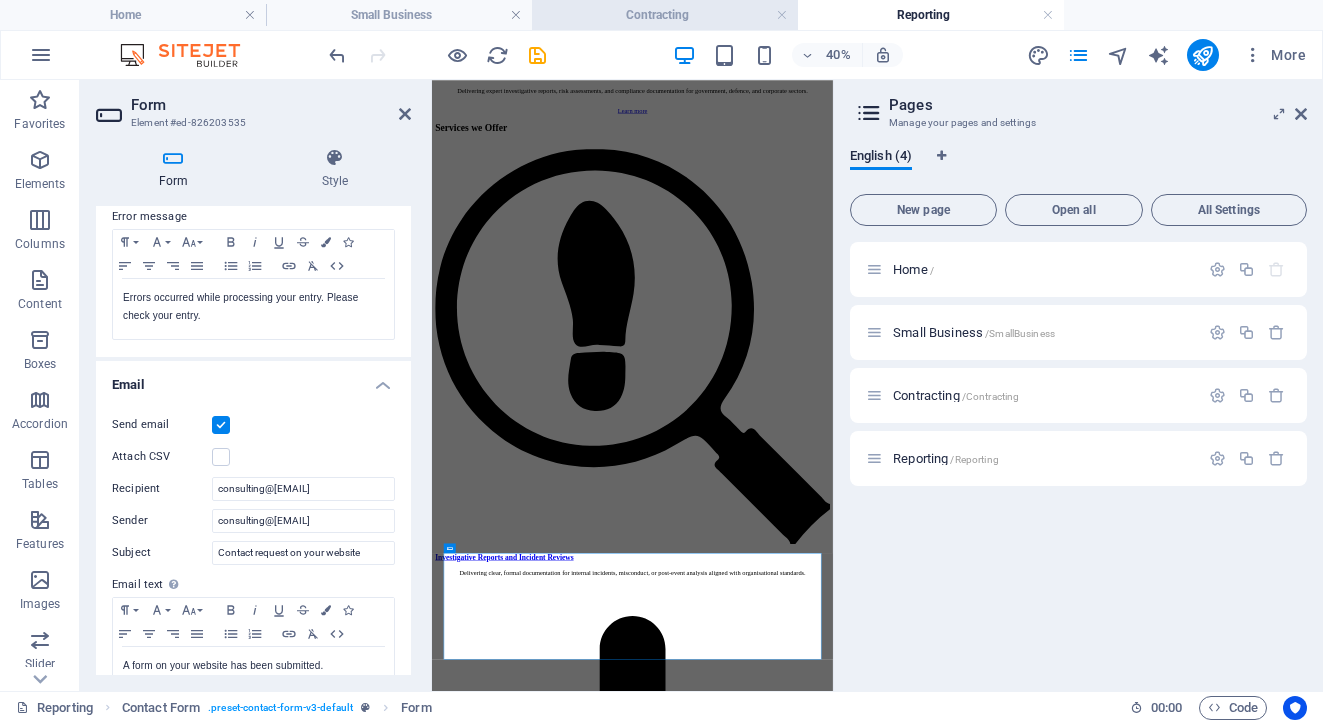 click on "Contracting" at bounding box center (665, 15) 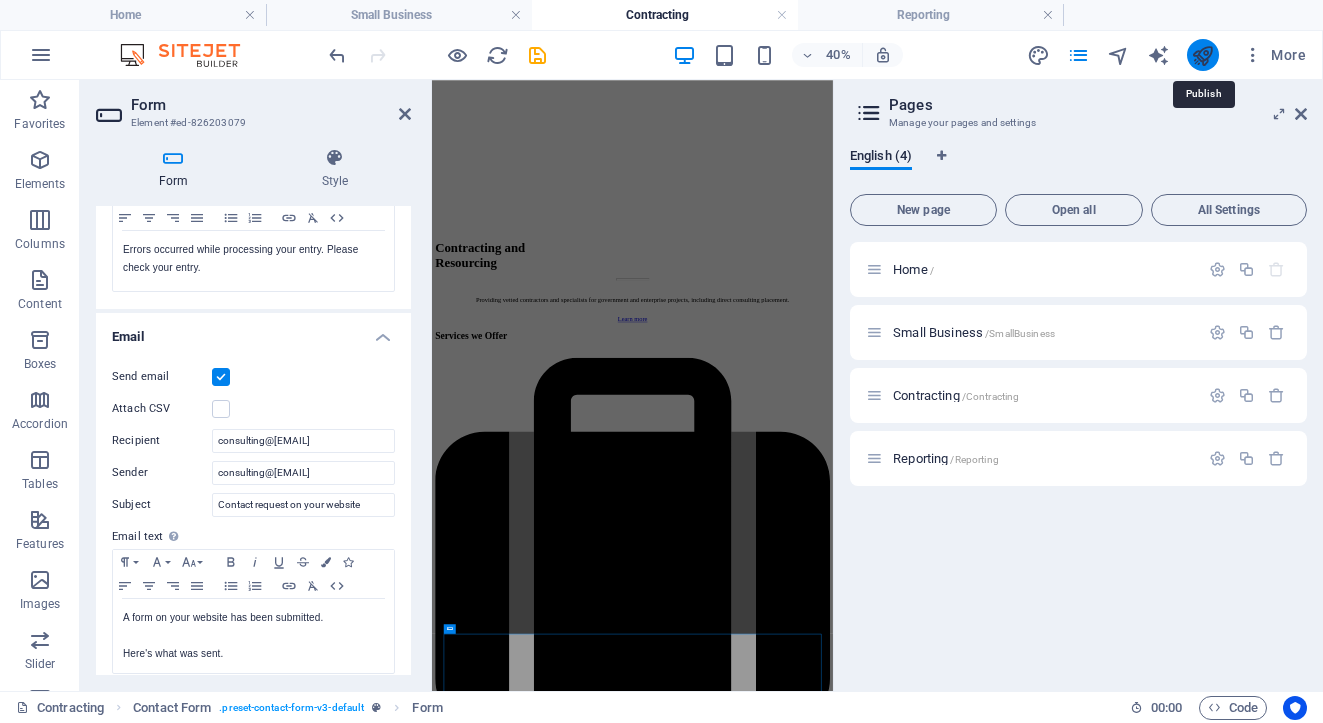 click at bounding box center (1202, 55) 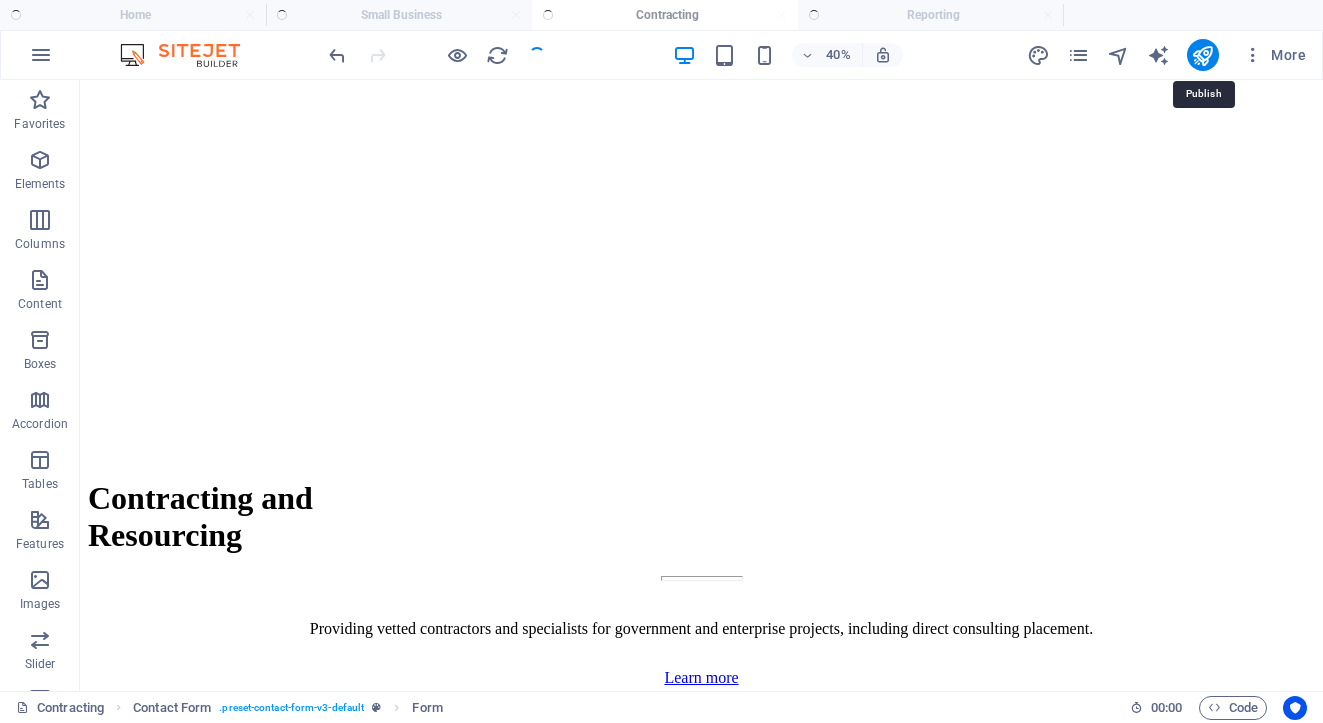 scroll, scrollTop: 2623, scrollLeft: 0, axis: vertical 